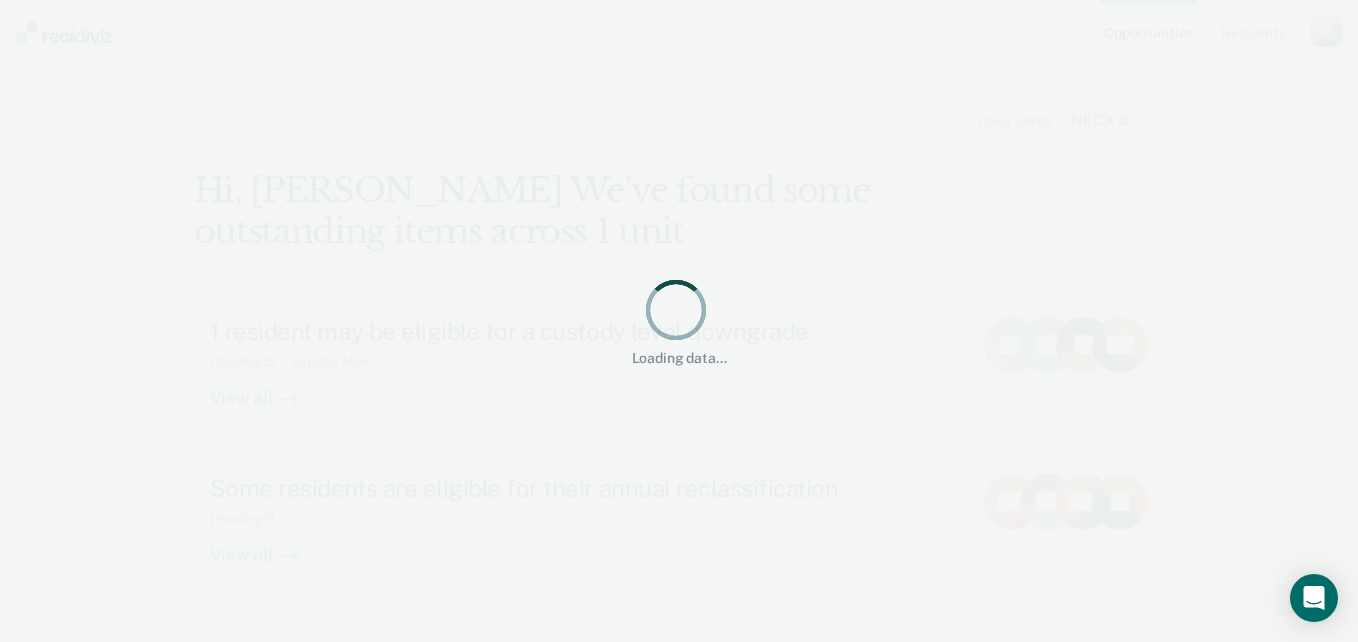 scroll, scrollTop: 0, scrollLeft: 0, axis: both 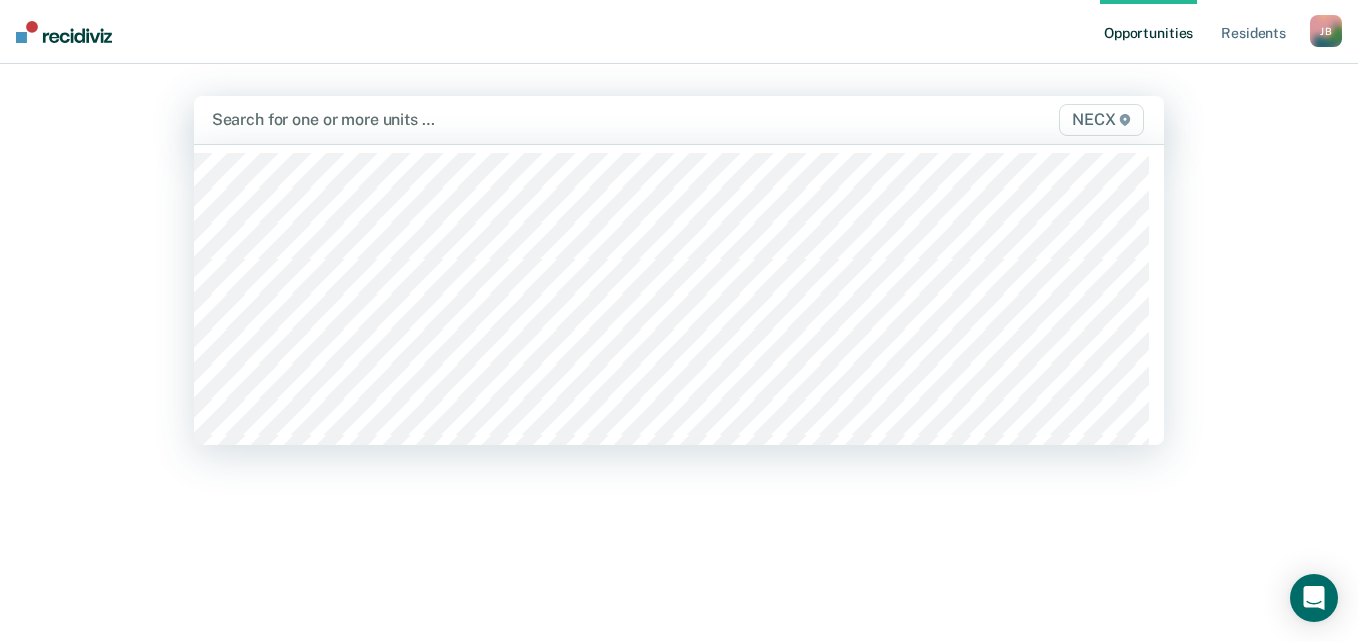click at bounding box center (538, 119) 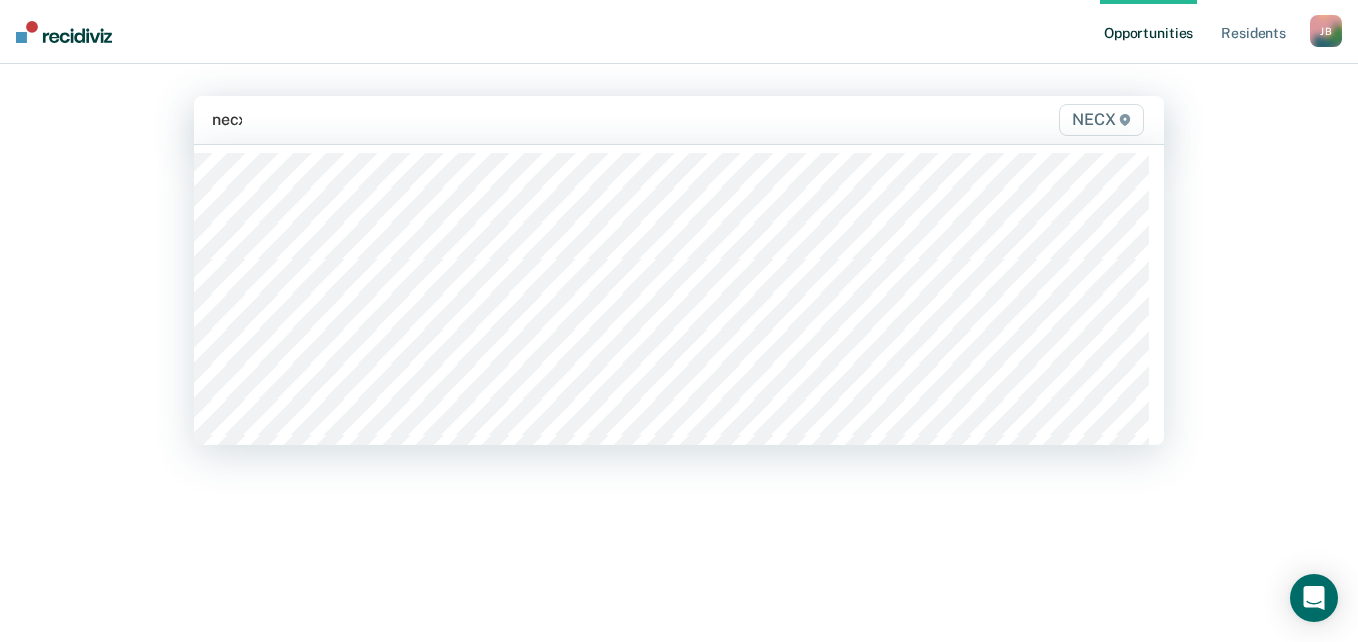 type on "necx" 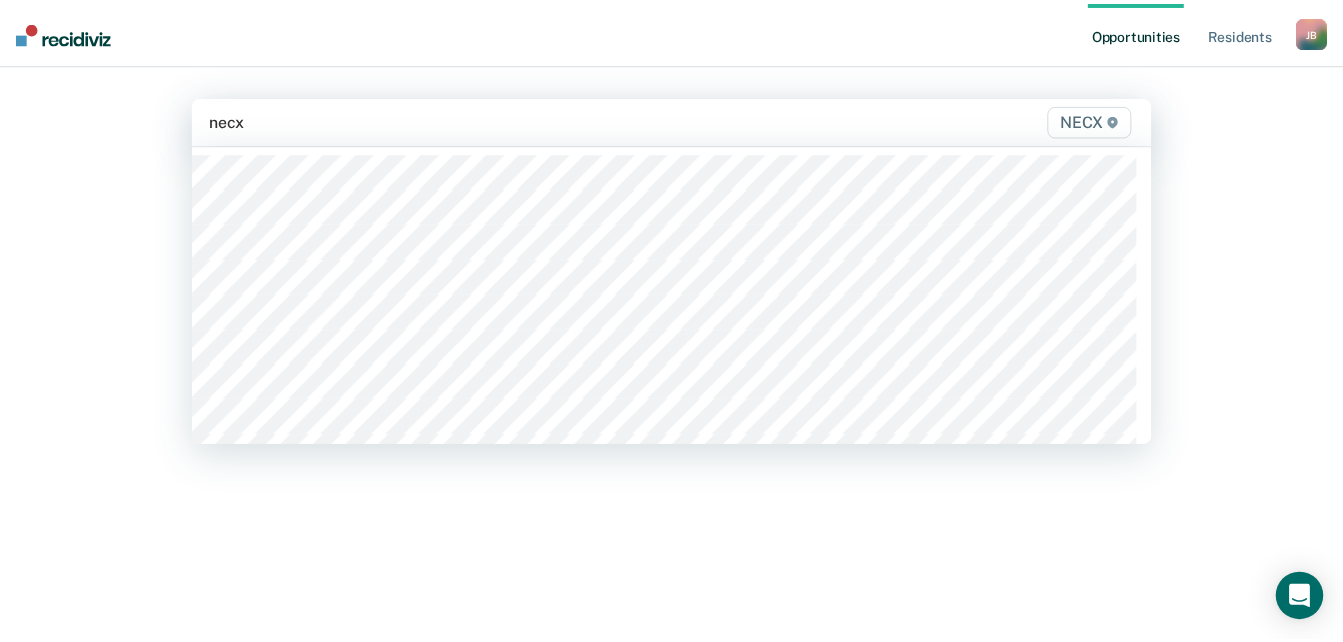 scroll, scrollTop: 200, scrollLeft: 0, axis: vertical 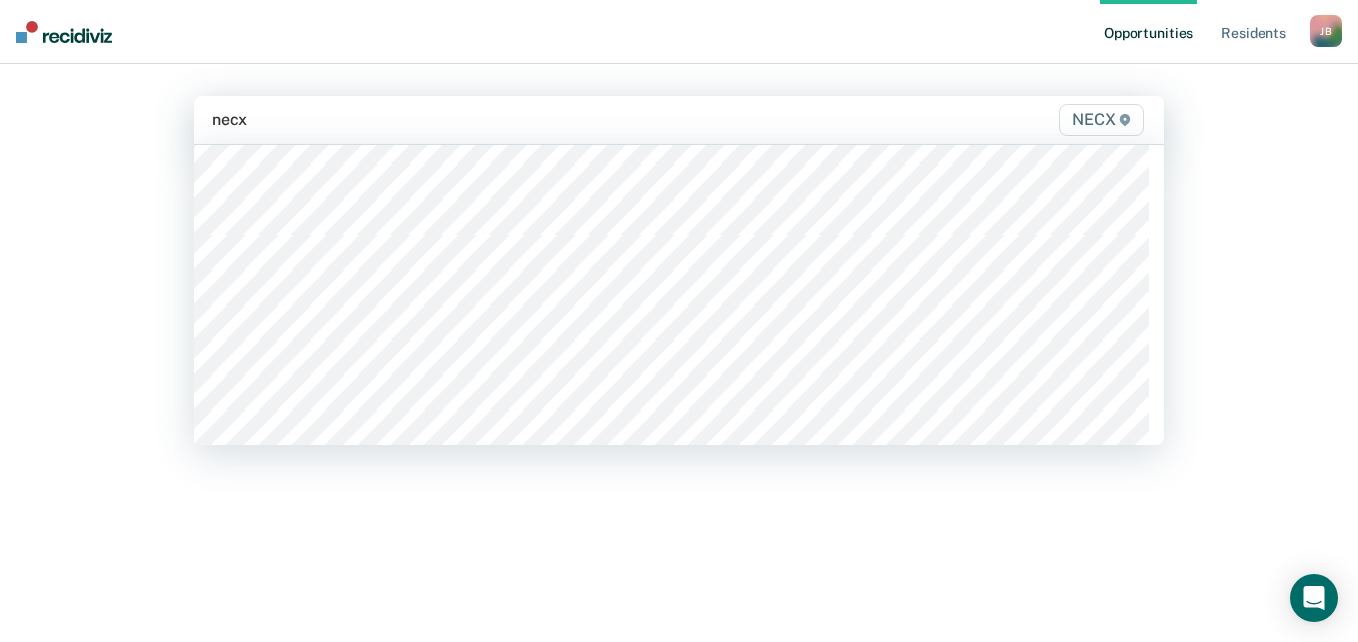 type 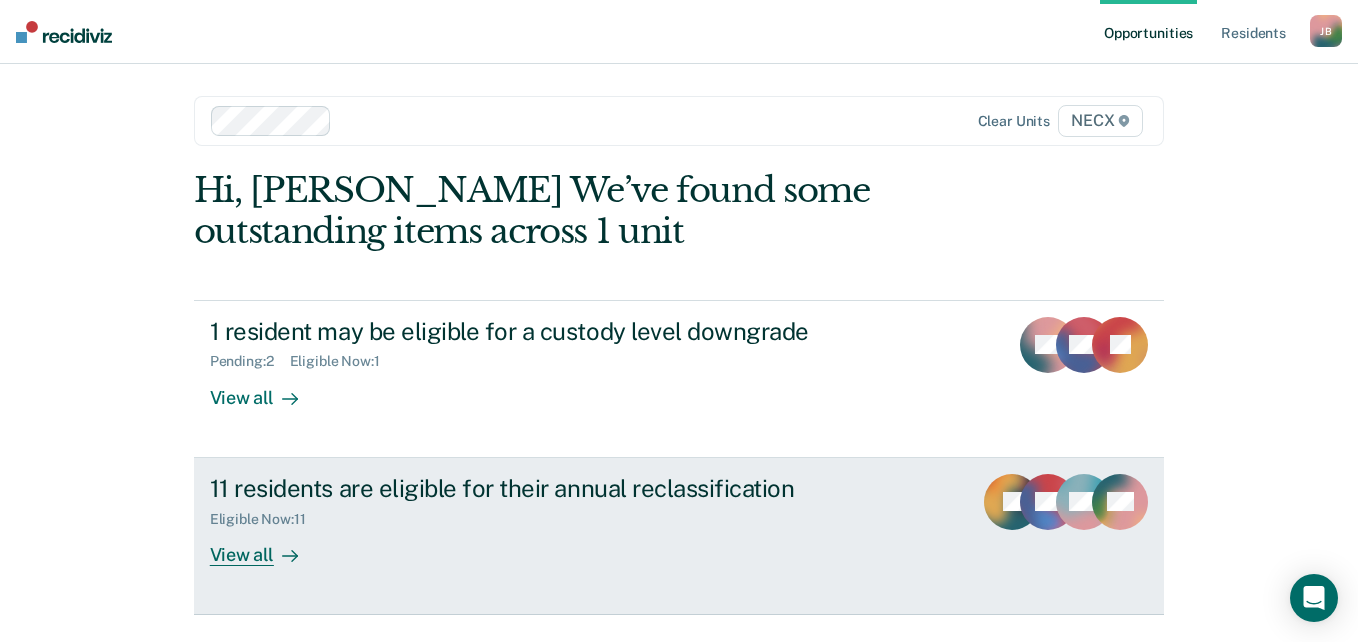 click on "Eligible Now :  11" at bounding box center (561, 515) 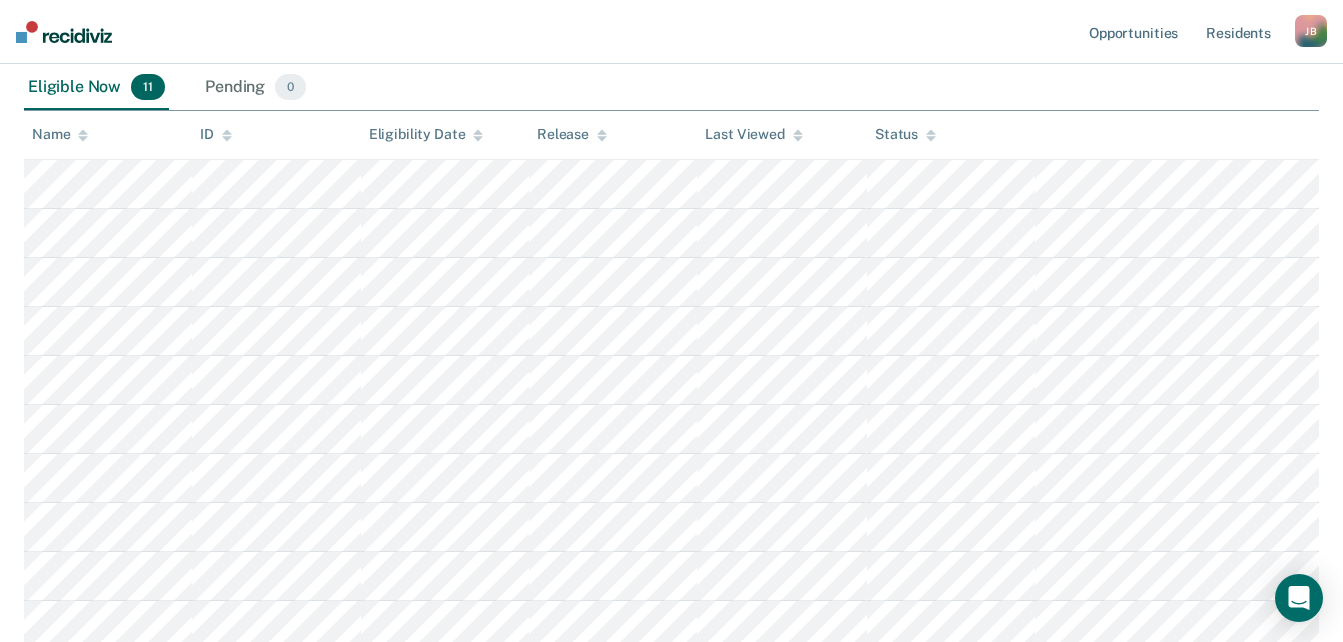scroll, scrollTop: 300, scrollLeft: 0, axis: vertical 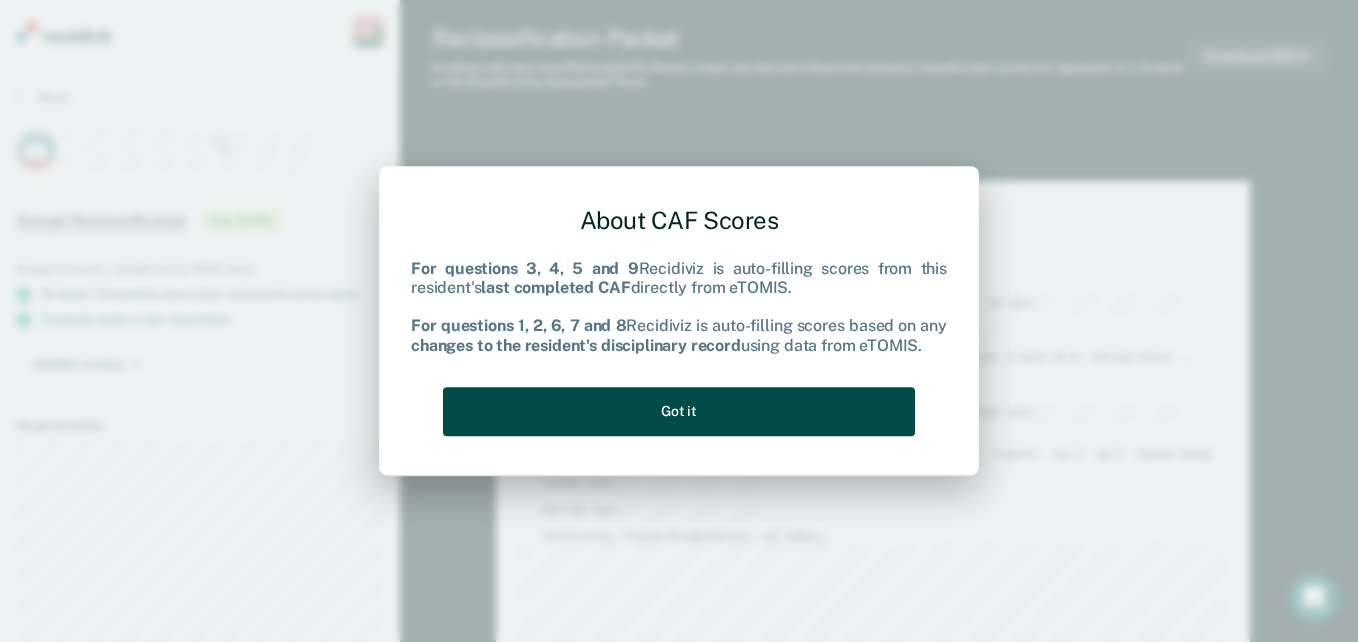 click on "Got it" at bounding box center (679, 411) 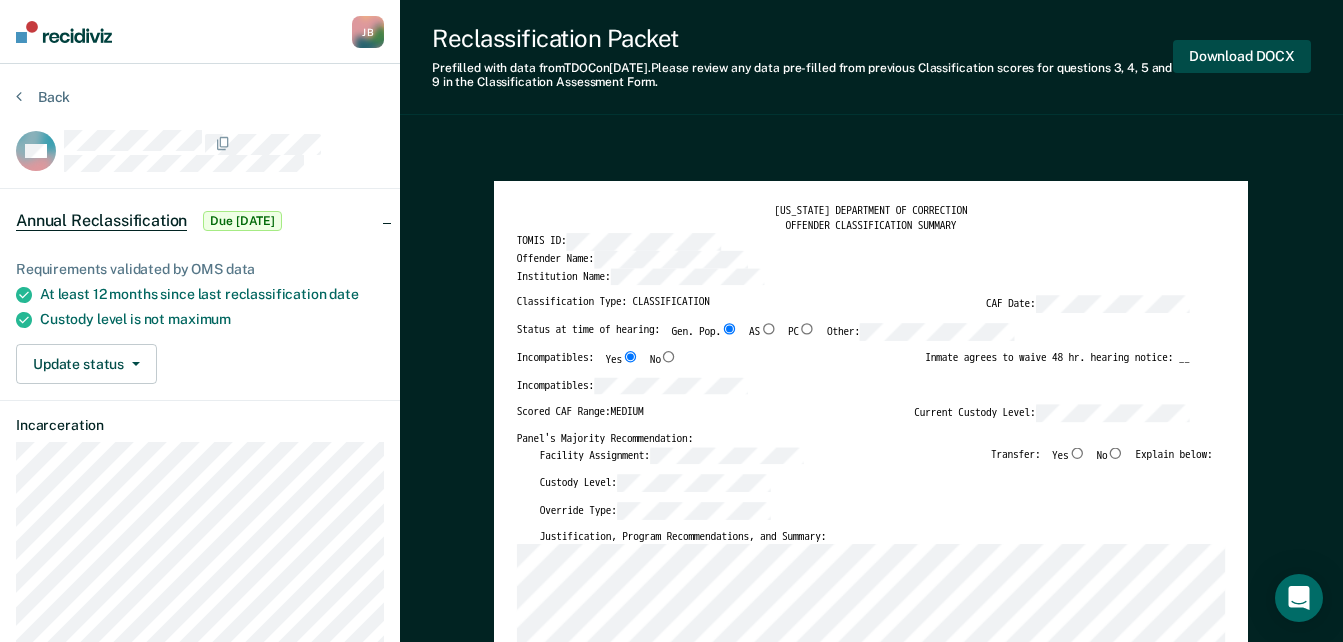 click on "Download DOCX" at bounding box center (1242, 56) 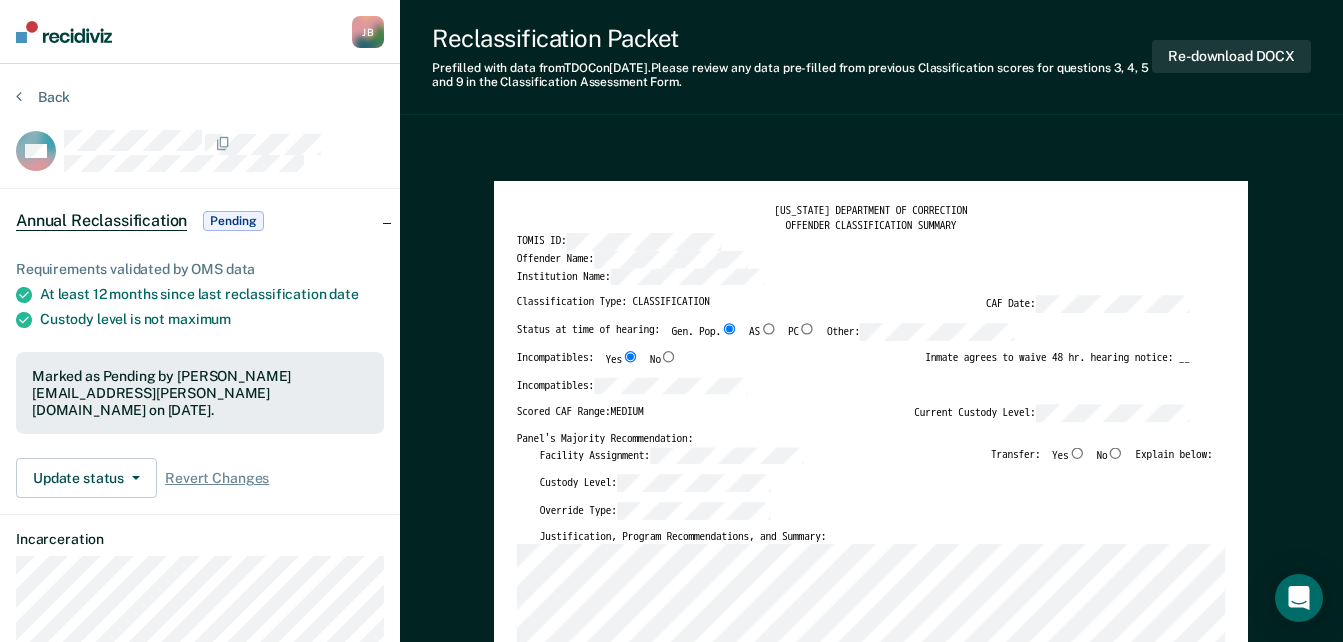 click on "[US_STATE] DEPARTMENT OF CORRECTION OFFENDER CLASSIFICATION SUMMARY TOMIS ID:  Offender Name:  Institution Name:  Classification Type: CLASSIFICATION CAF Date:  Status at time of hearing: Gen. Pop. AS PC Other:   Incompatibles: Yes No Inmate agrees to waive 48 hr. hearing notice: __ Incompatibles:  Scored CAF Range: MEDIUM Current Custody Level:  Panel's Majority Recommendation: Facility Assignment: Transfer: Yes No Explain below: Custody Level:  Override Type:  Justification, Program Recommendations, and Summary: Updated Photo Needed: Yes No Emergency contact updated: Yes No Date Updated:  Offender Signature: _______________________ Appeal: Yes No If Yes, provide appeal & copy to Inmate Panel Member Signatures: Date: ___________ Chairperson Treatment Member Security Member If panel member disagrees with majority recommend, state specific reasons: Approving Authority: Signature Date Approve ___ Deny ___ If denied, reasons include: [US_STATE] DEPARTMENT OF CORRECTION  CLASSIFICATION CUSTODY ASSESSMENT    Name: 0" at bounding box center (871, 2287) 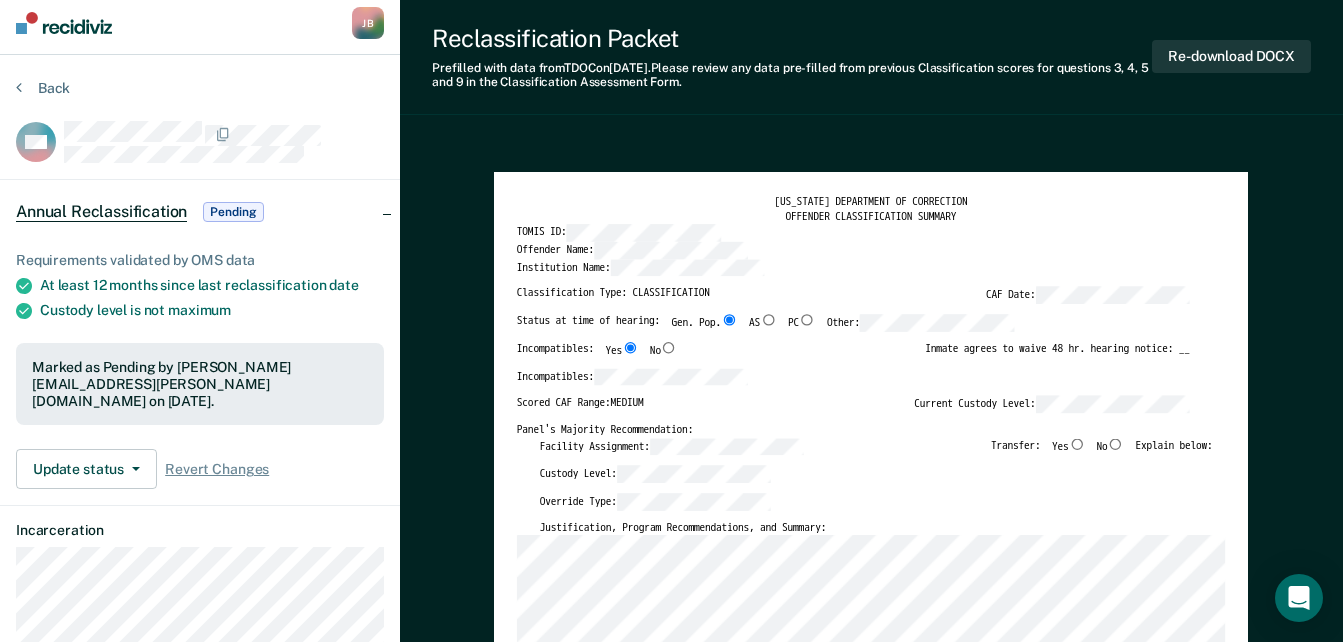 scroll, scrollTop: 0, scrollLeft: 0, axis: both 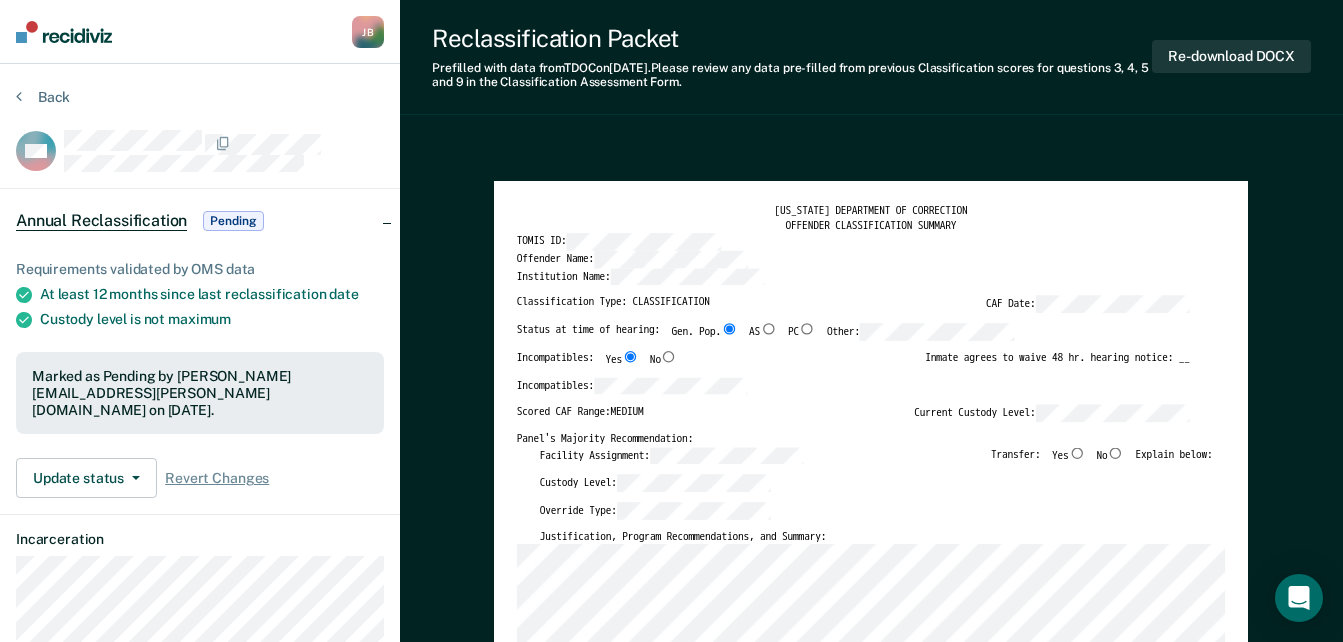 click on "No" at bounding box center (1116, 452) 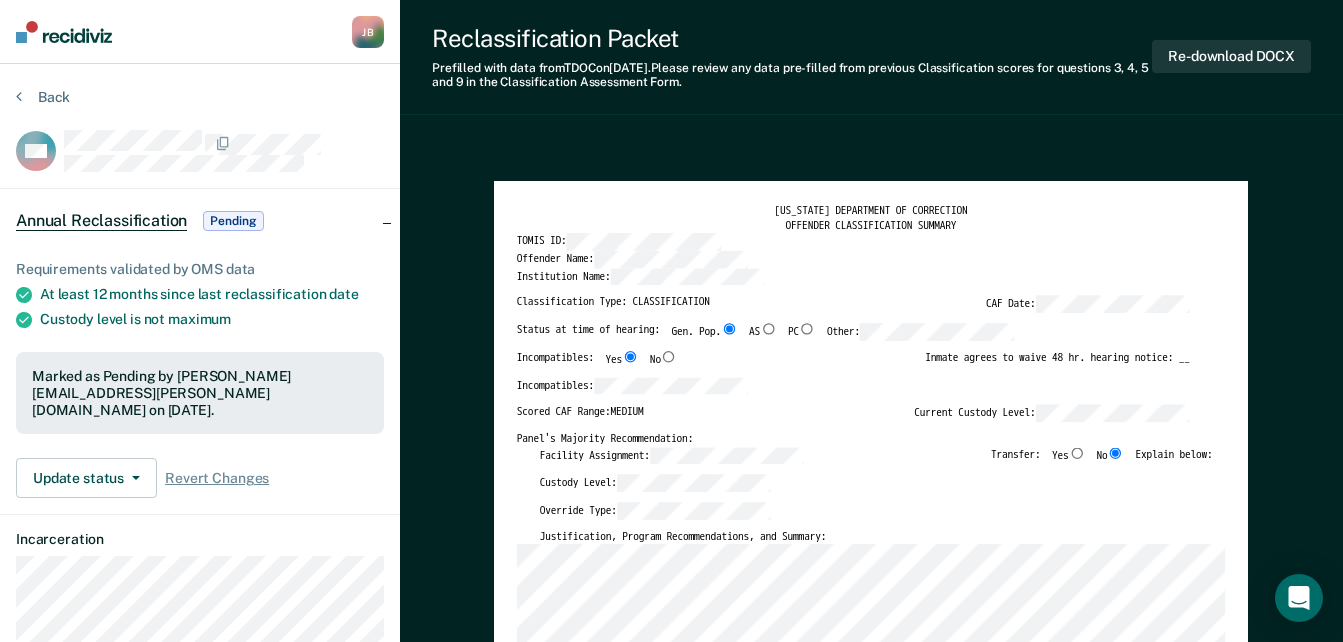 type on "x" 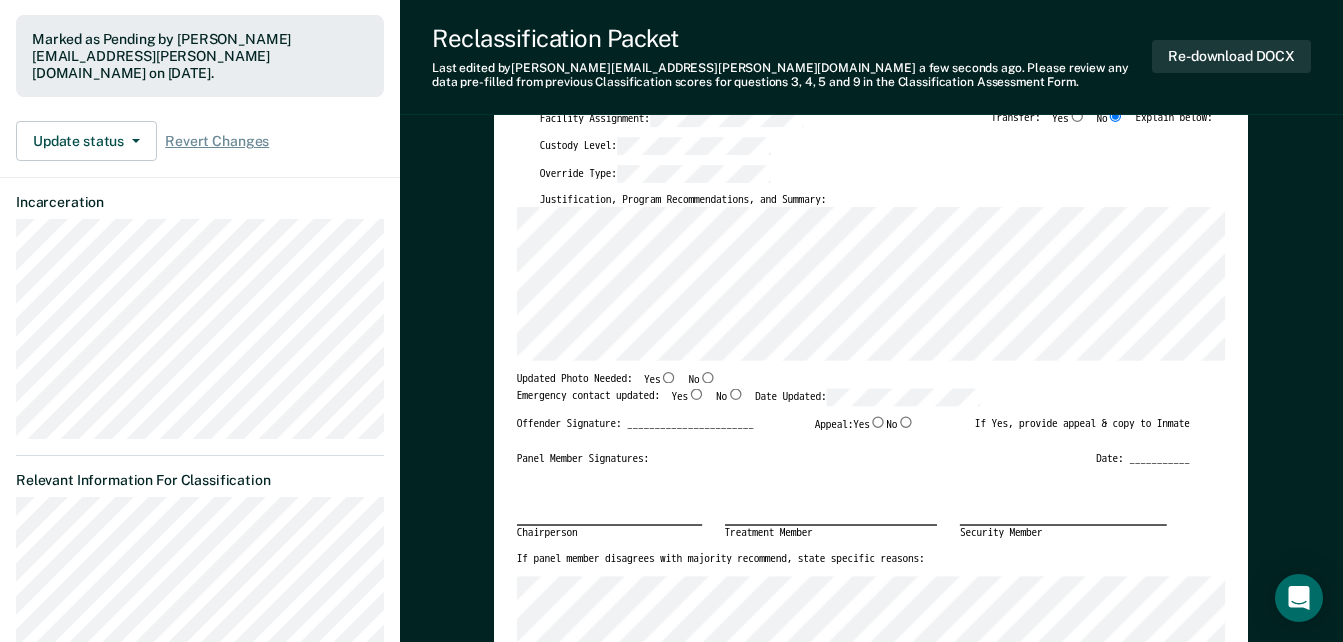 scroll, scrollTop: 500, scrollLeft: 0, axis: vertical 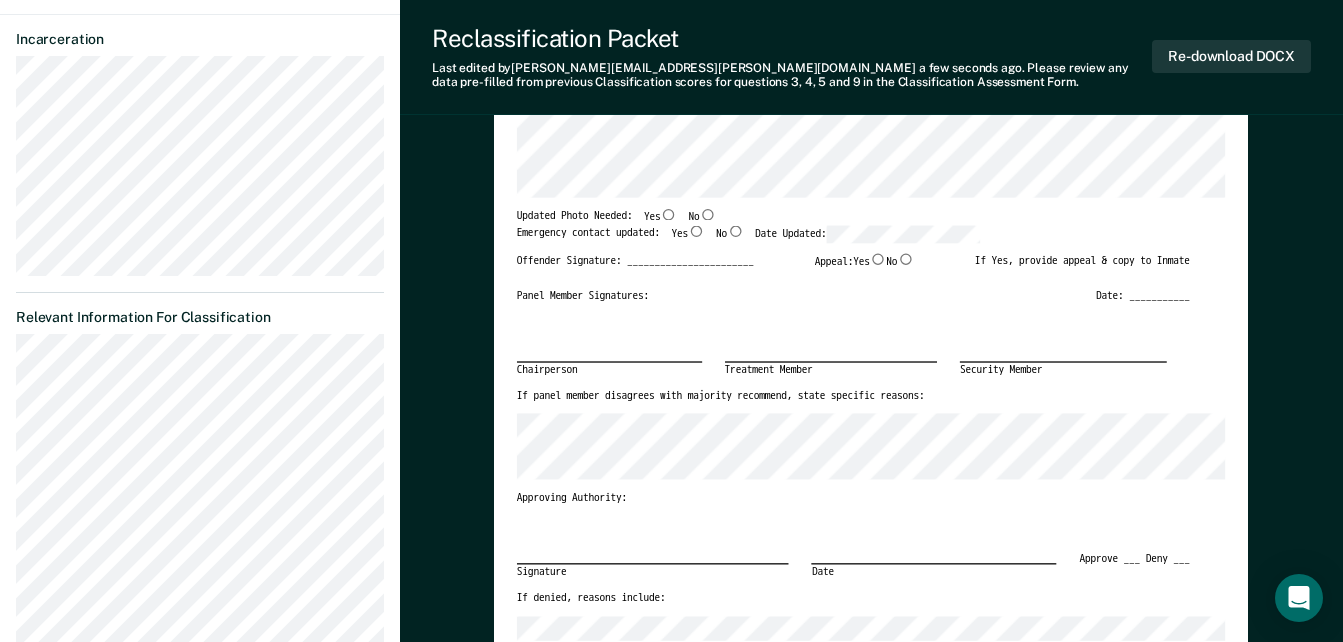 click on "Yes" at bounding box center (696, 230) 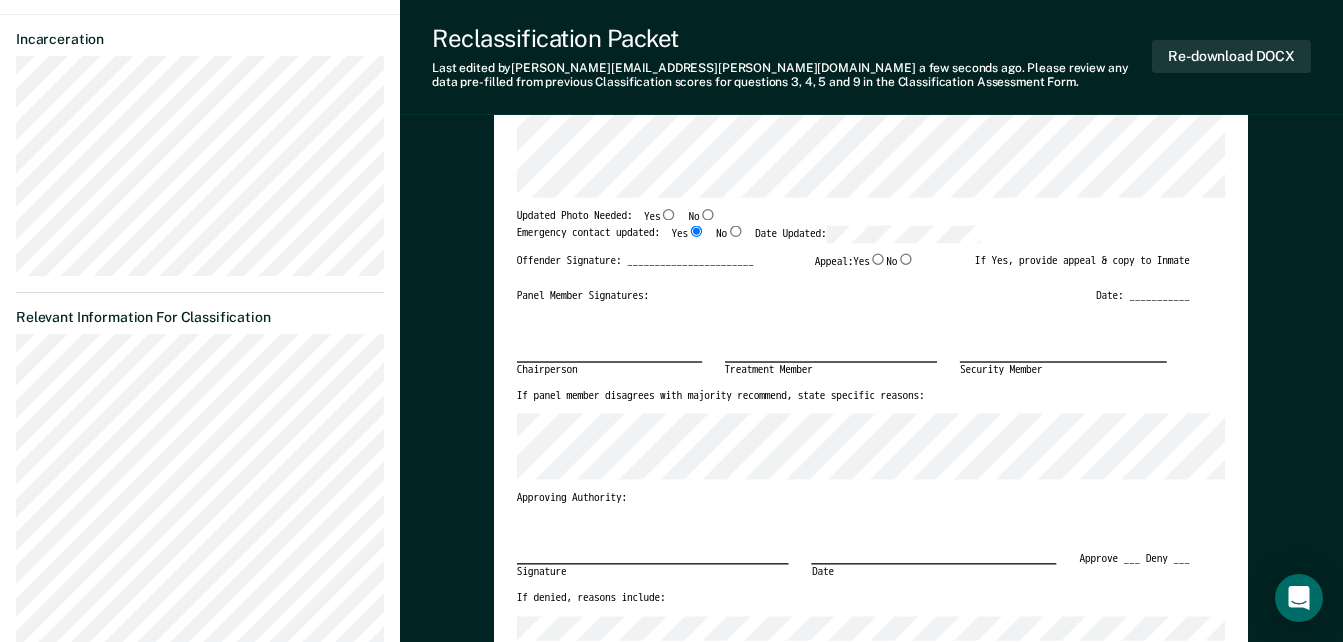 type on "x" 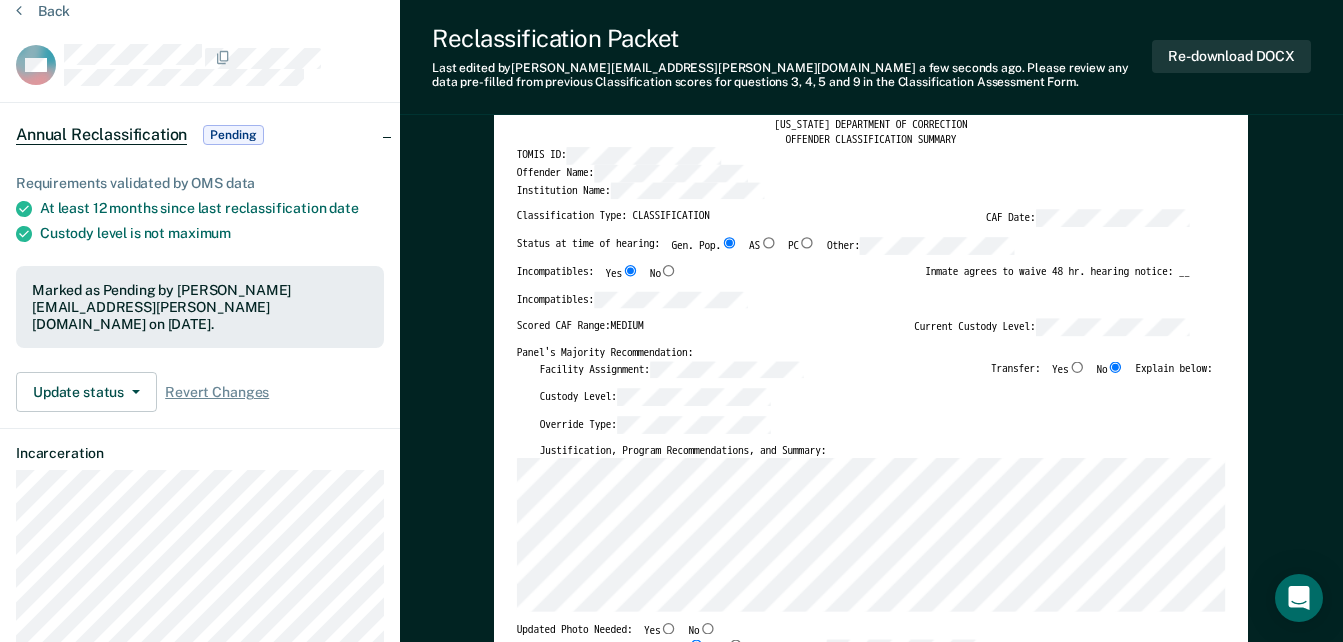 scroll, scrollTop: 0, scrollLeft: 0, axis: both 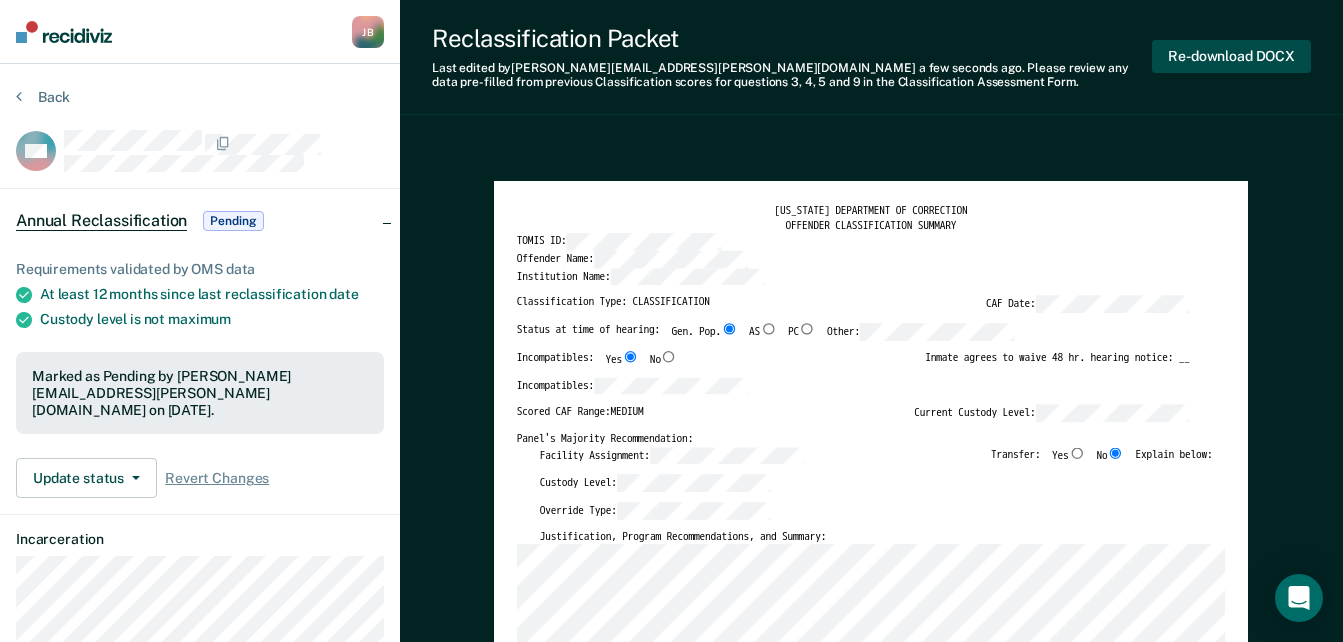 click on "Re-download DOCX" at bounding box center (1231, 56) 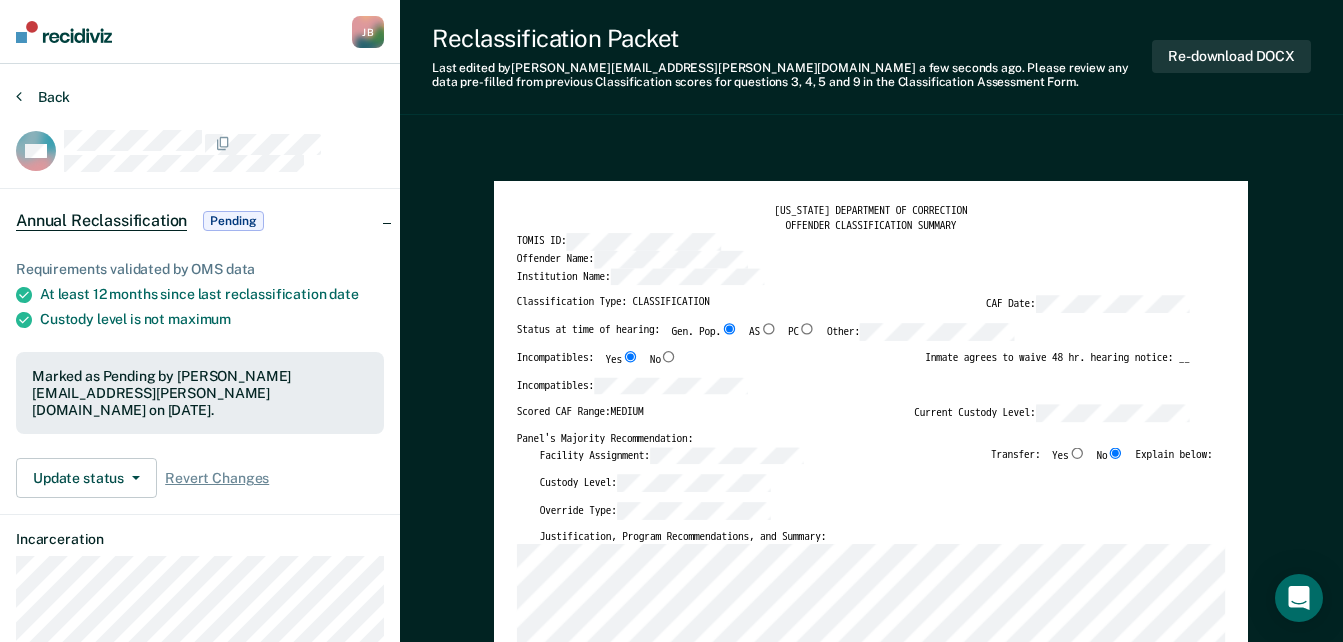click at bounding box center (19, 96) 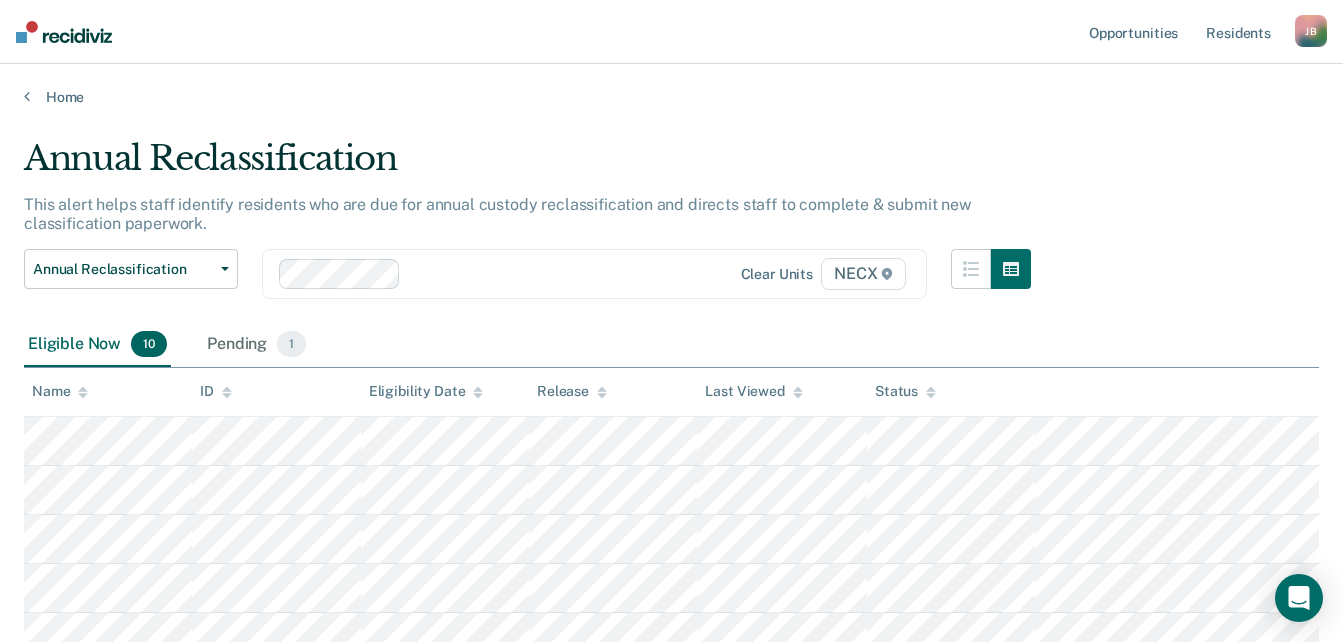 scroll, scrollTop: 300, scrollLeft: 0, axis: vertical 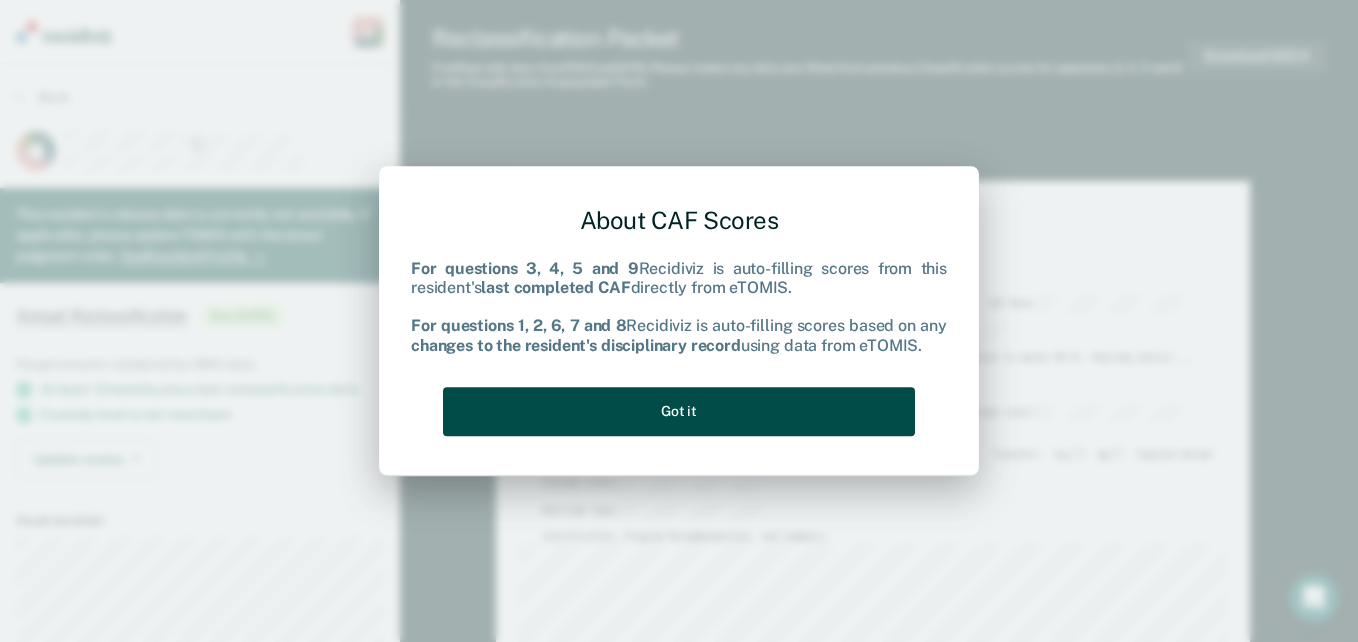 click on "Got it" at bounding box center [679, 411] 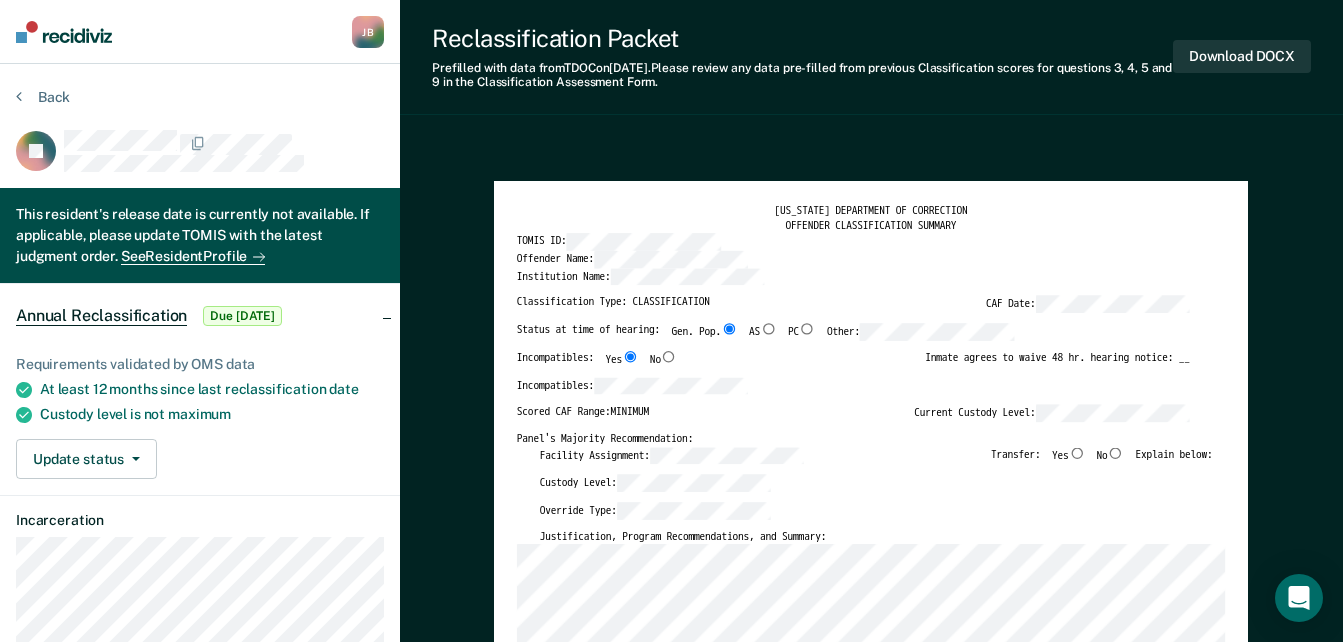 click on "No" at bounding box center [1116, 452] 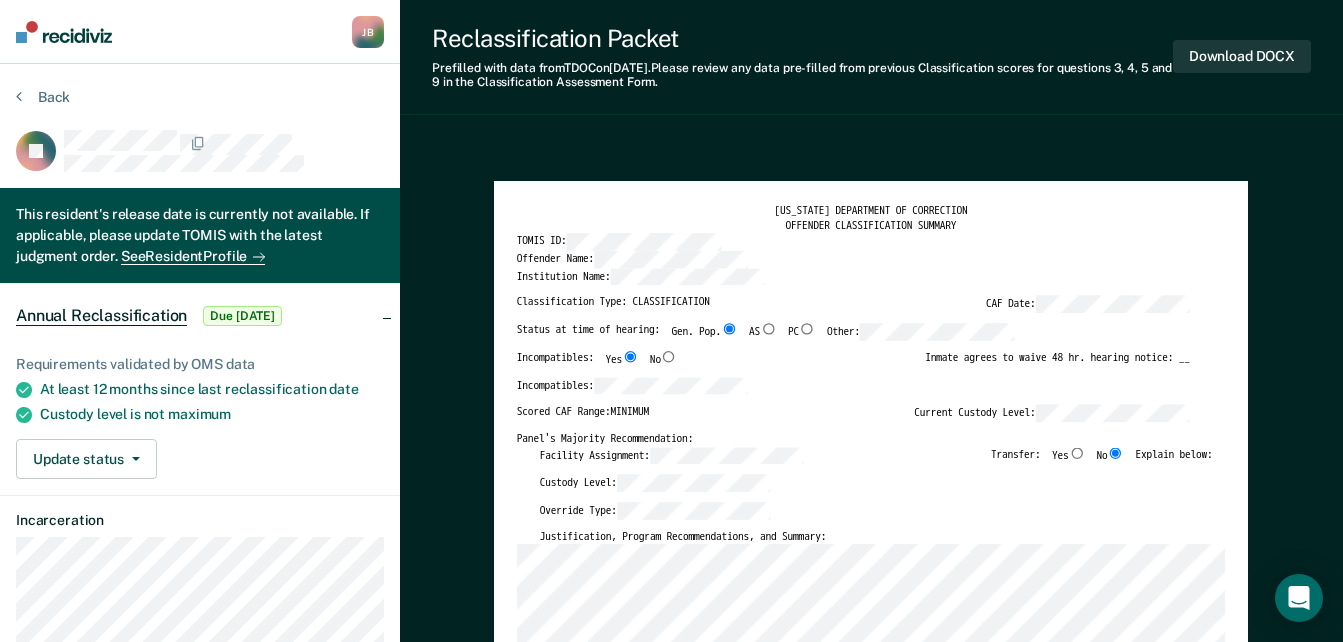 type on "x" 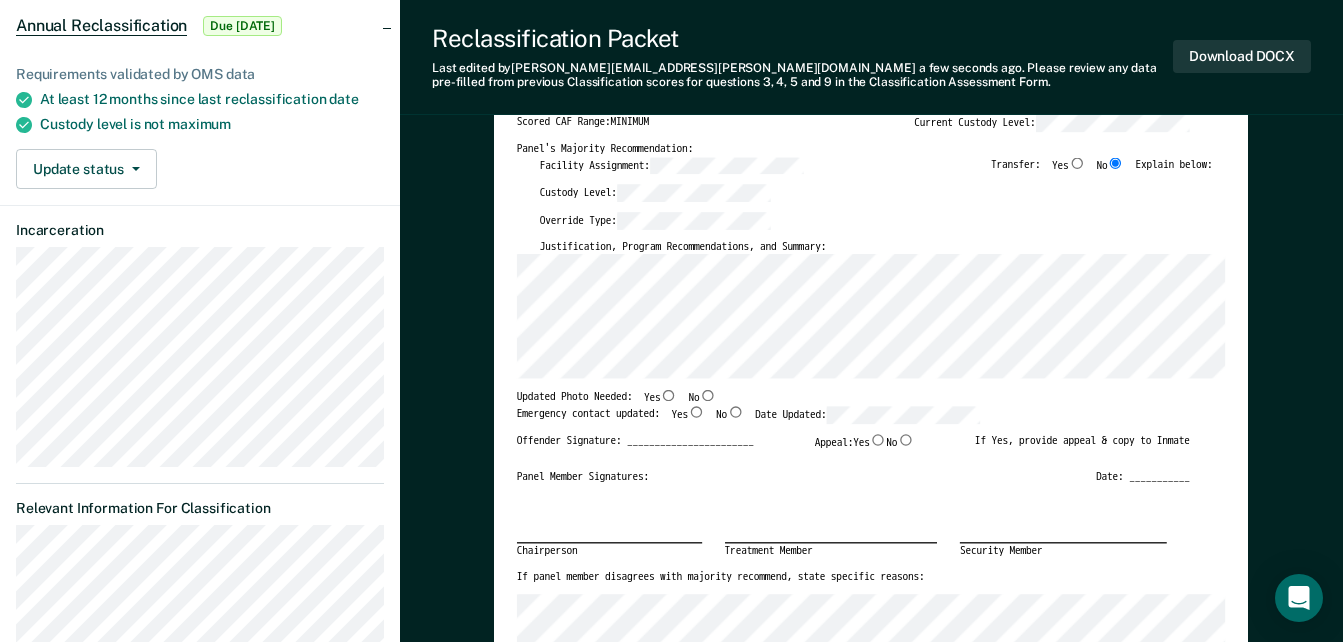 scroll, scrollTop: 400, scrollLeft: 0, axis: vertical 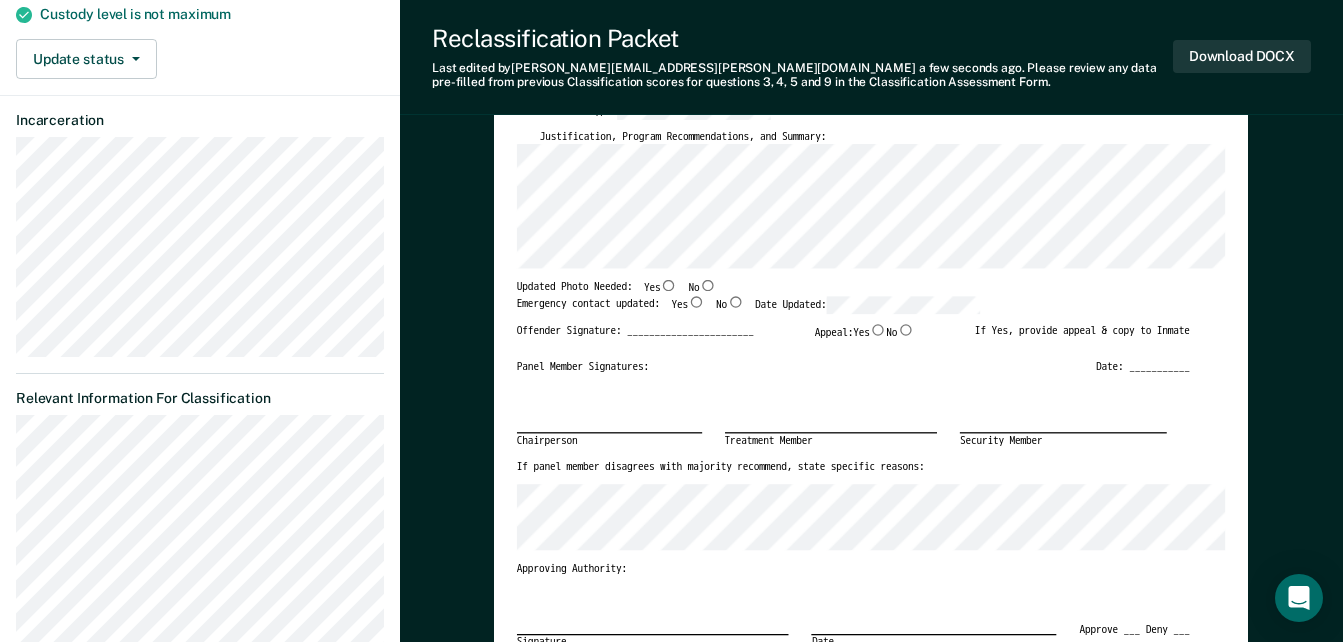 click on "Yes" at bounding box center (696, 301) 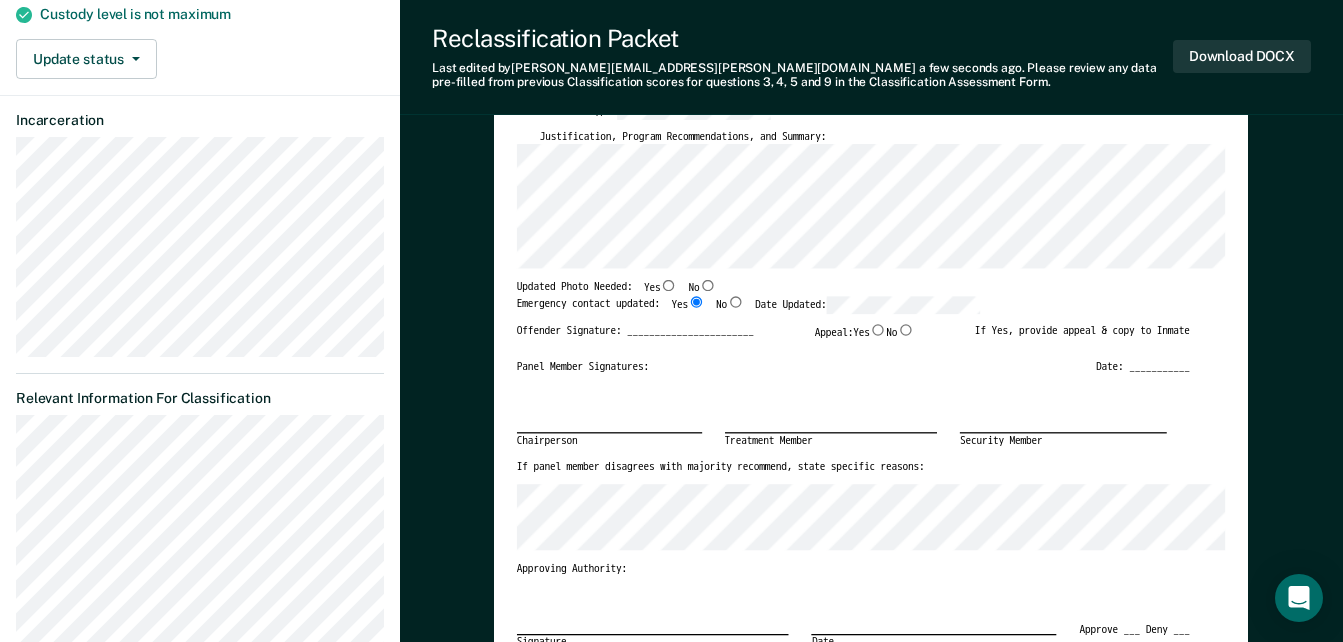 type on "x" 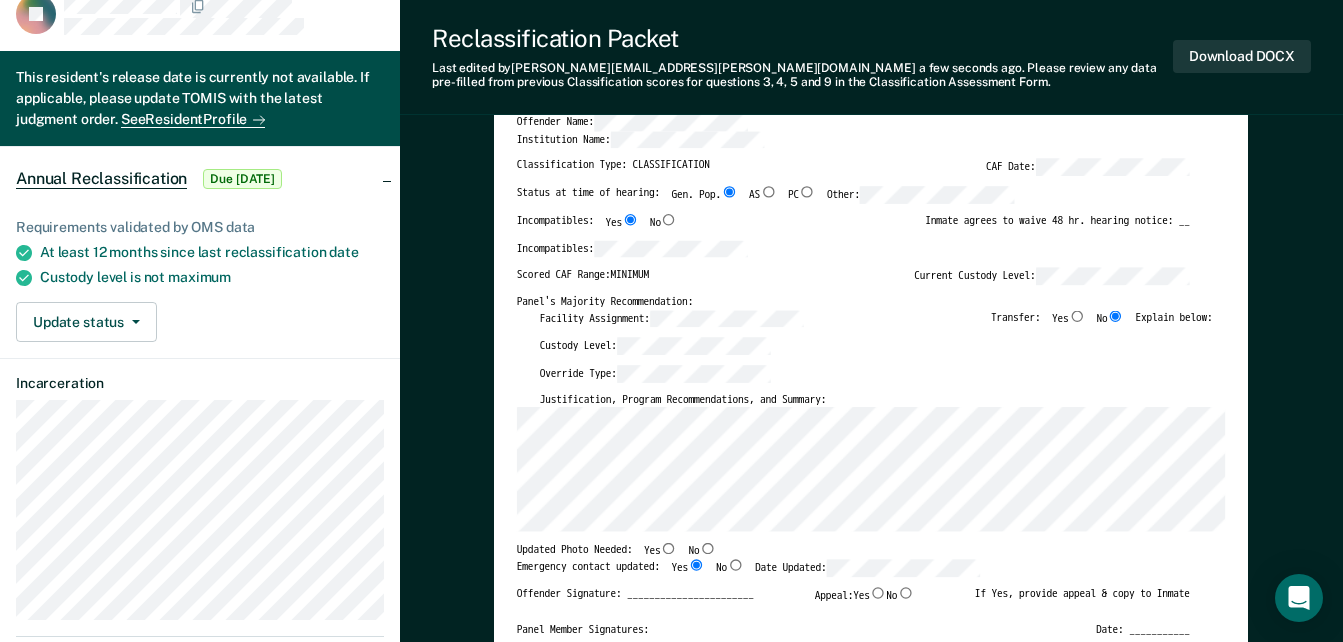 scroll, scrollTop: 0, scrollLeft: 0, axis: both 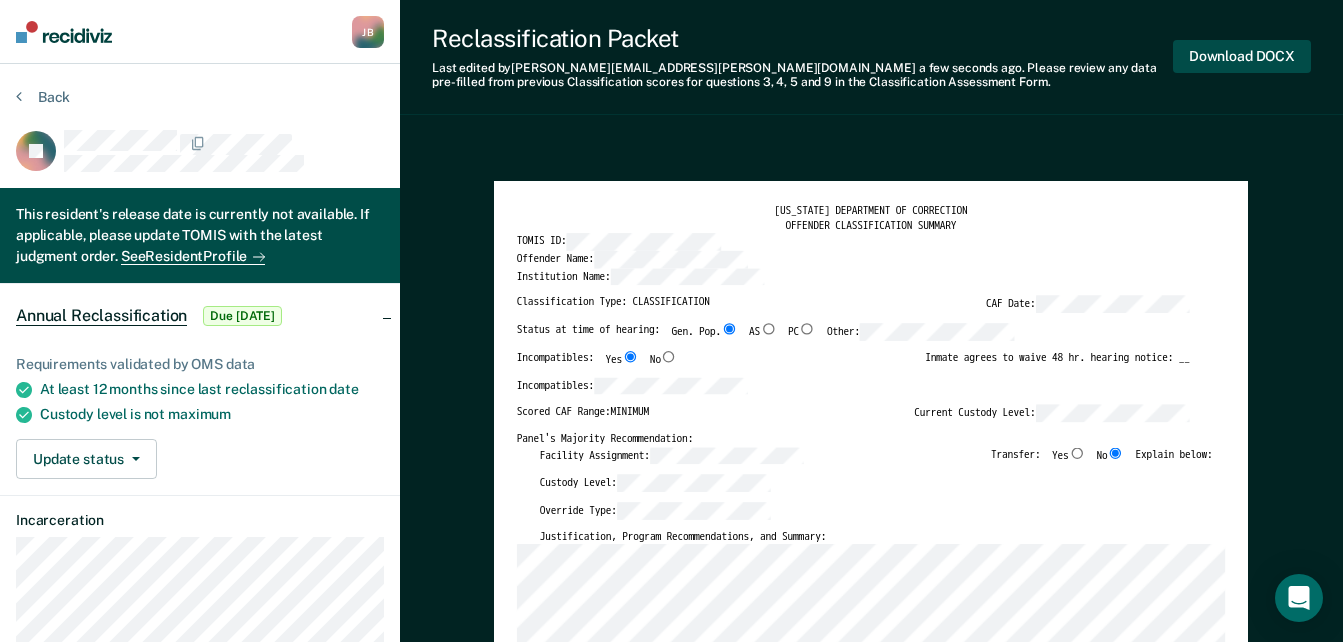 click on "Download DOCX" at bounding box center (1242, 56) 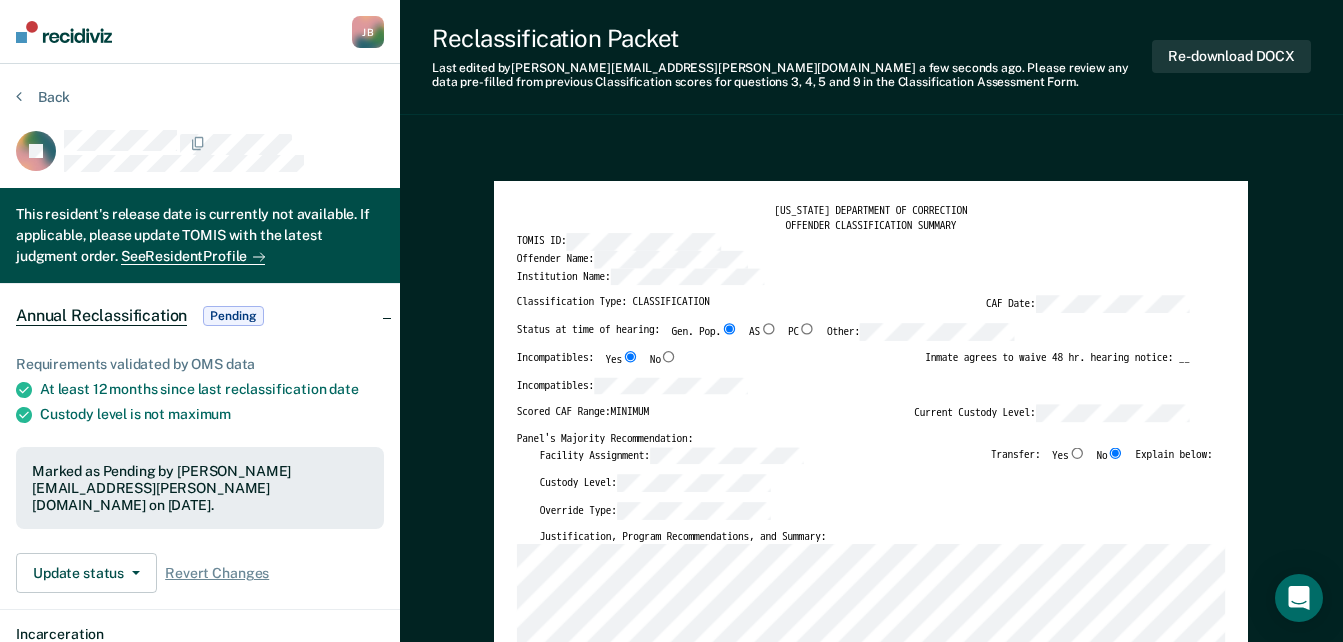drag, startPoint x: 9, startPoint y: 96, endPoint x: 11, endPoint y: 110, distance: 14.142136 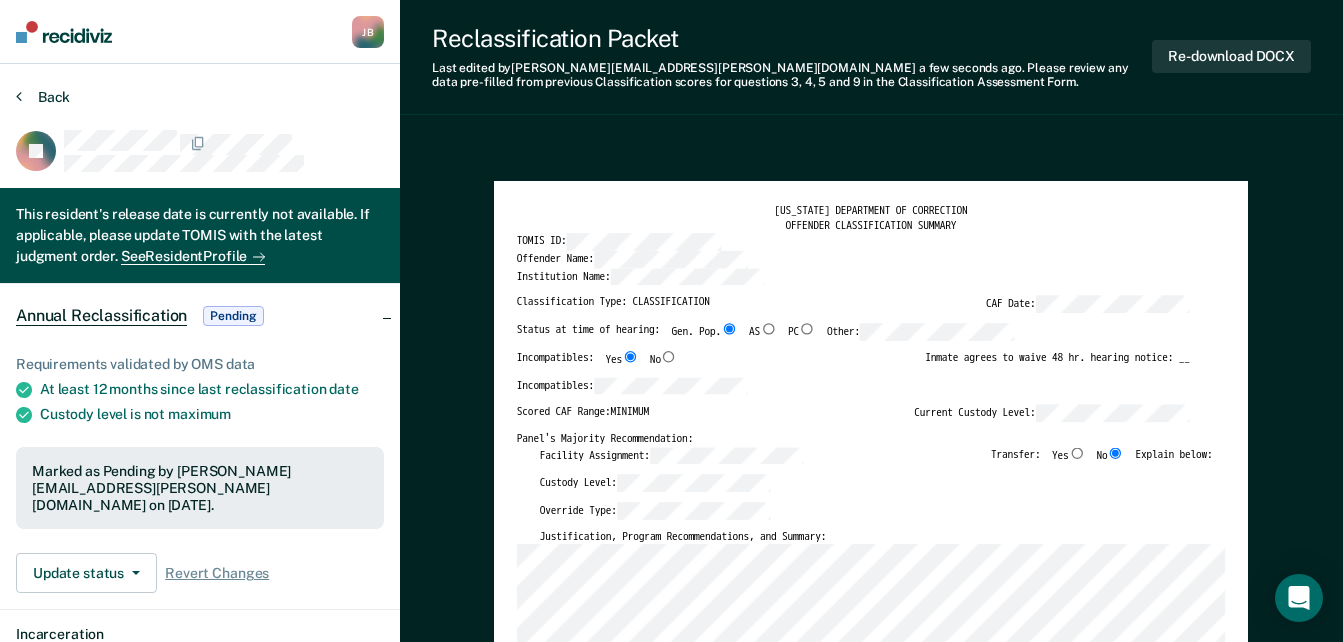 click on "Back" at bounding box center [43, 97] 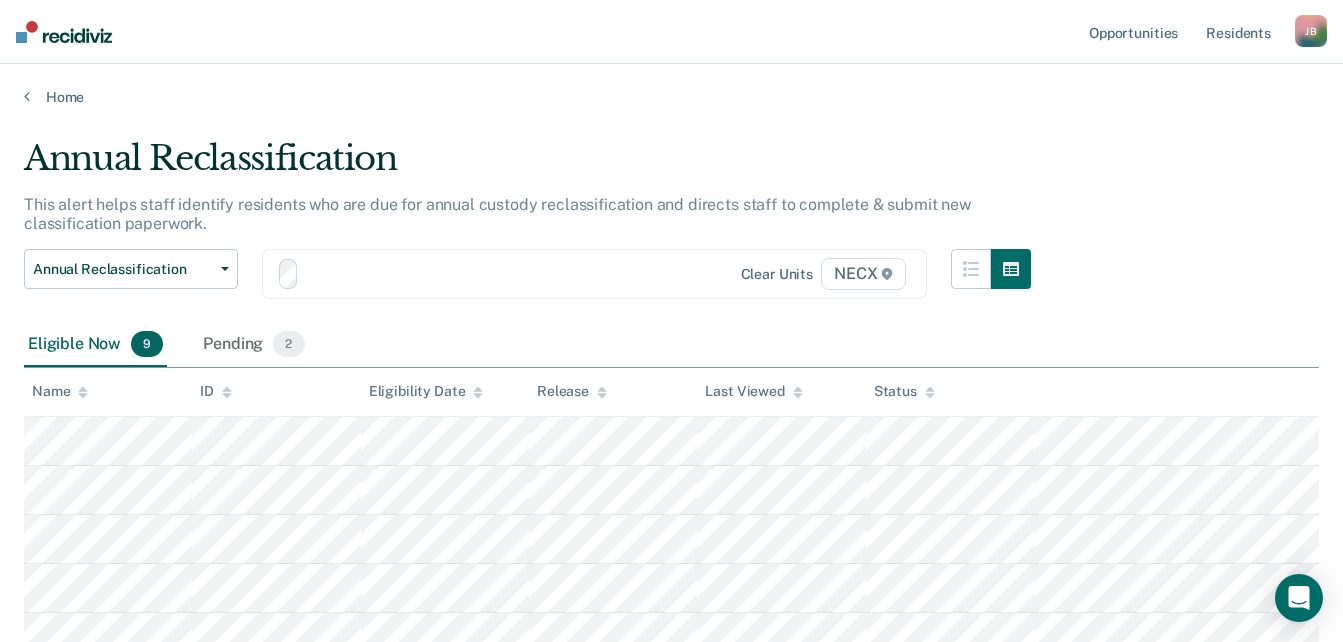 scroll, scrollTop: 300, scrollLeft: 0, axis: vertical 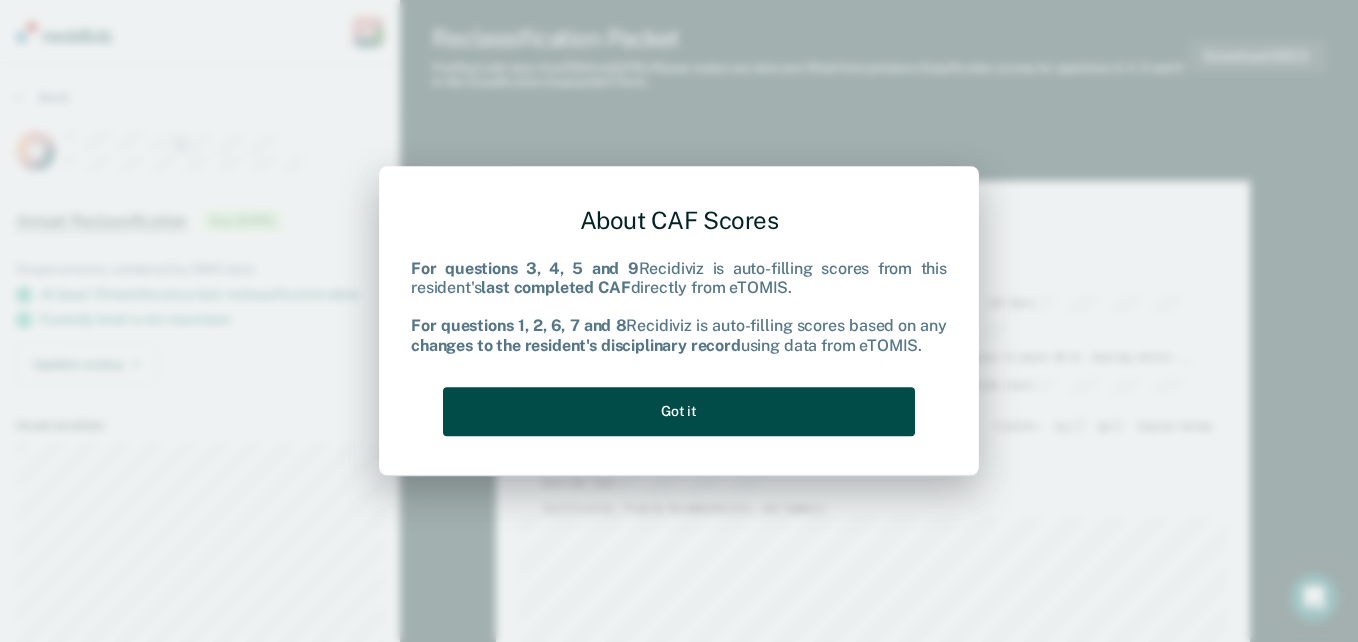 click on "Got it" at bounding box center [679, 411] 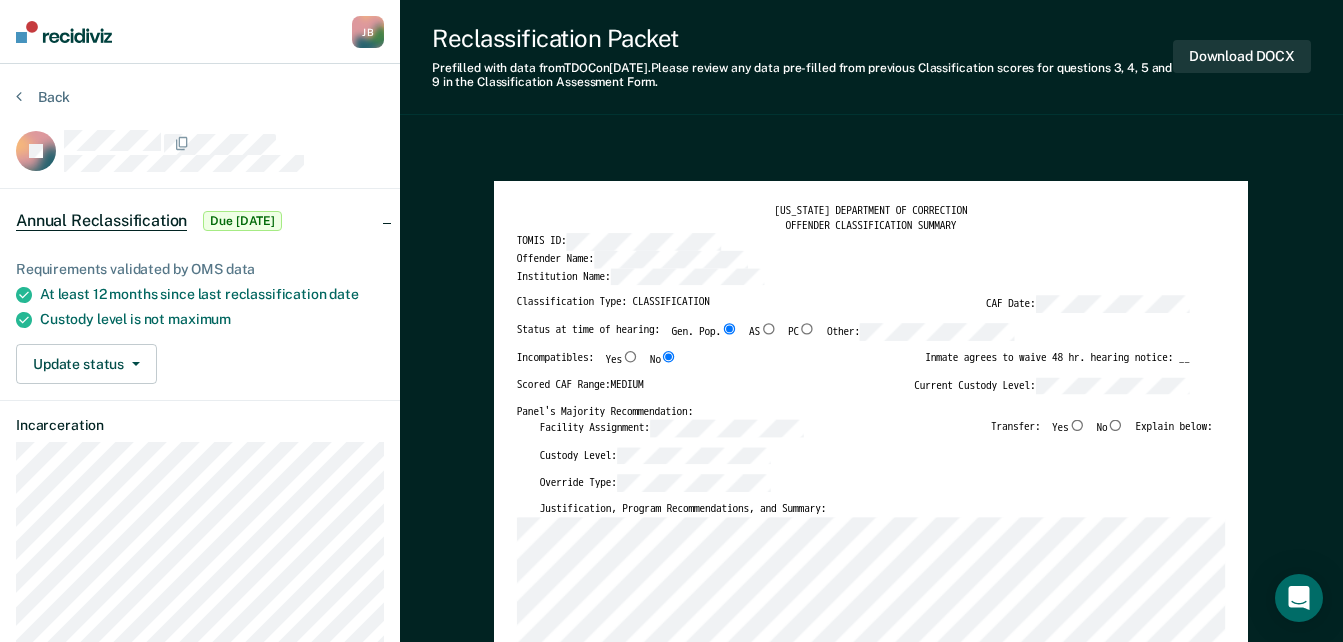 click on "No" at bounding box center (1116, 424) 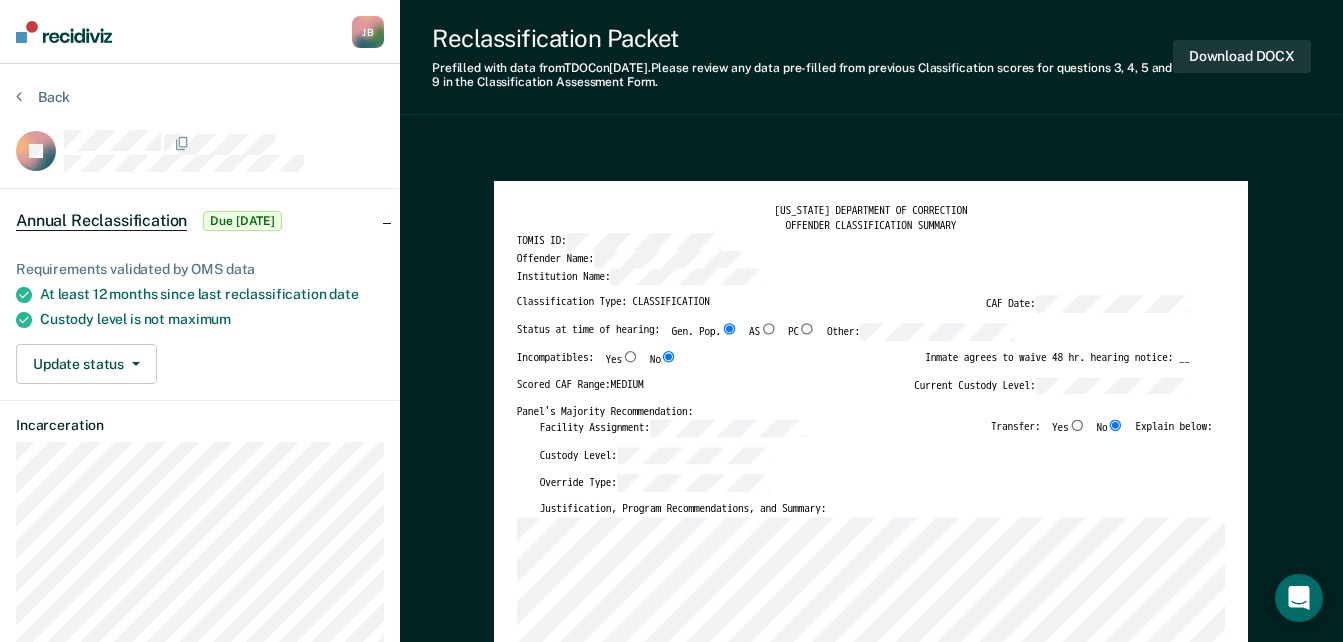 type on "x" 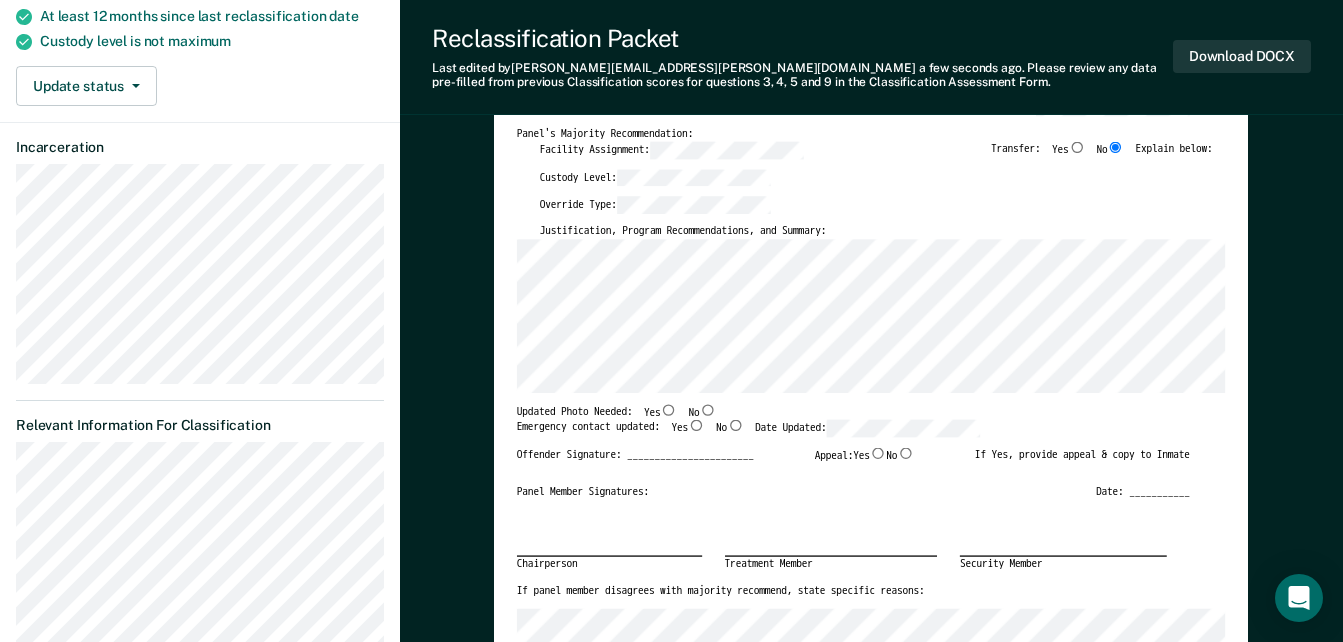 scroll, scrollTop: 300, scrollLeft: 0, axis: vertical 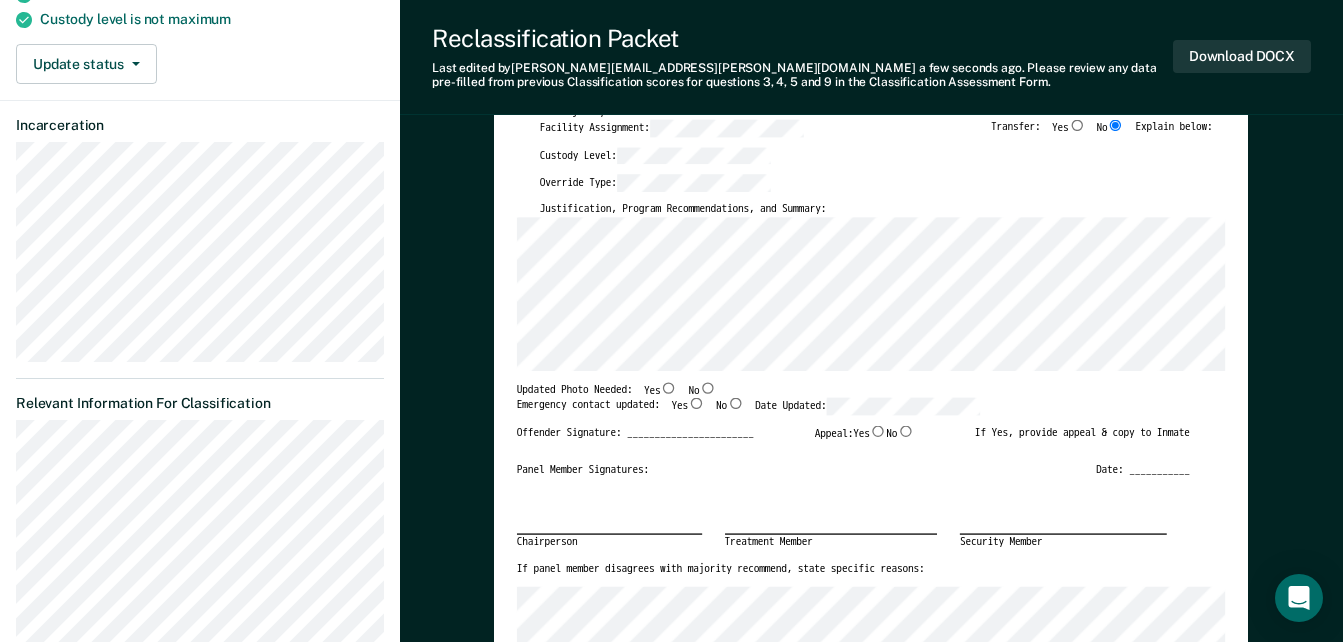 click on "Yes" at bounding box center (696, 403) 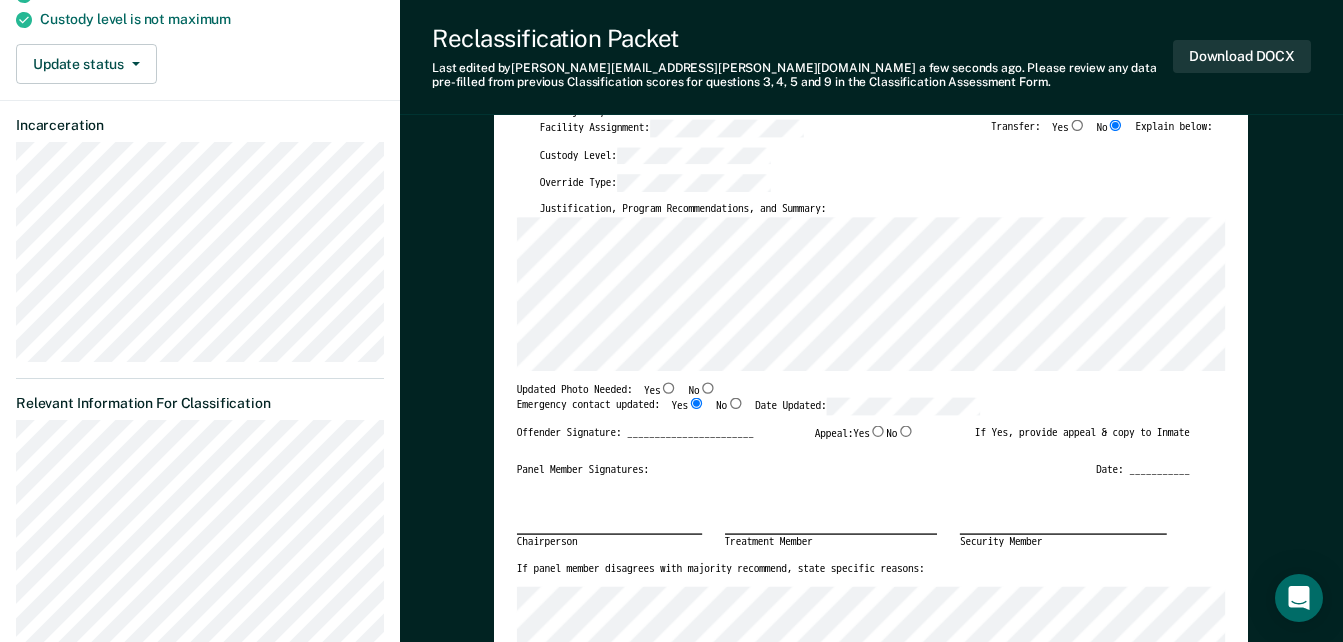 type on "x" 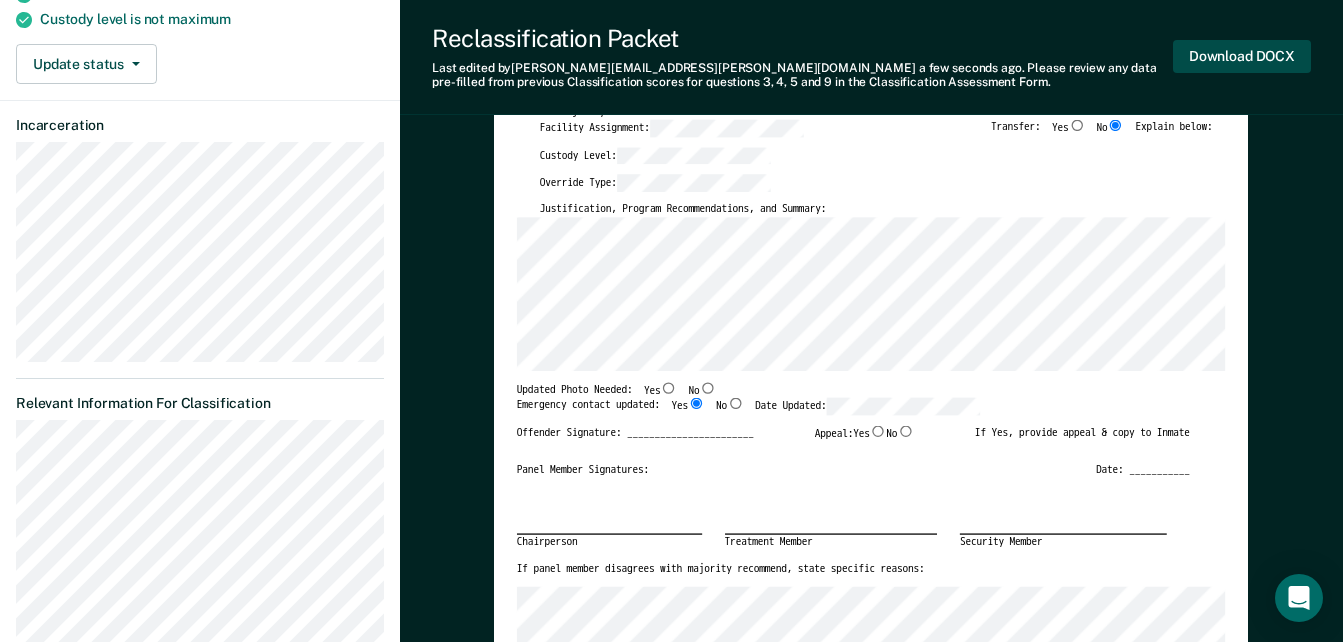 click on "Download DOCX" at bounding box center (1242, 56) 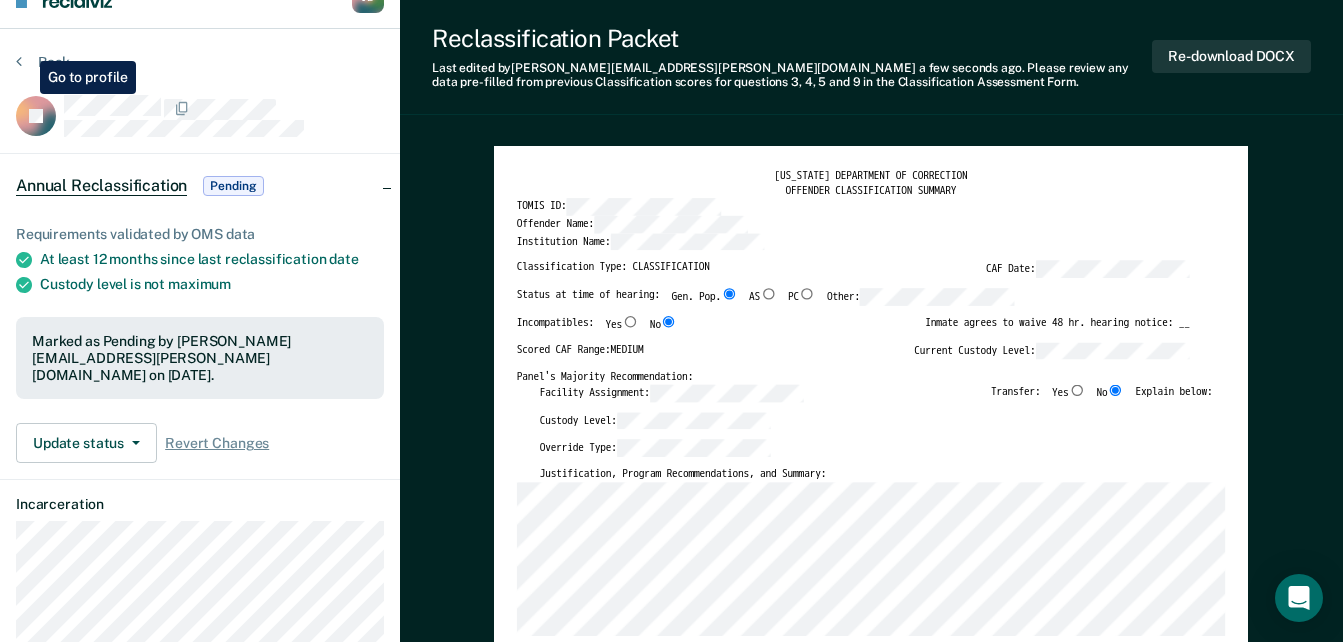 scroll, scrollTop: 0, scrollLeft: 0, axis: both 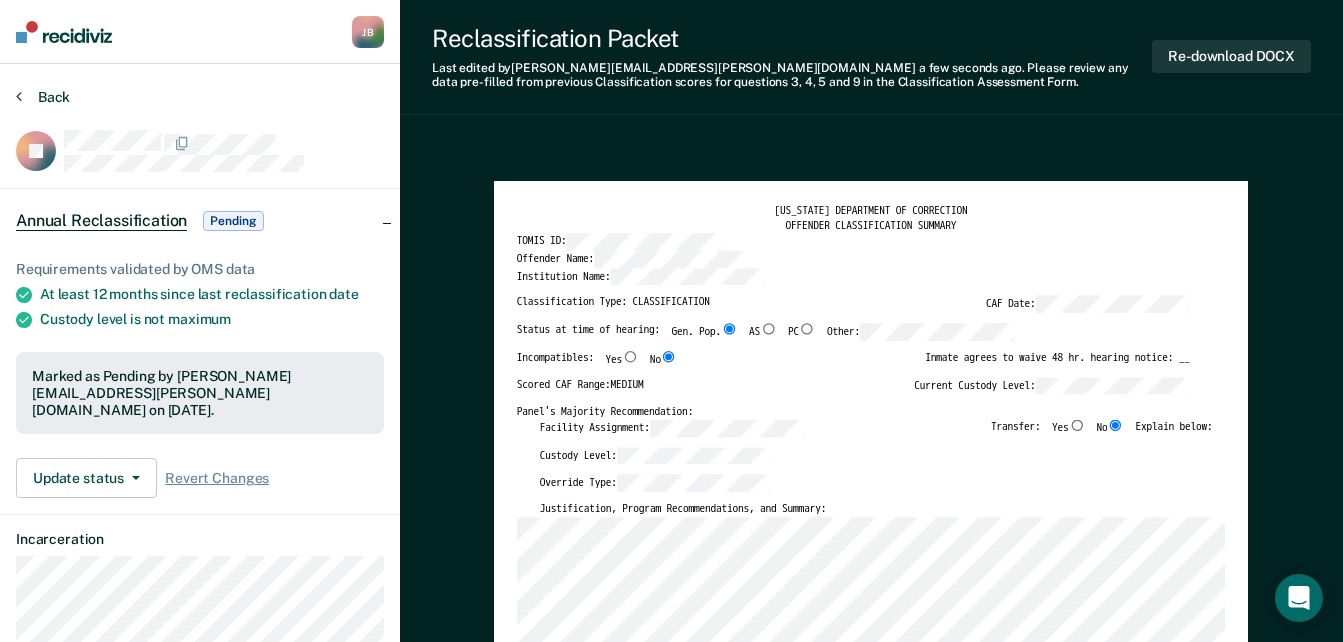 click at bounding box center [19, 96] 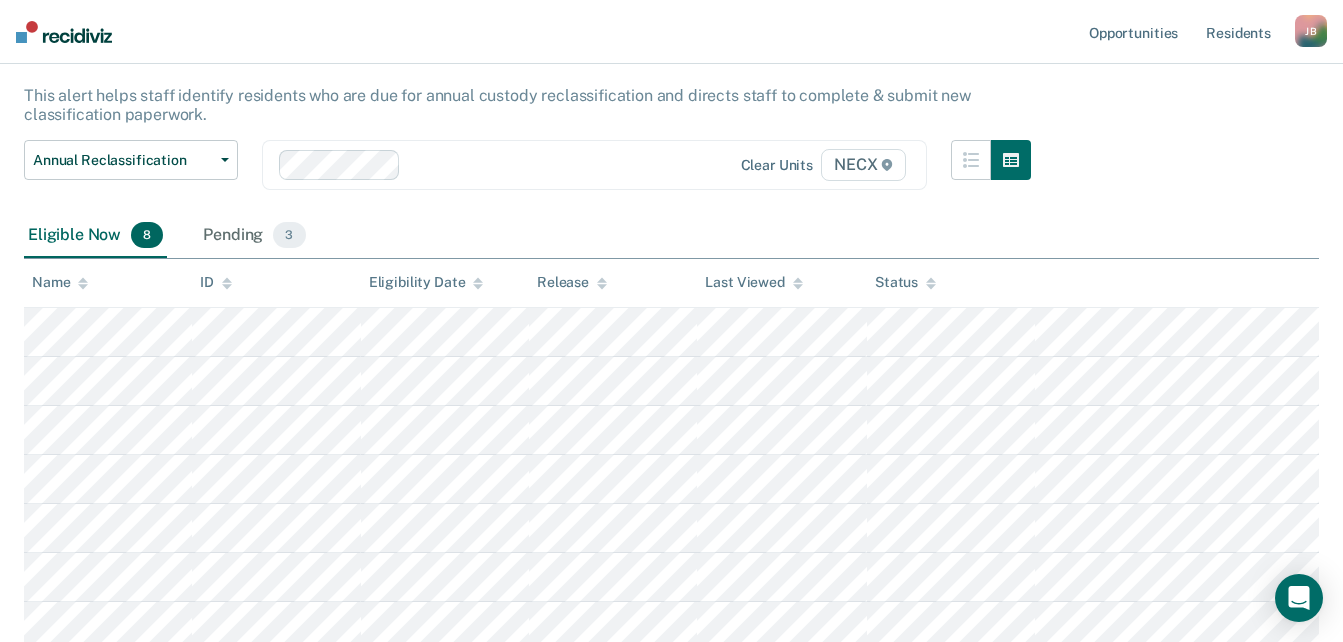 scroll, scrollTop: 100, scrollLeft: 0, axis: vertical 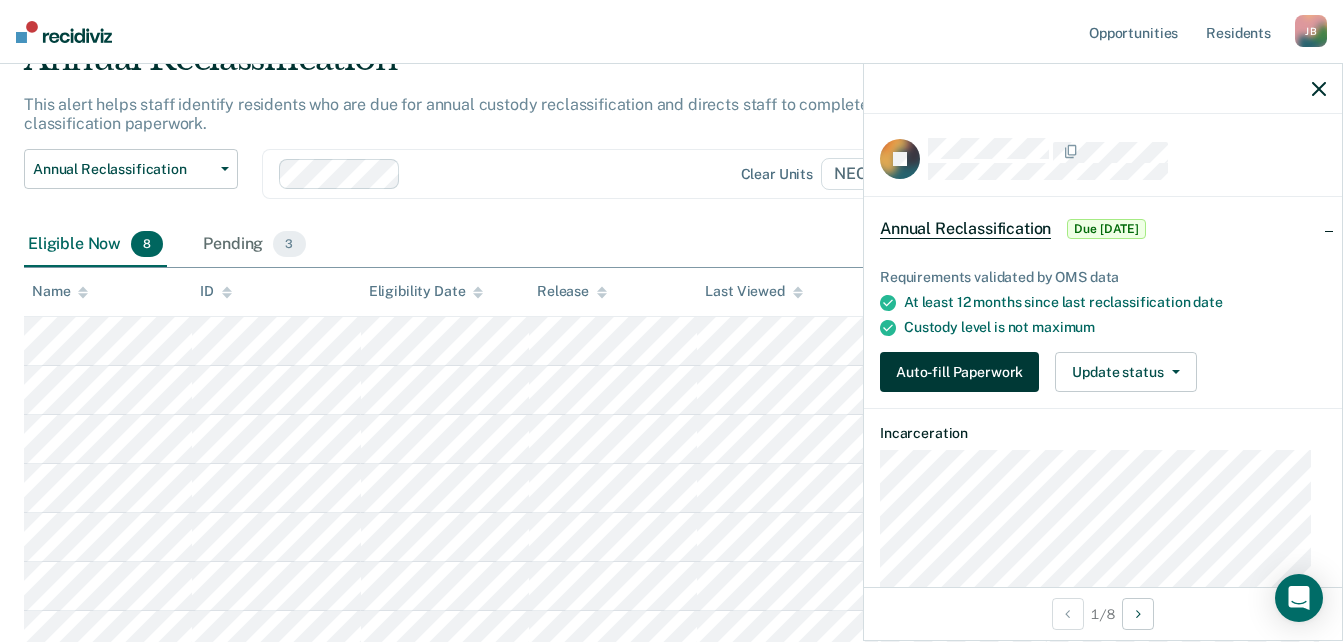click on "Auto-fill Paperwork" at bounding box center [959, 372] 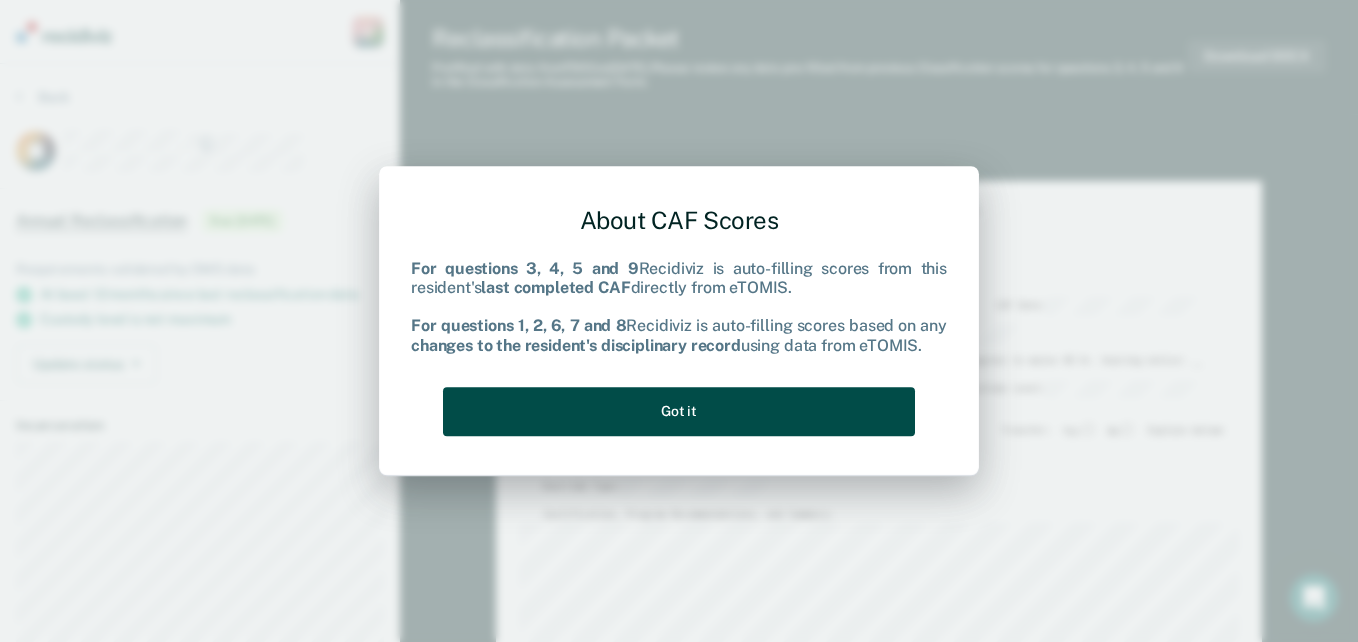 click on "Got it" at bounding box center (679, 411) 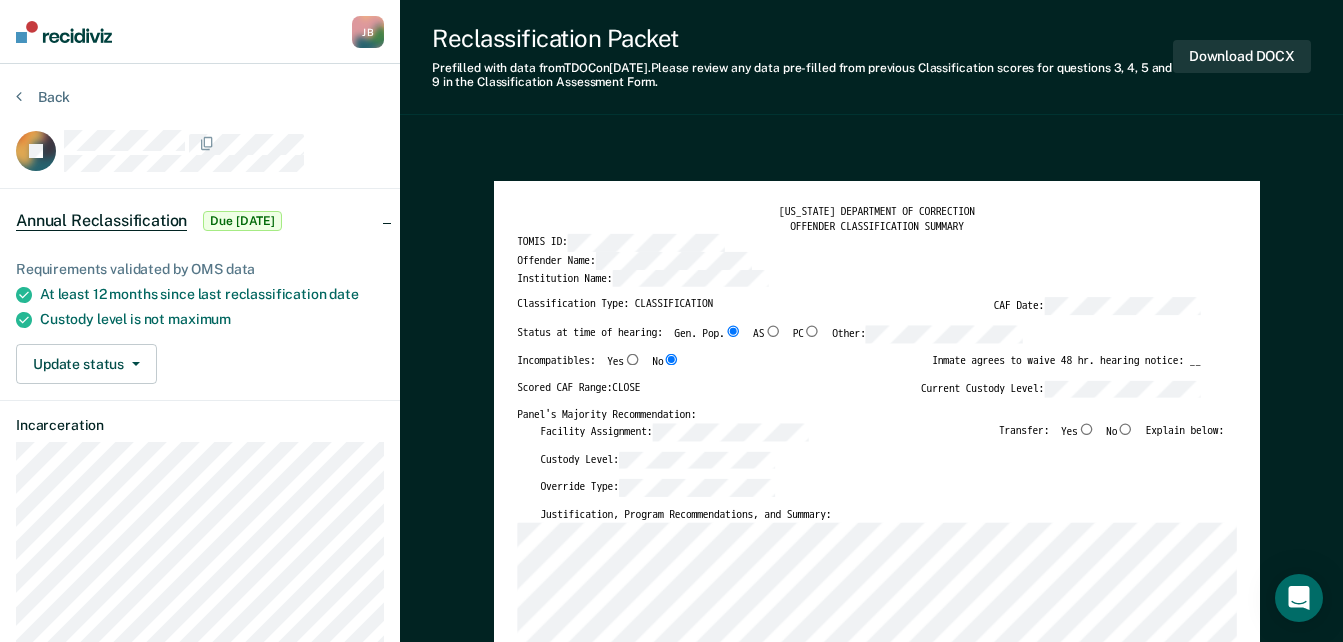 click on "No" at bounding box center [1126, 429] 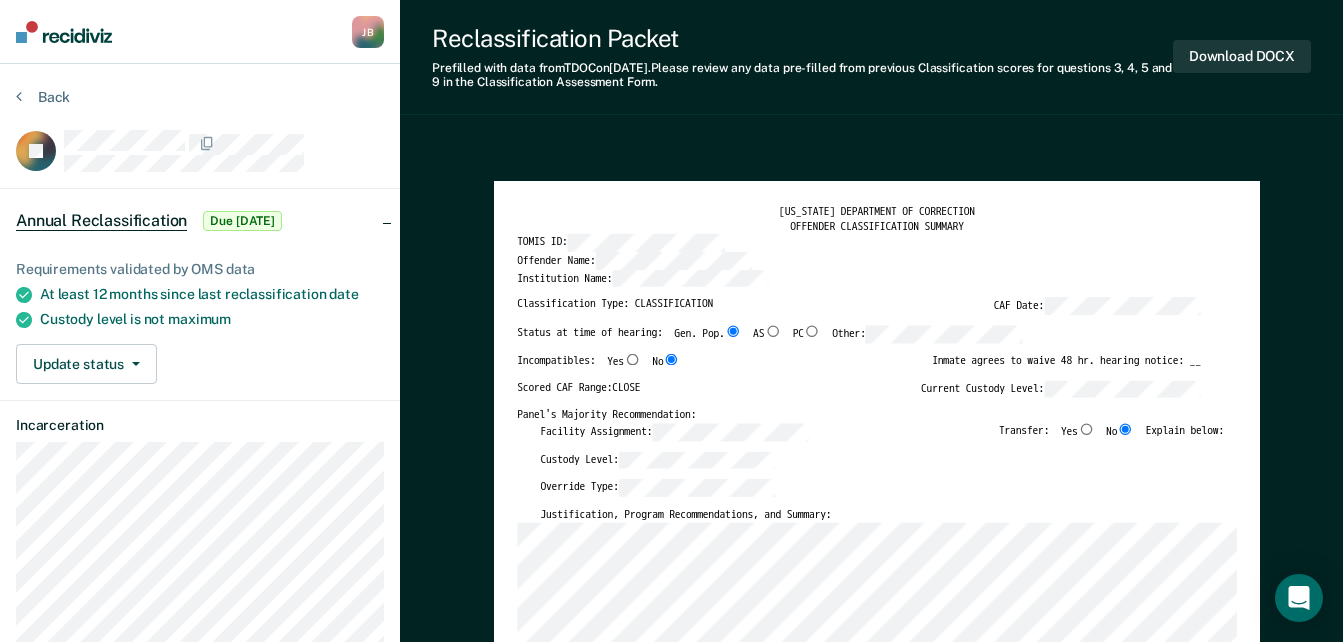 type on "x" 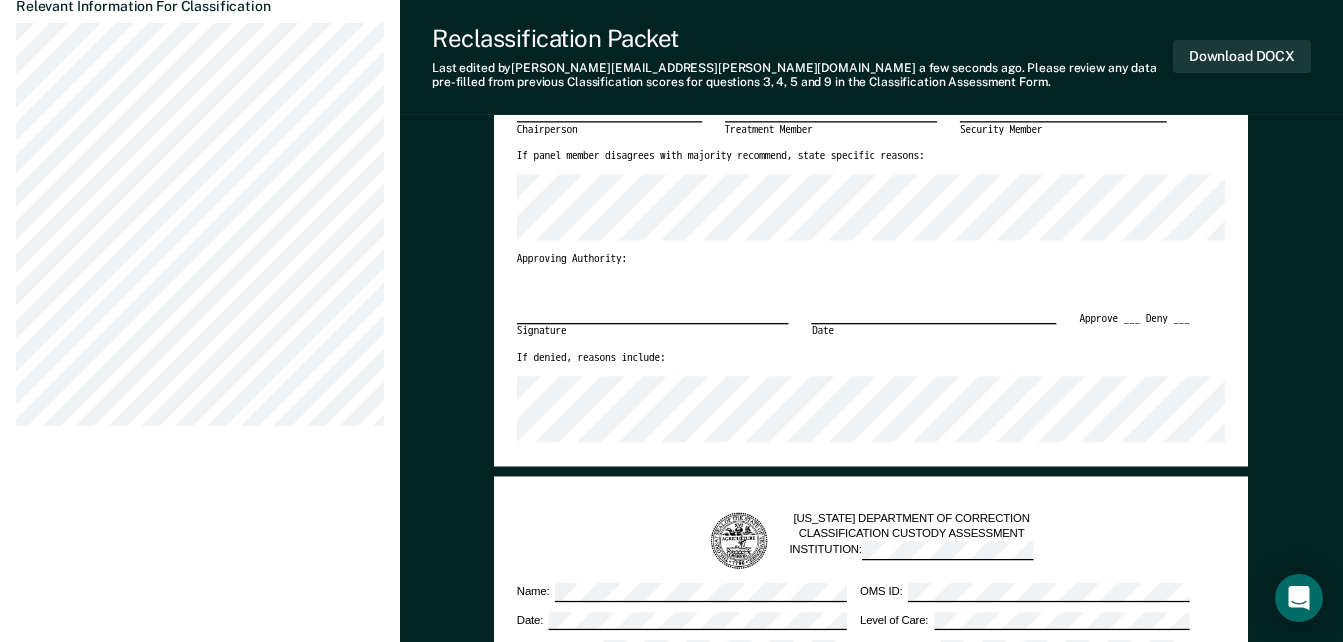 scroll, scrollTop: 400, scrollLeft: 0, axis: vertical 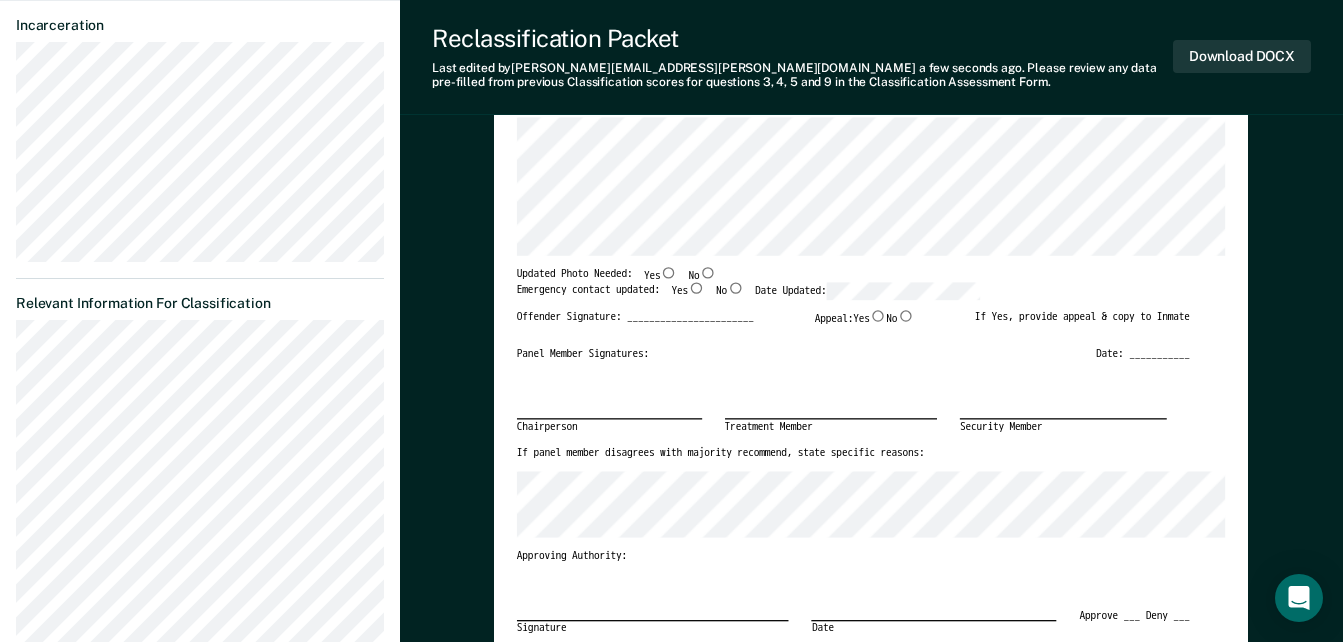 click on "Yes" at bounding box center (696, 287) 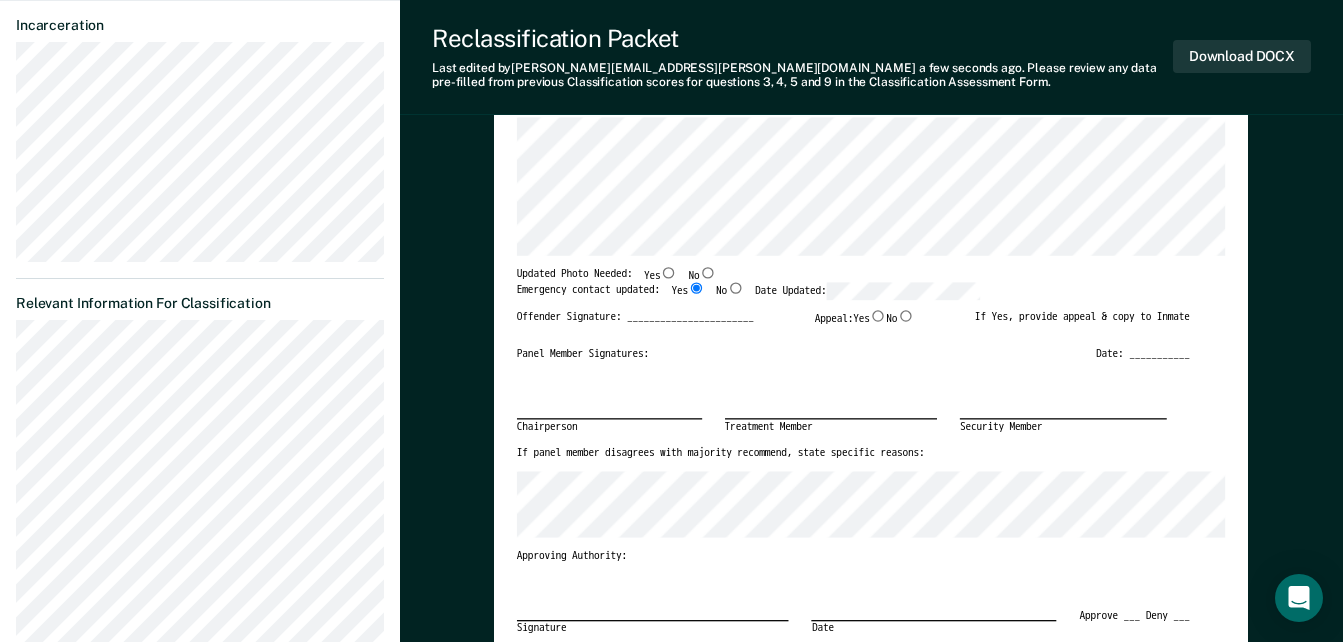 type on "x" 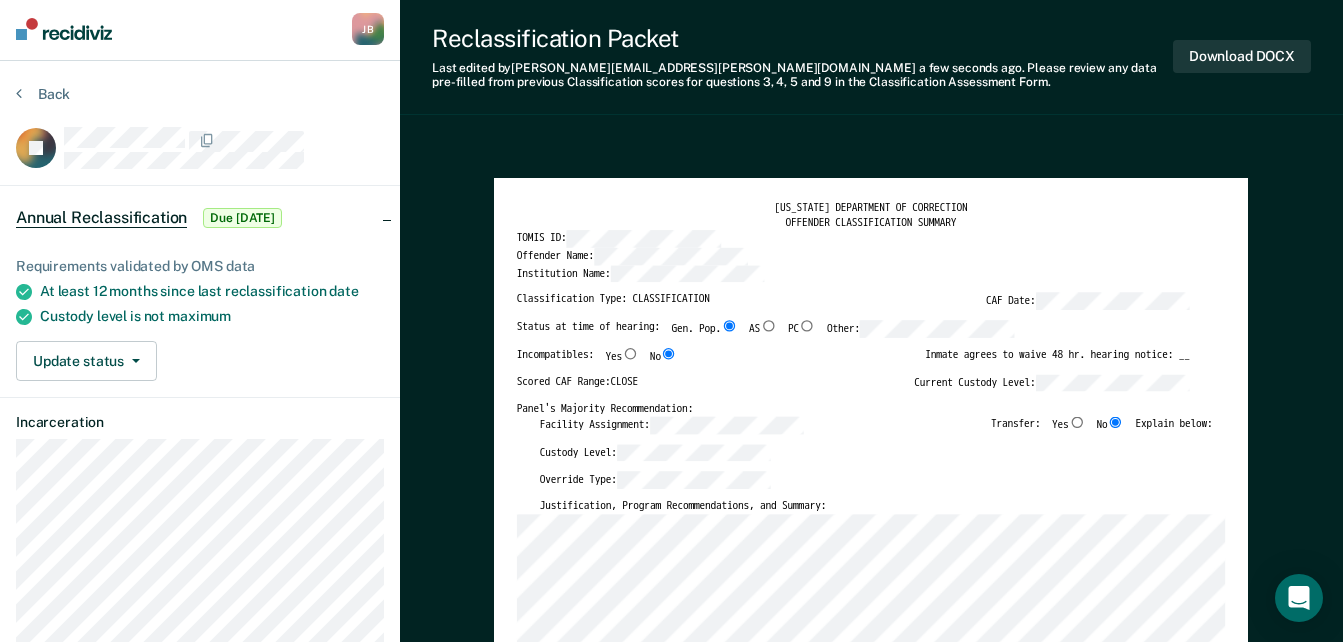 scroll, scrollTop: 0, scrollLeft: 0, axis: both 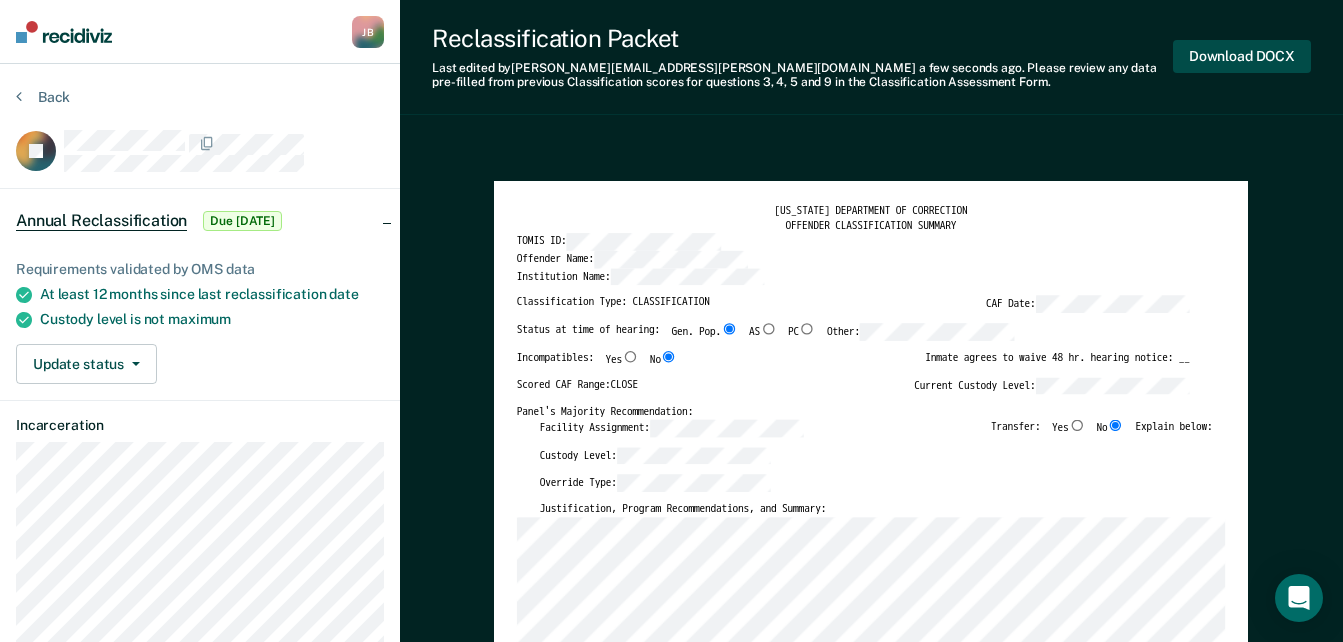 click on "Download DOCX" at bounding box center (1242, 56) 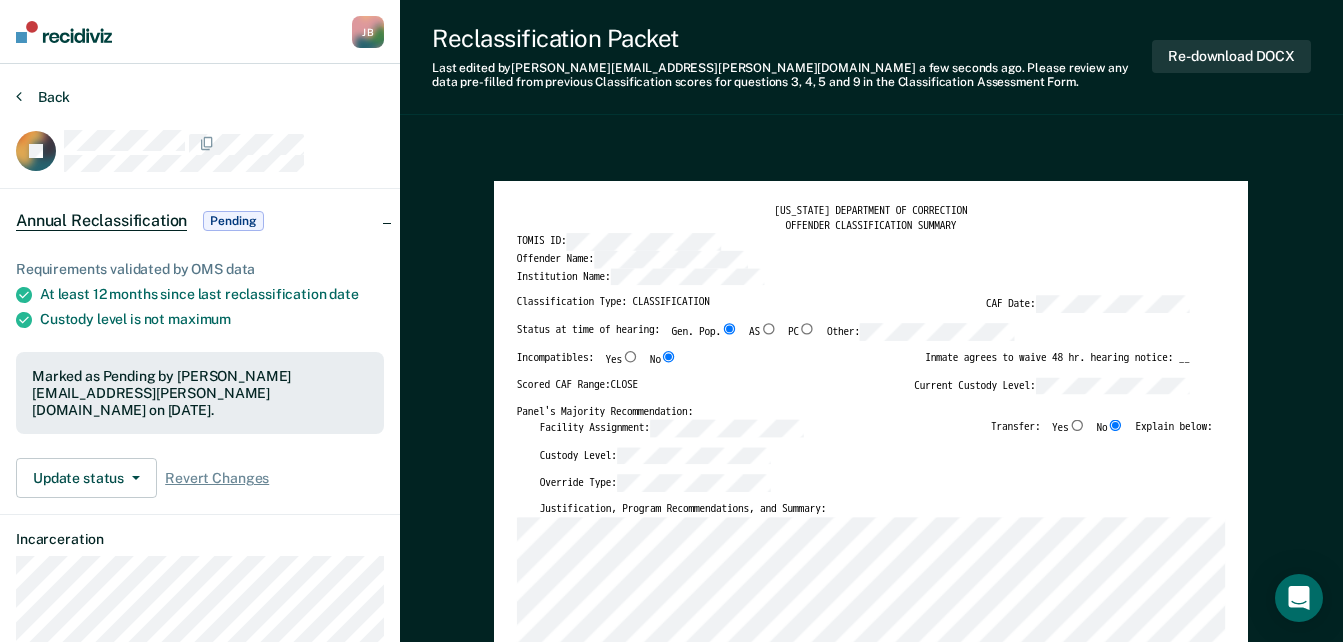 click at bounding box center (19, 96) 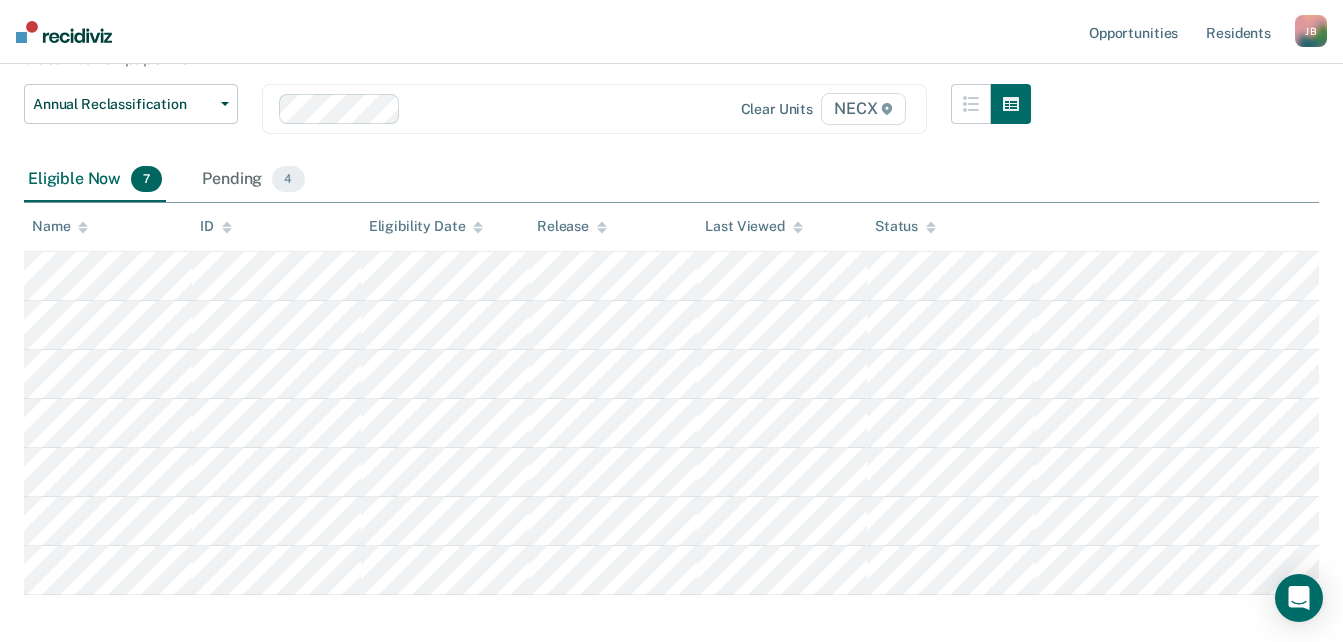scroll, scrollTop: 200, scrollLeft: 0, axis: vertical 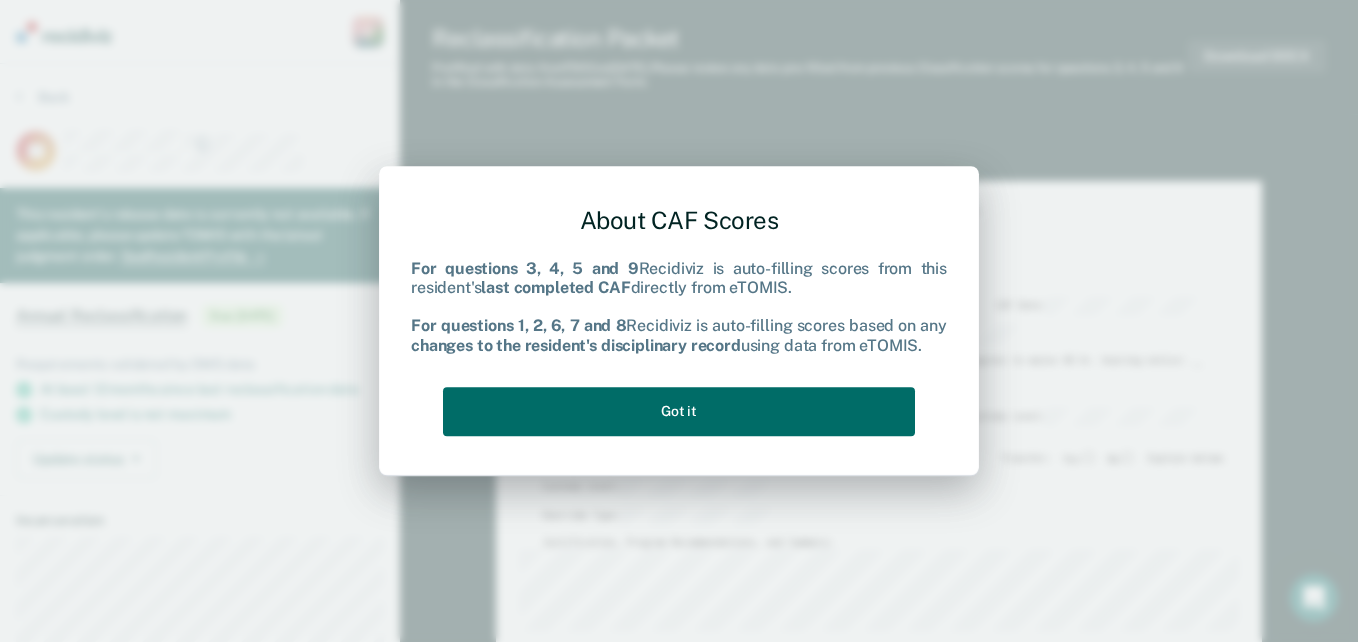 click on "About CAF Scores For questions 3, 4, 5 and 9  Recidiviz is auto-filling scores from this resident's  last completed CAF  directly from eTOMIS. For questions 1, 2, 6, 7 and 8  Recidiviz is auto-filling scores based on any   changes to the resident's disciplinary record  using data from eTOMIS. Got it" at bounding box center [679, 317] 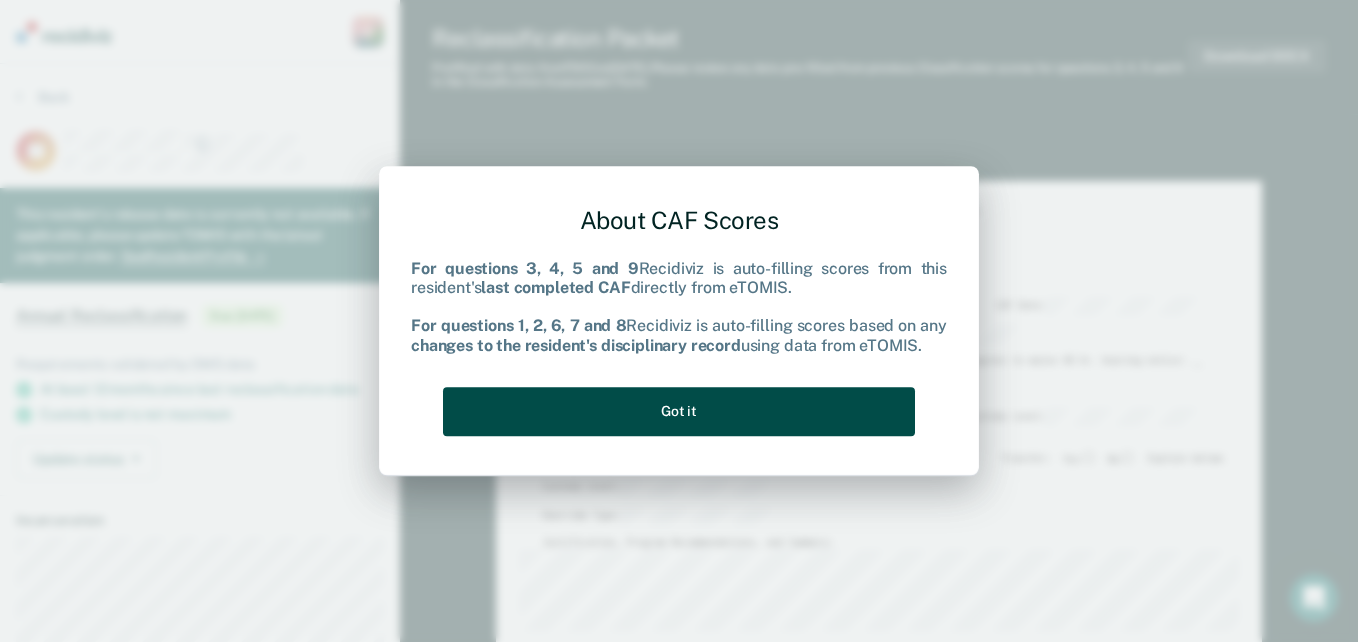 click on "Got it" at bounding box center [679, 411] 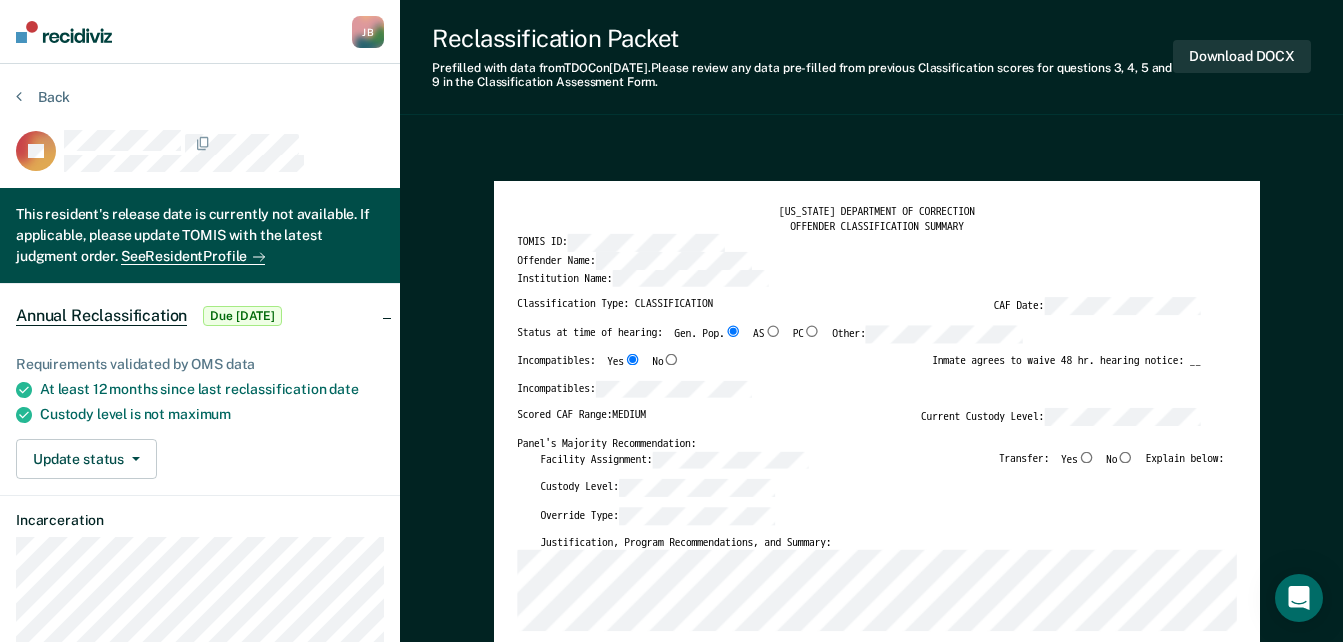 click on "No" at bounding box center (1126, 457) 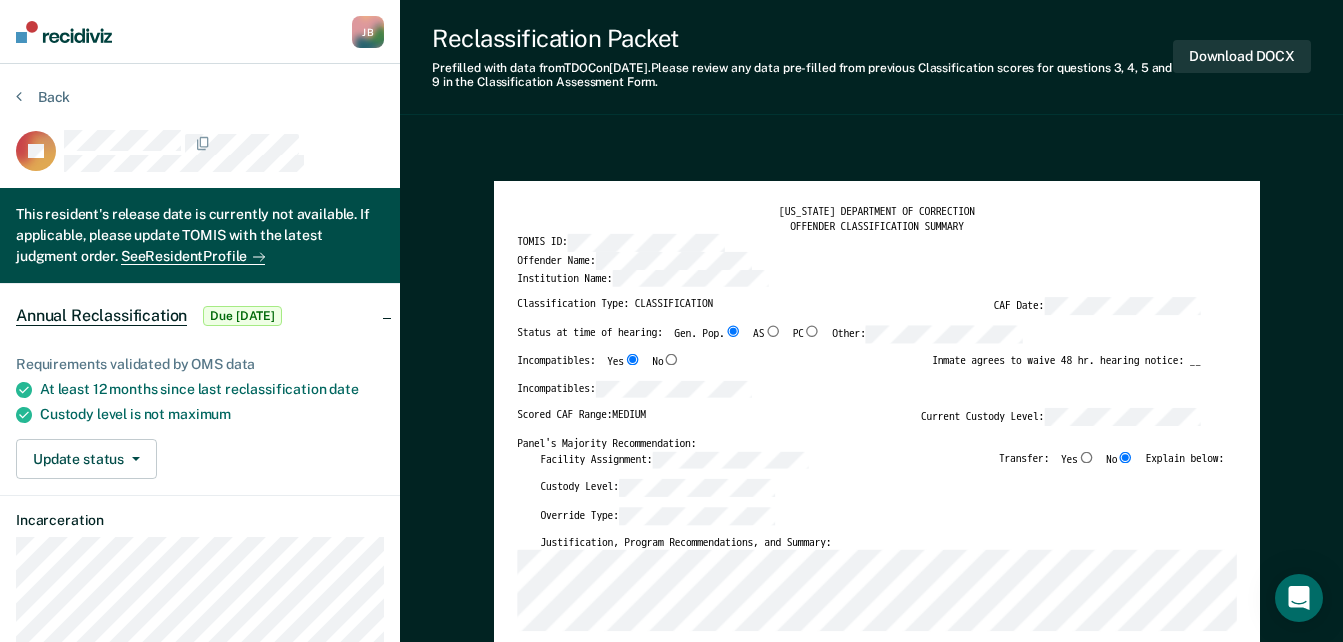 type on "x" 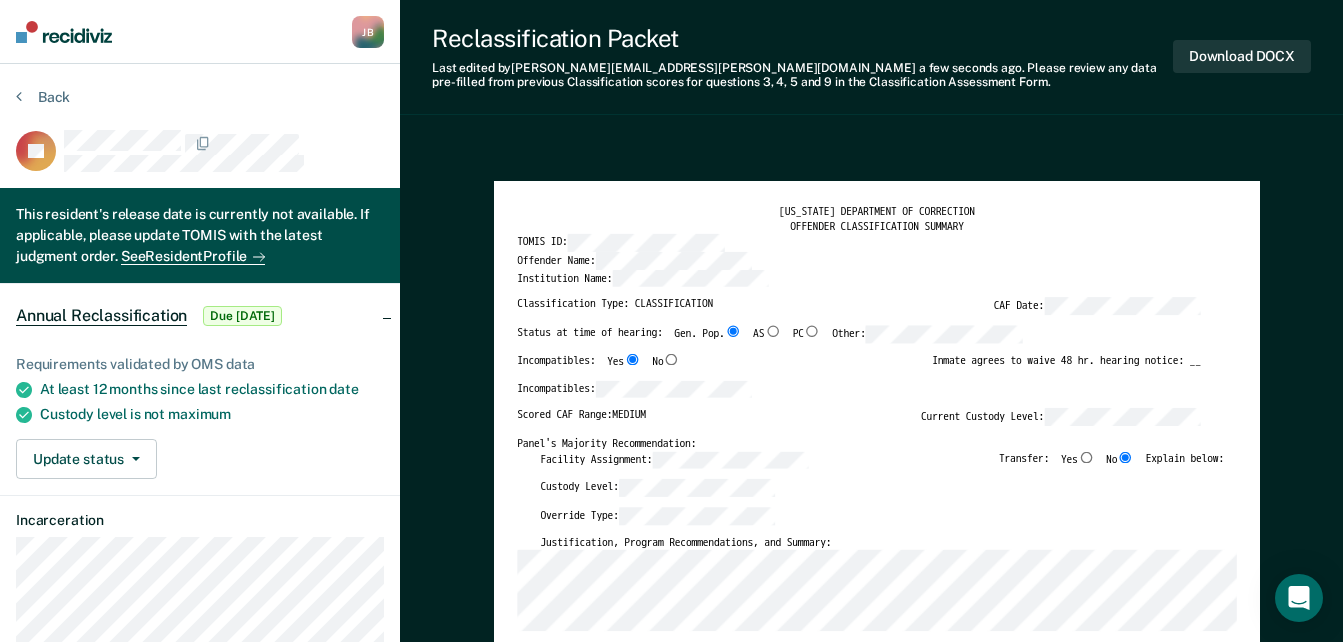 type on "x" 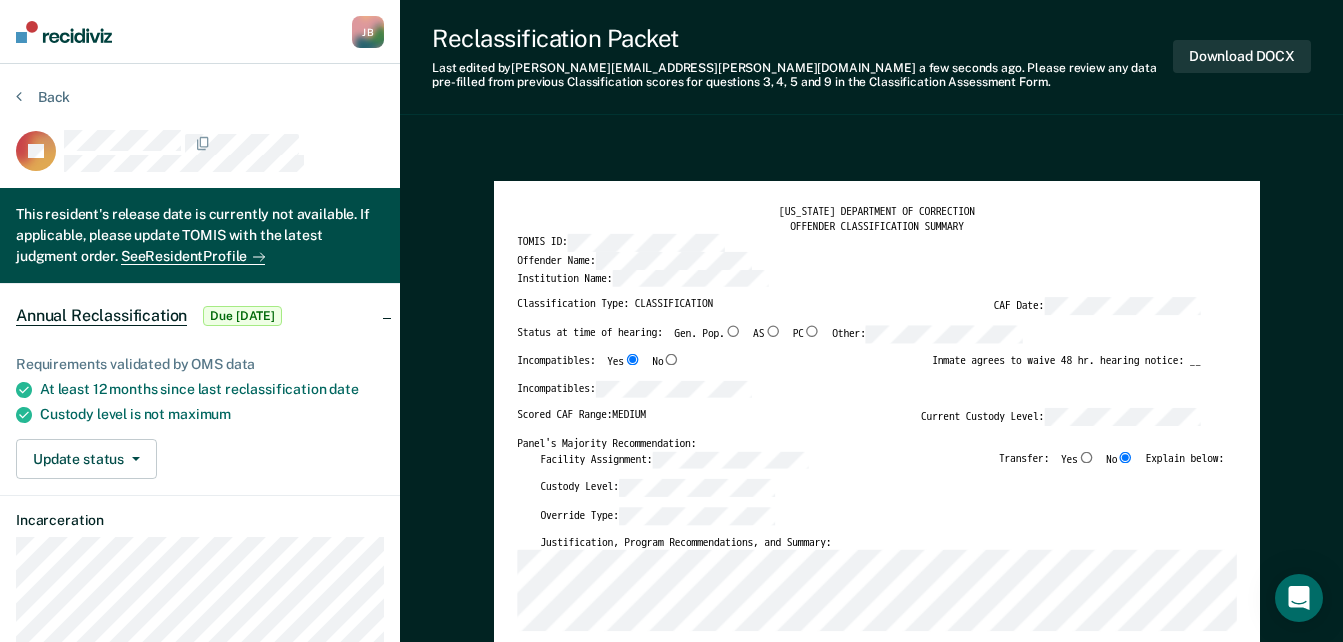 scroll, scrollTop: 0, scrollLeft: 0, axis: both 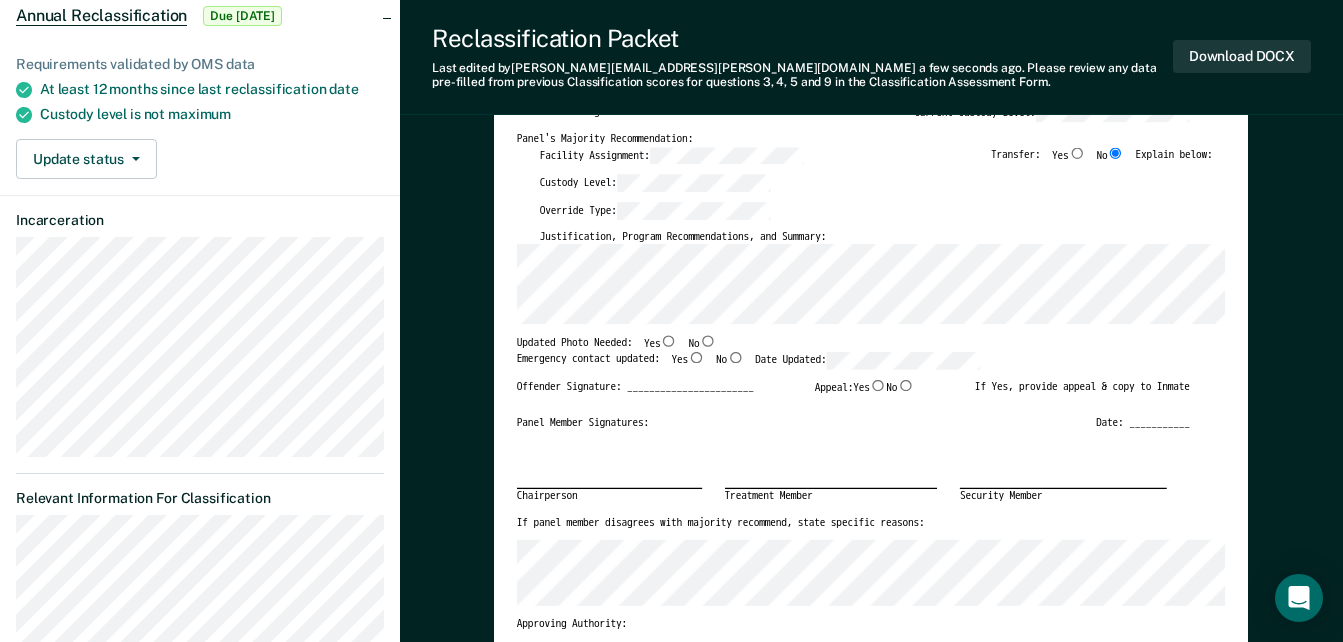 click on "Yes" at bounding box center (696, 357) 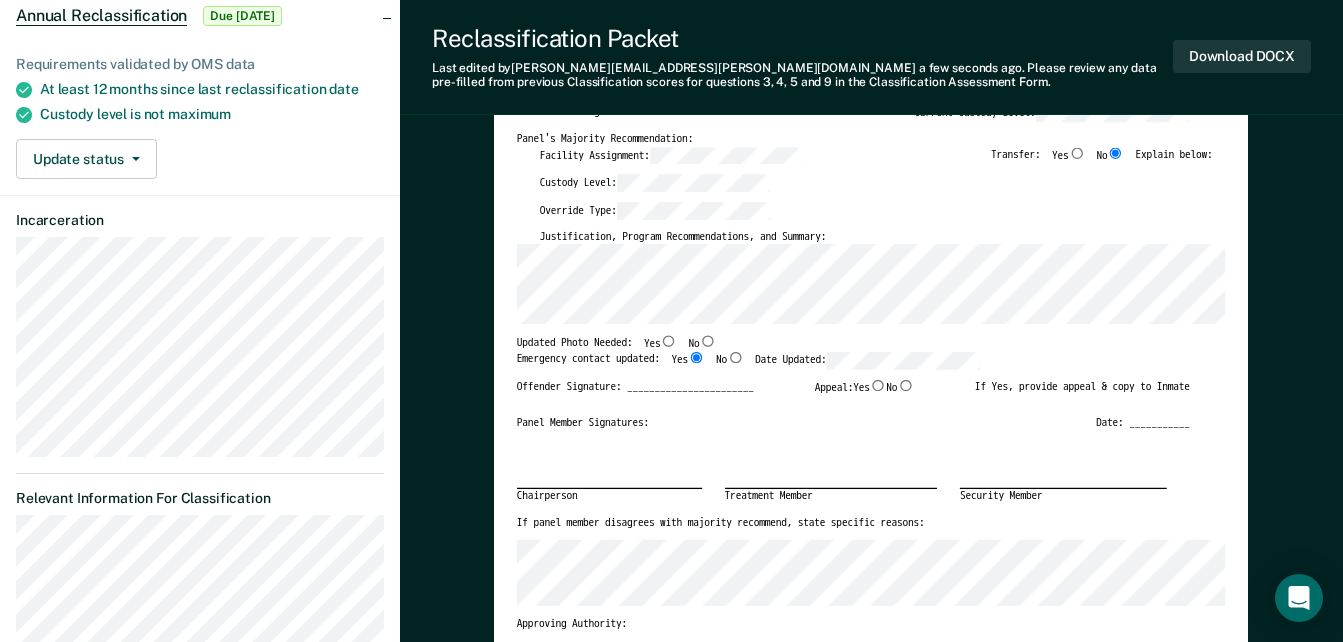 type on "x" 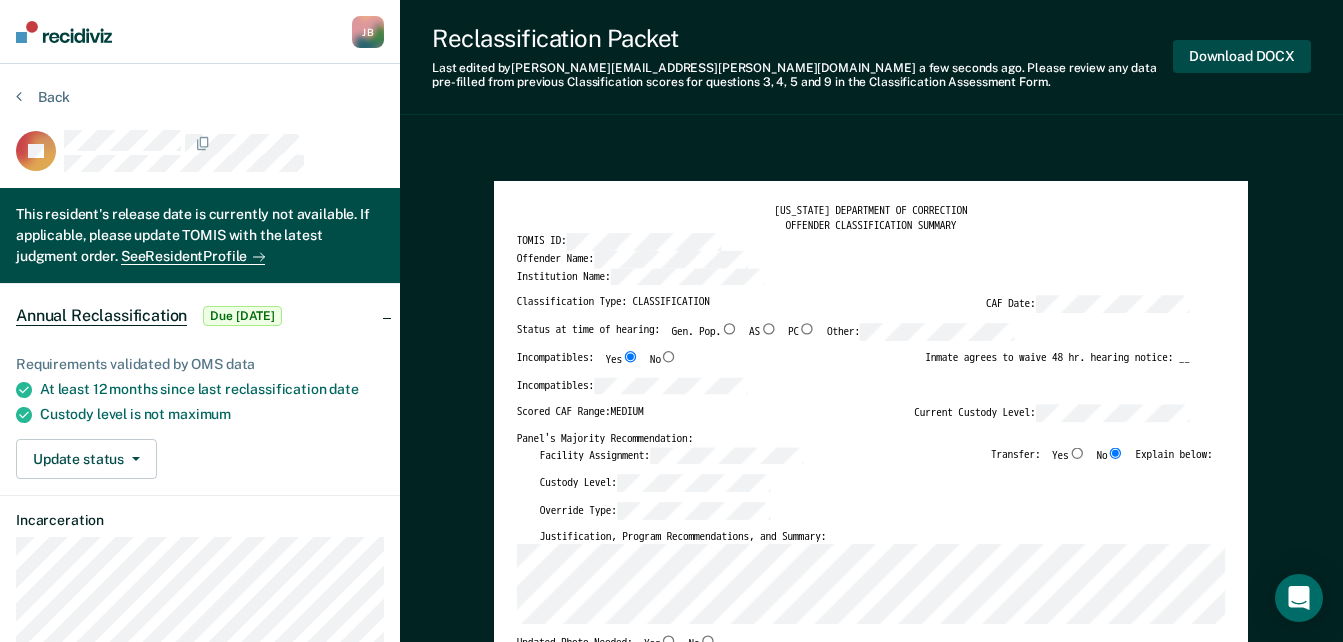 click on "Download DOCX" at bounding box center (1242, 56) 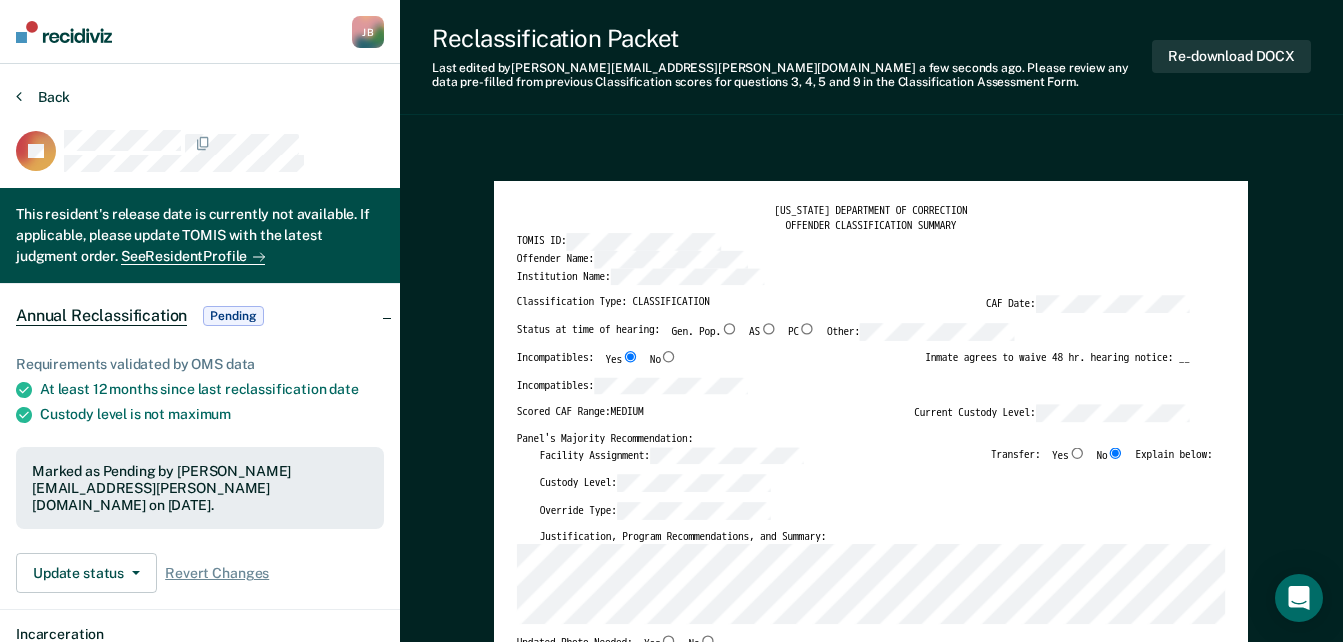 click on "Back" at bounding box center [43, 97] 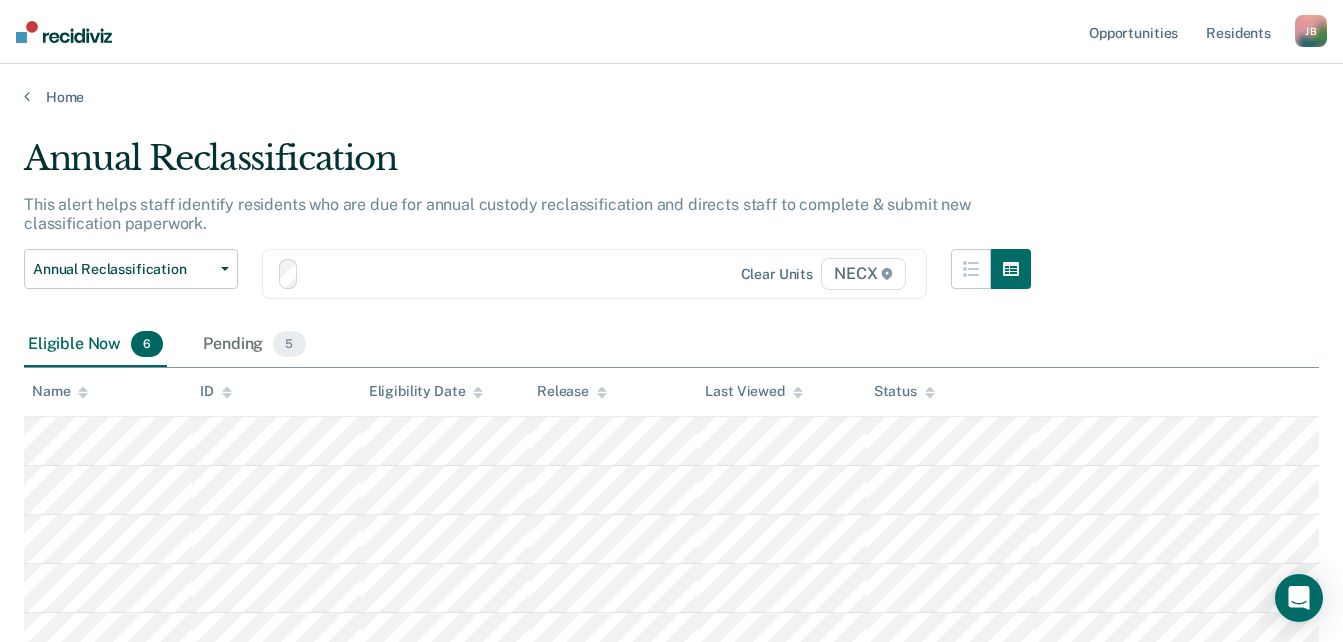 scroll, scrollTop: 200, scrollLeft: 0, axis: vertical 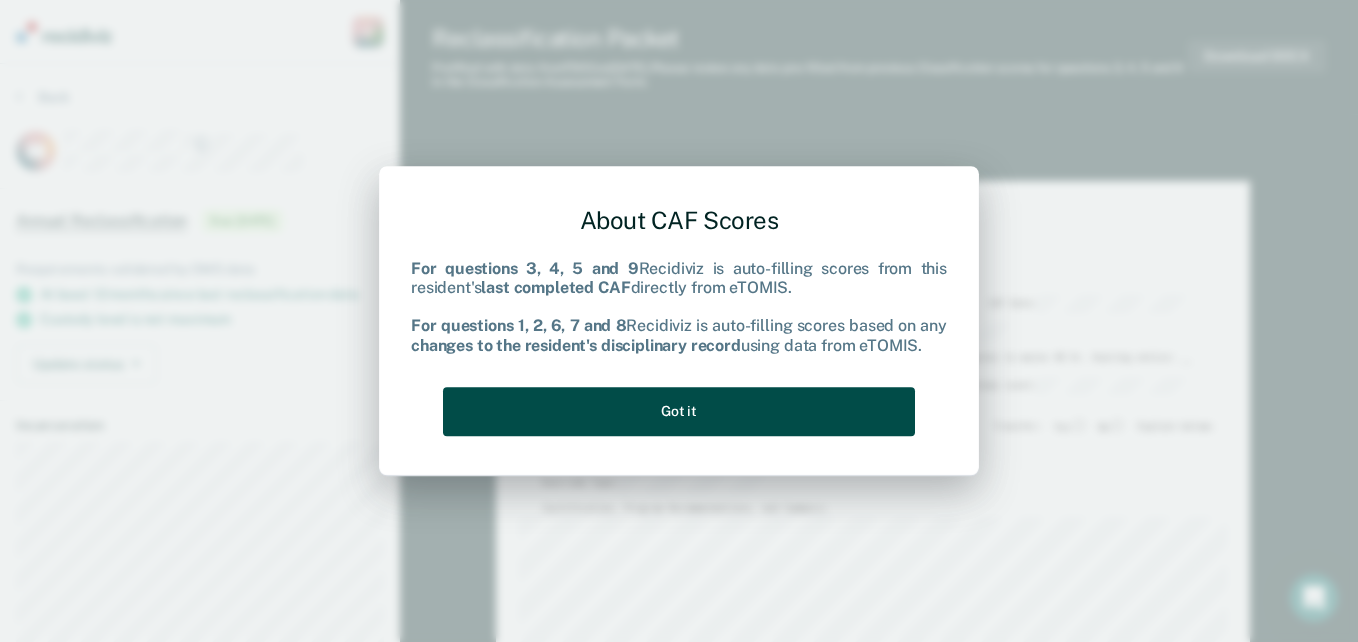 click on "Got it" at bounding box center [679, 411] 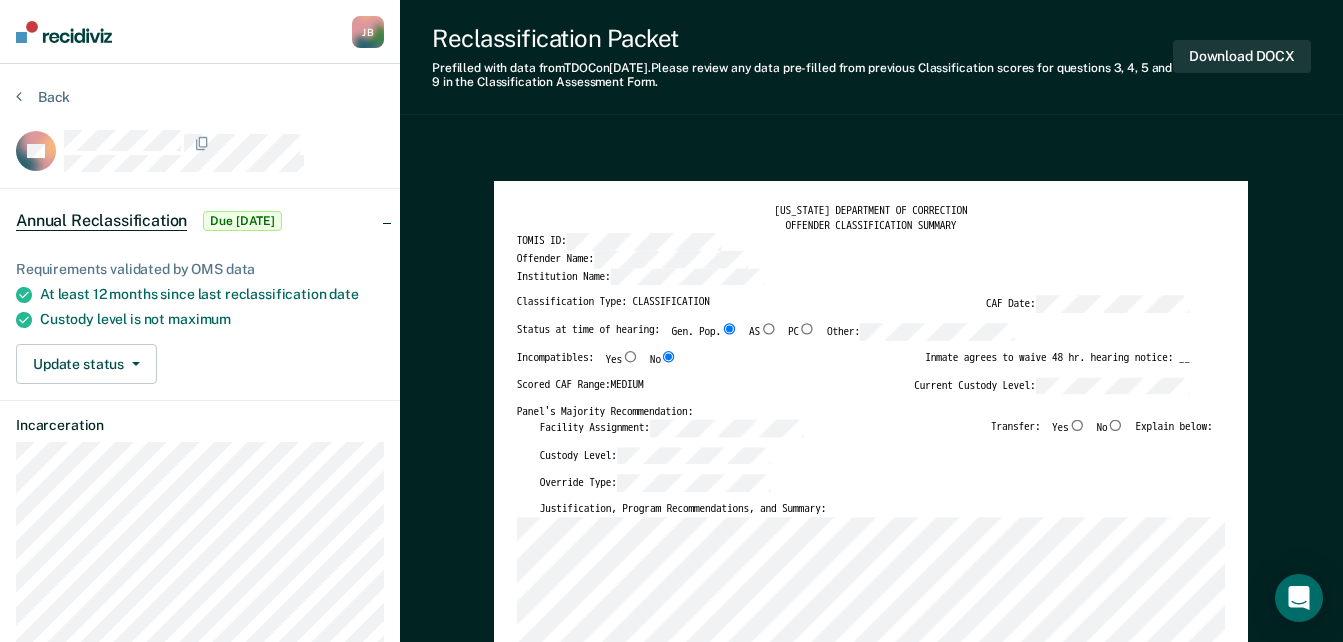 click on "No" at bounding box center (1116, 424) 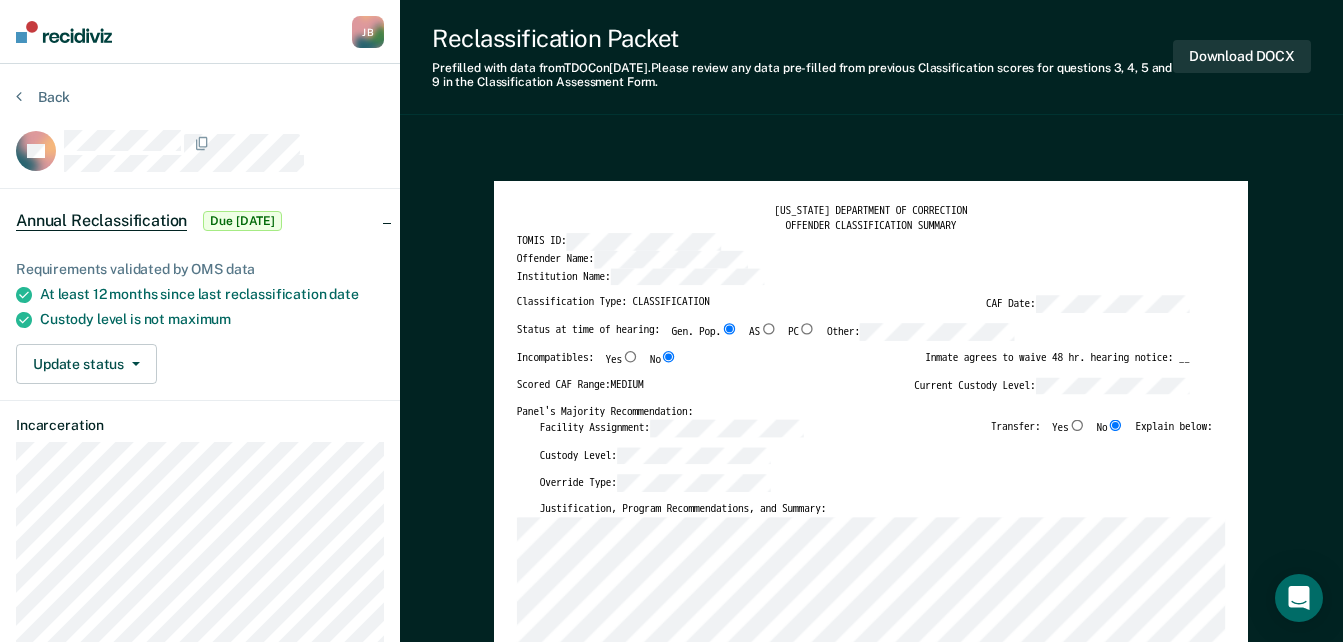 type on "x" 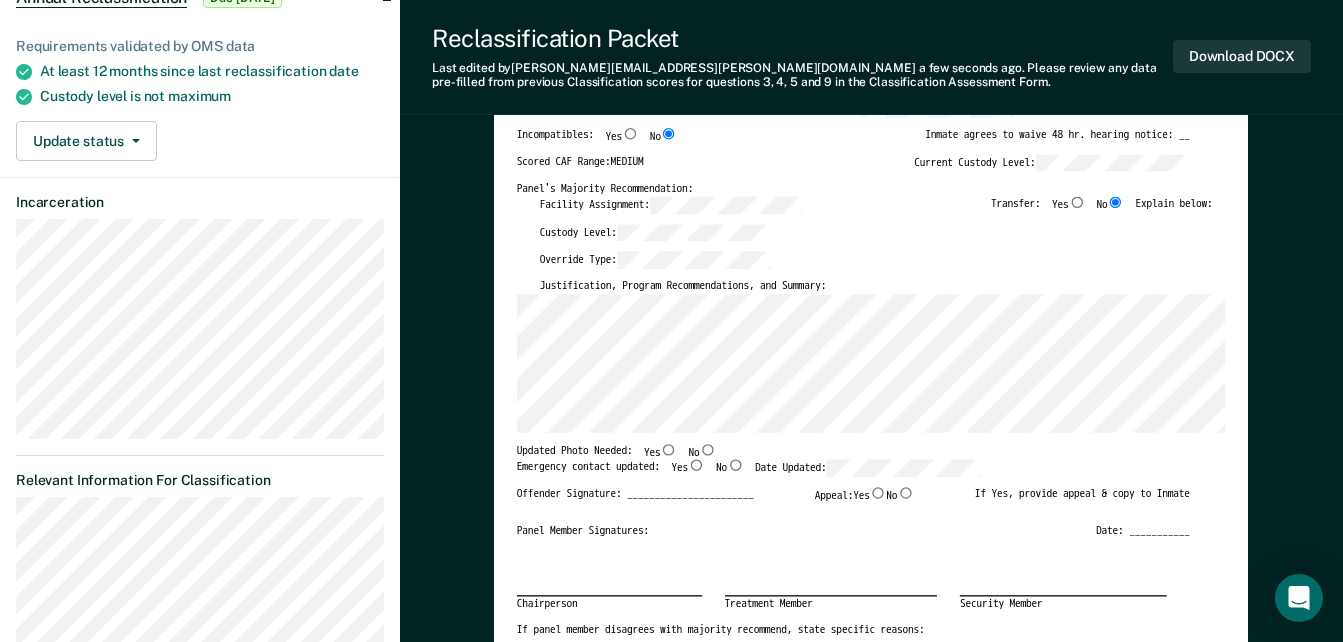 scroll, scrollTop: 300, scrollLeft: 0, axis: vertical 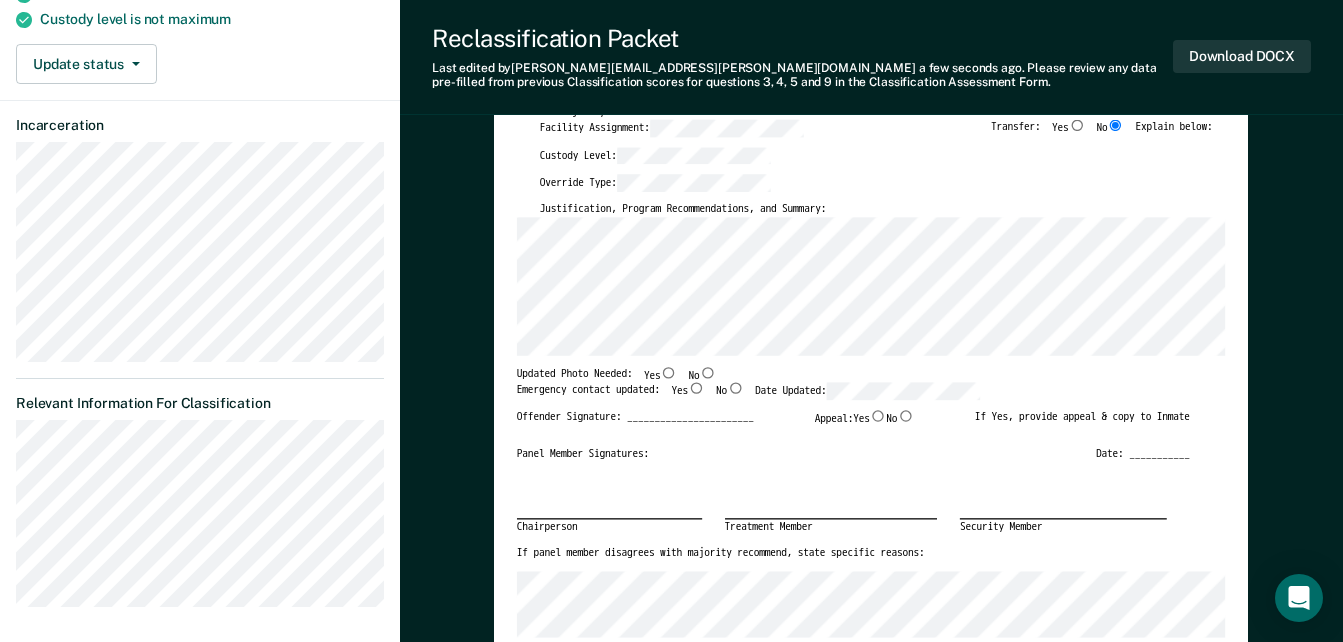 click on "Yes" at bounding box center (696, 387) 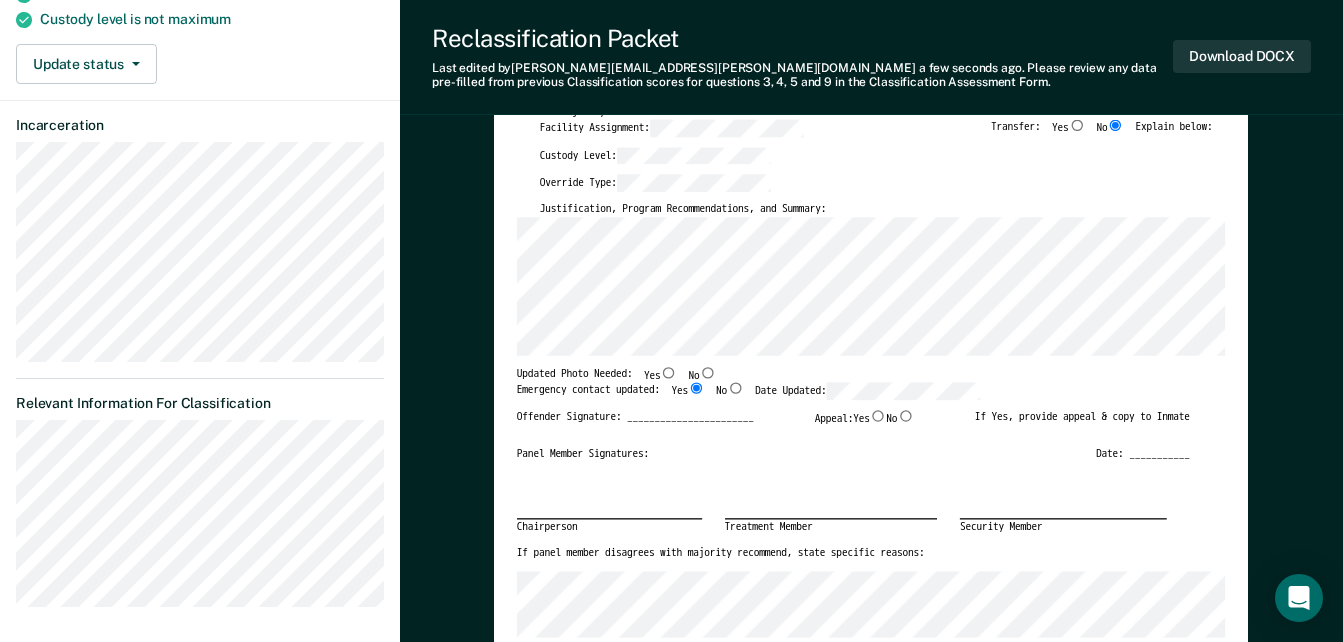 type on "x" 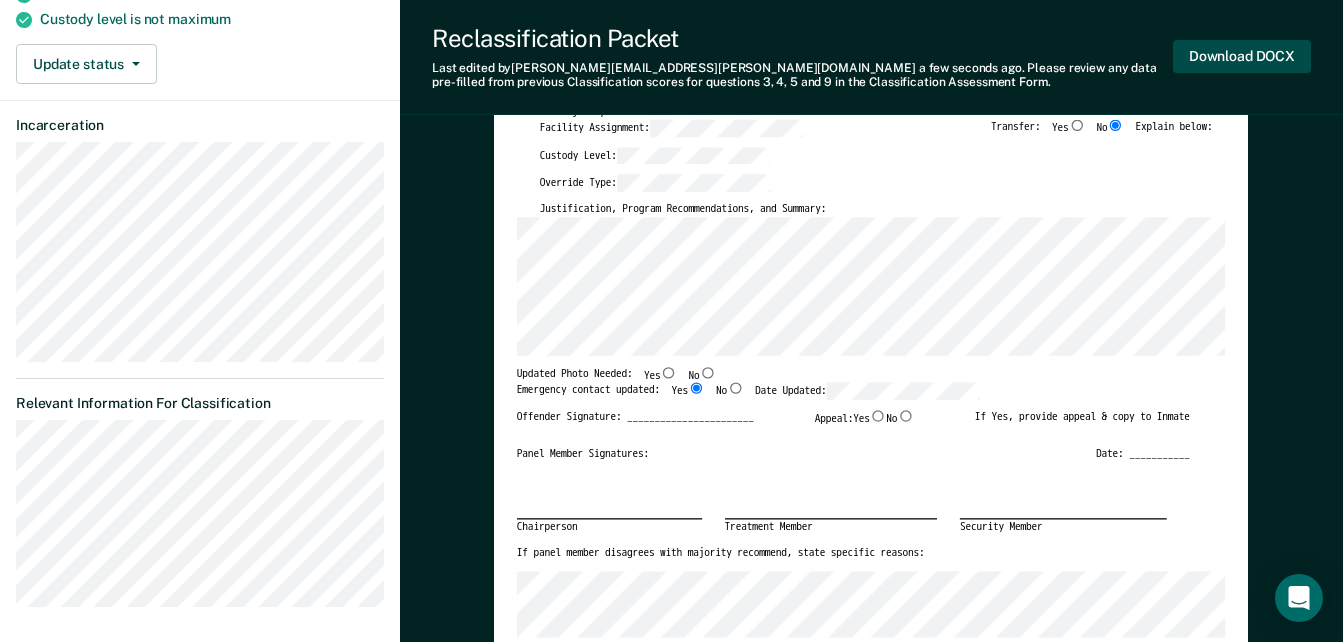 click on "Download DOCX" at bounding box center (1242, 56) 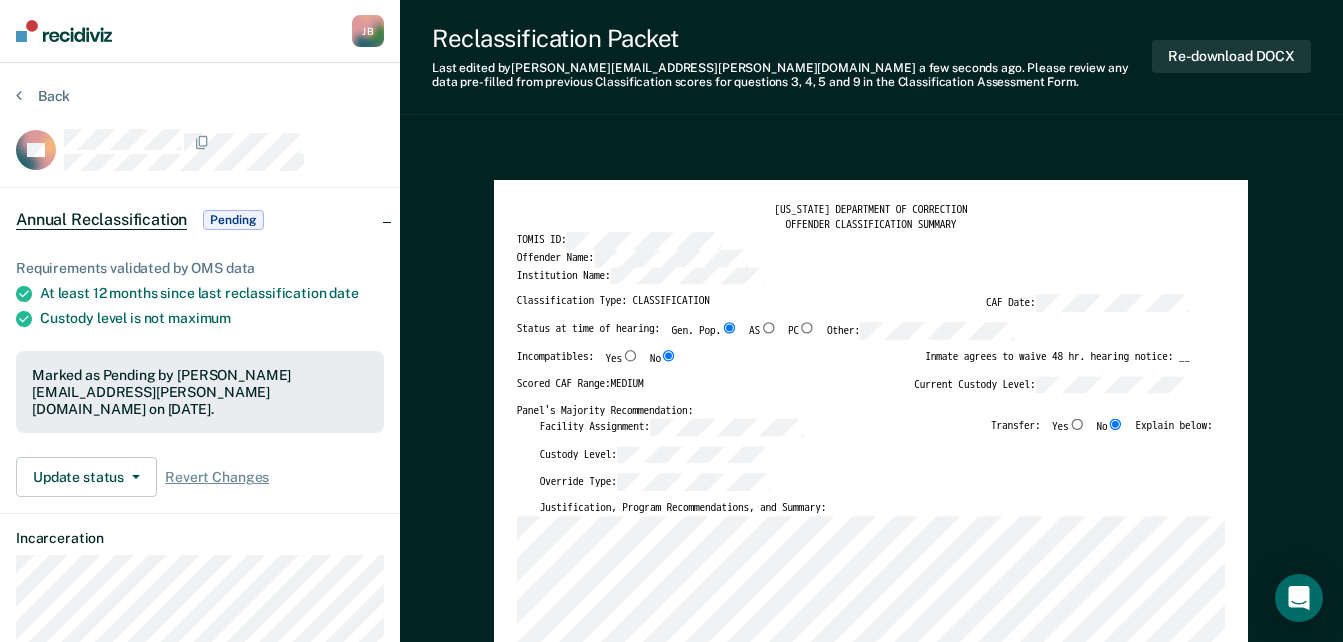 scroll, scrollTop: 0, scrollLeft: 0, axis: both 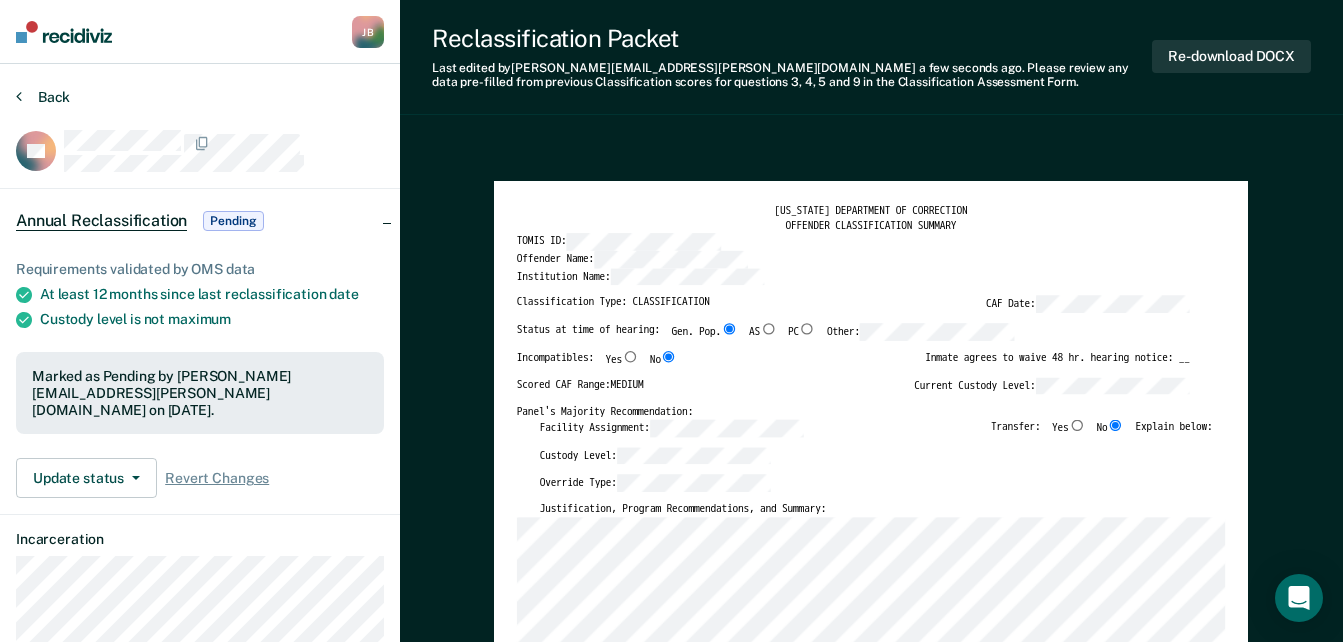 click on "Back" at bounding box center (43, 97) 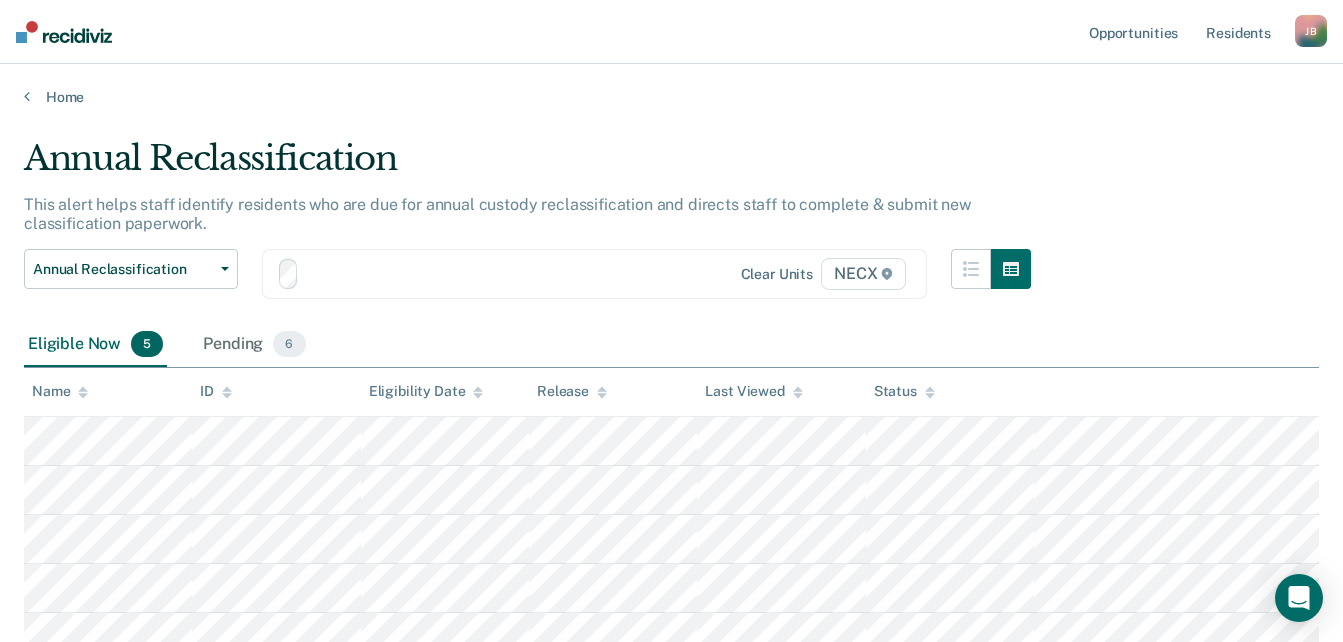 scroll, scrollTop: 164, scrollLeft: 0, axis: vertical 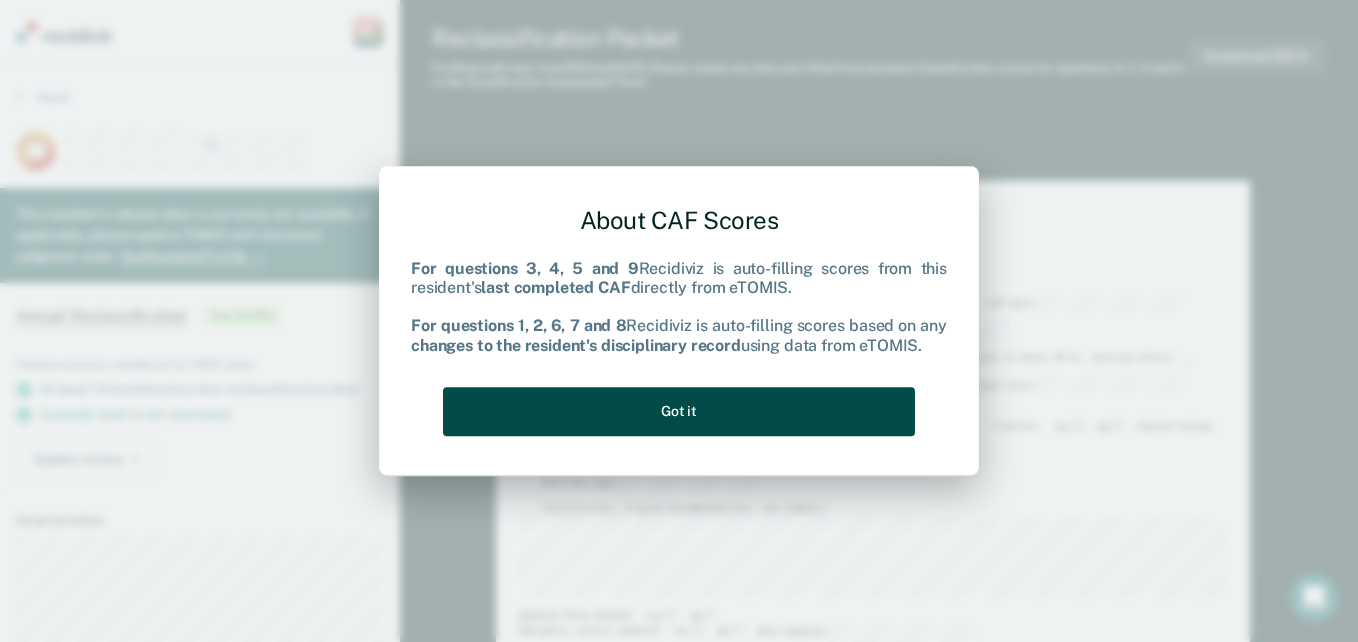 click on "Got it" at bounding box center (679, 411) 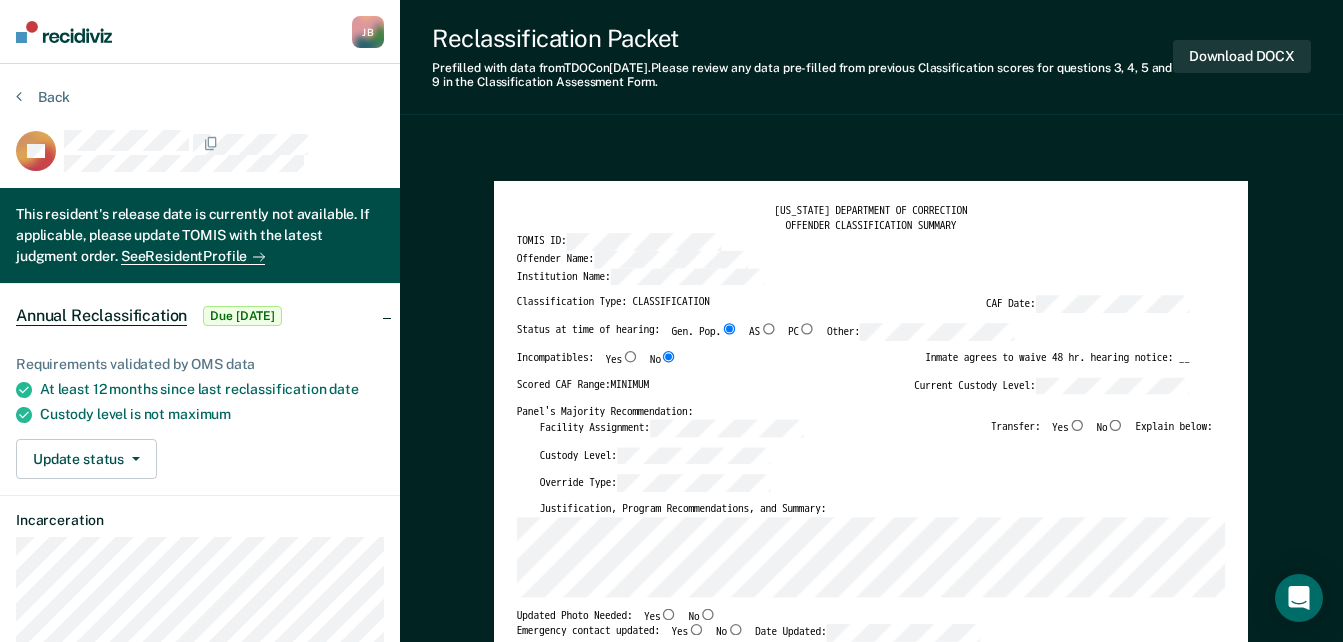 click on "No" at bounding box center (1116, 424) 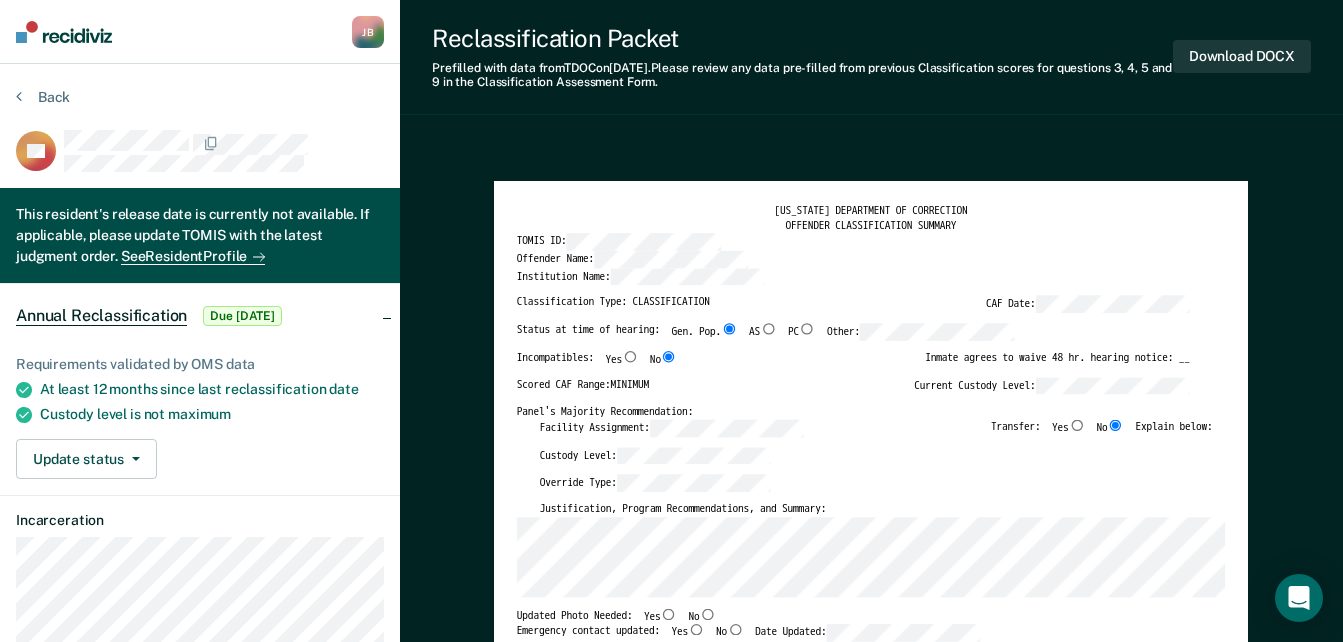 type on "x" 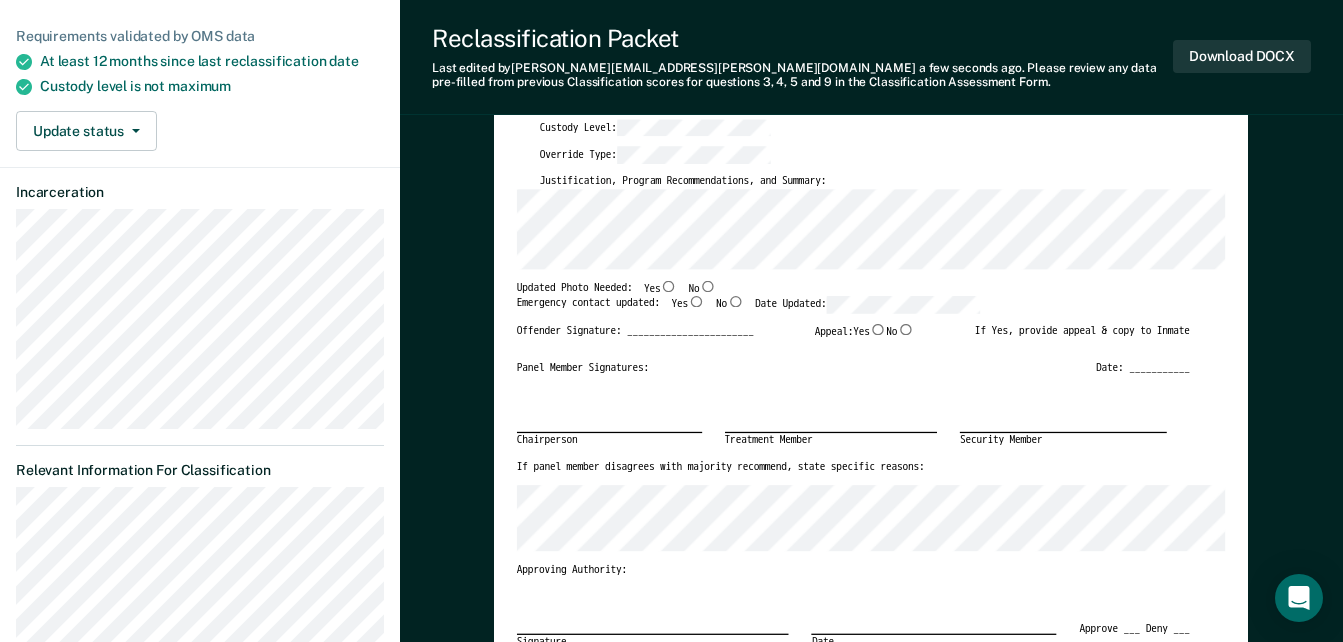 scroll, scrollTop: 400, scrollLeft: 0, axis: vertical 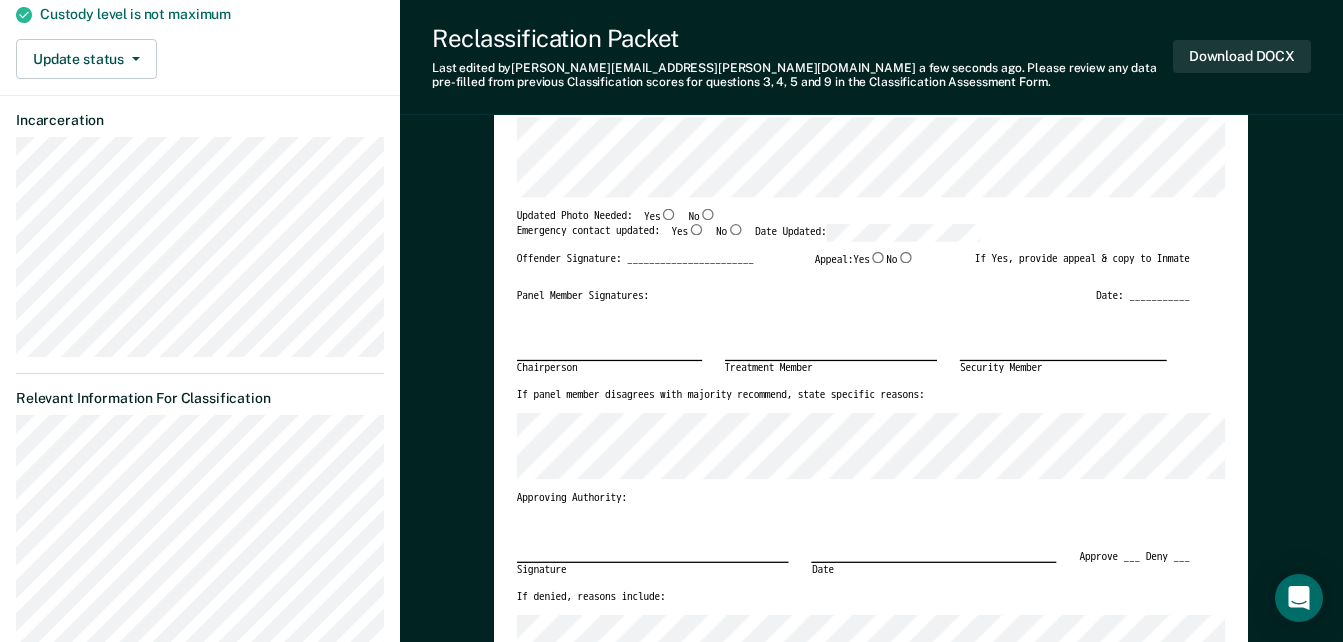 click on "Yes" at bounding box center [696, 229] 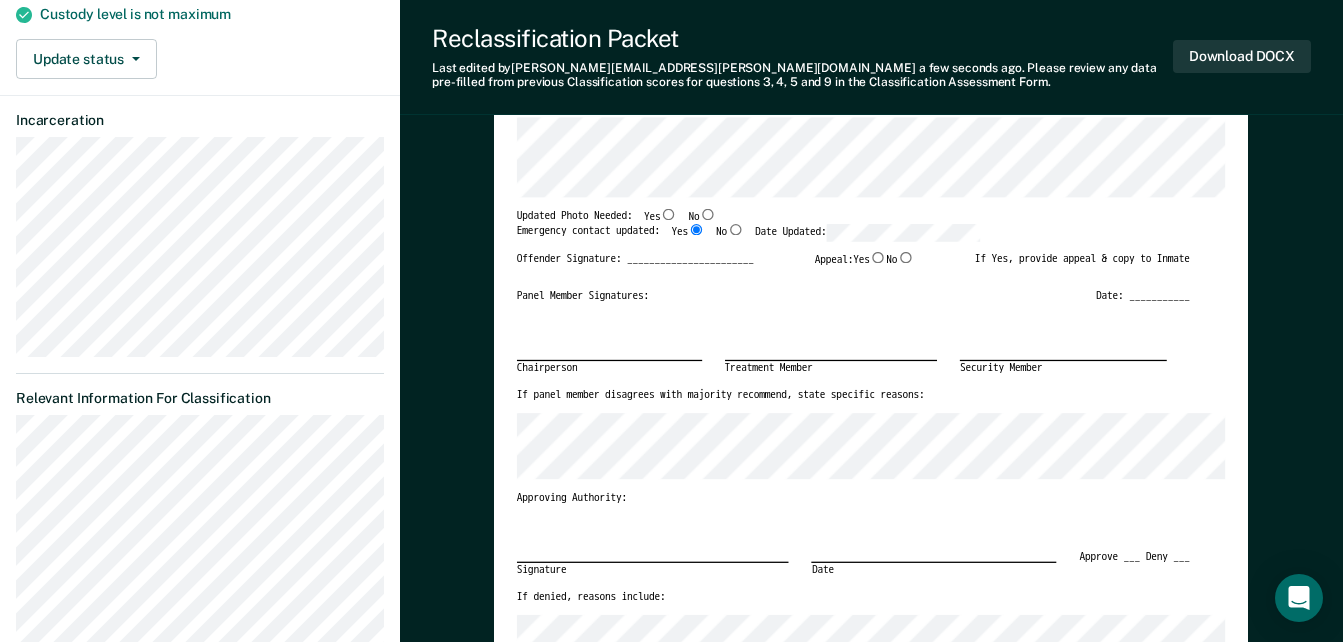 type on "x" 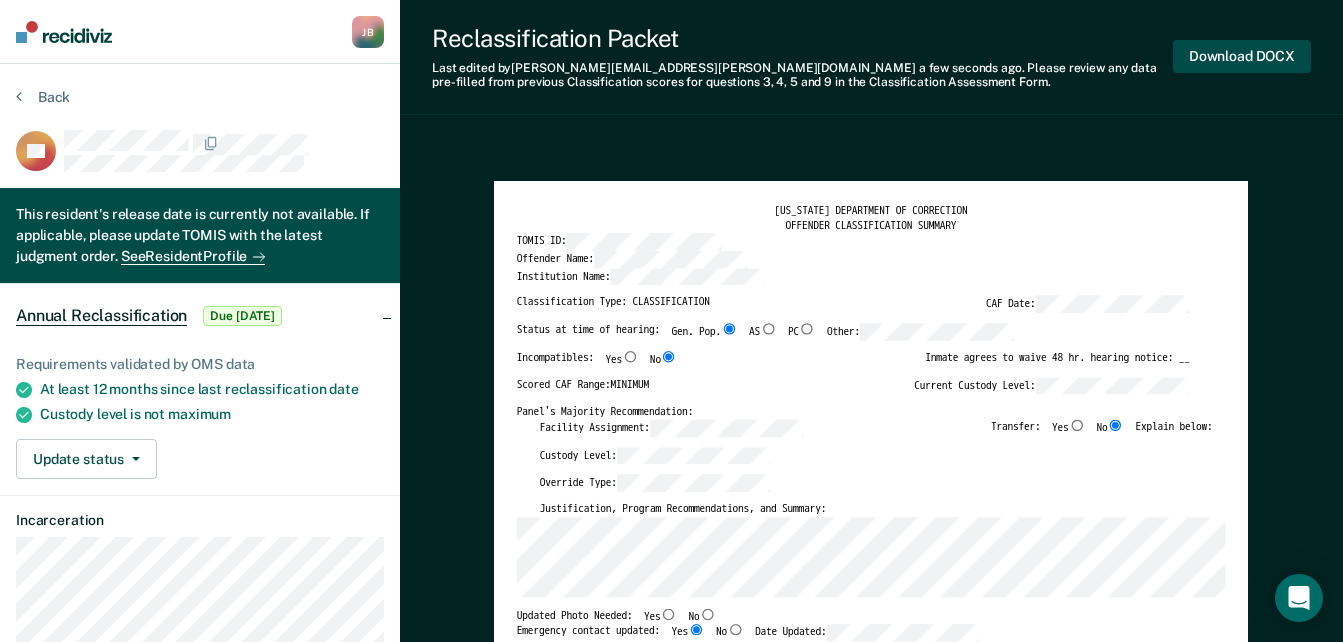 click on "Download DOCX" at bounding box center (1242, 56) 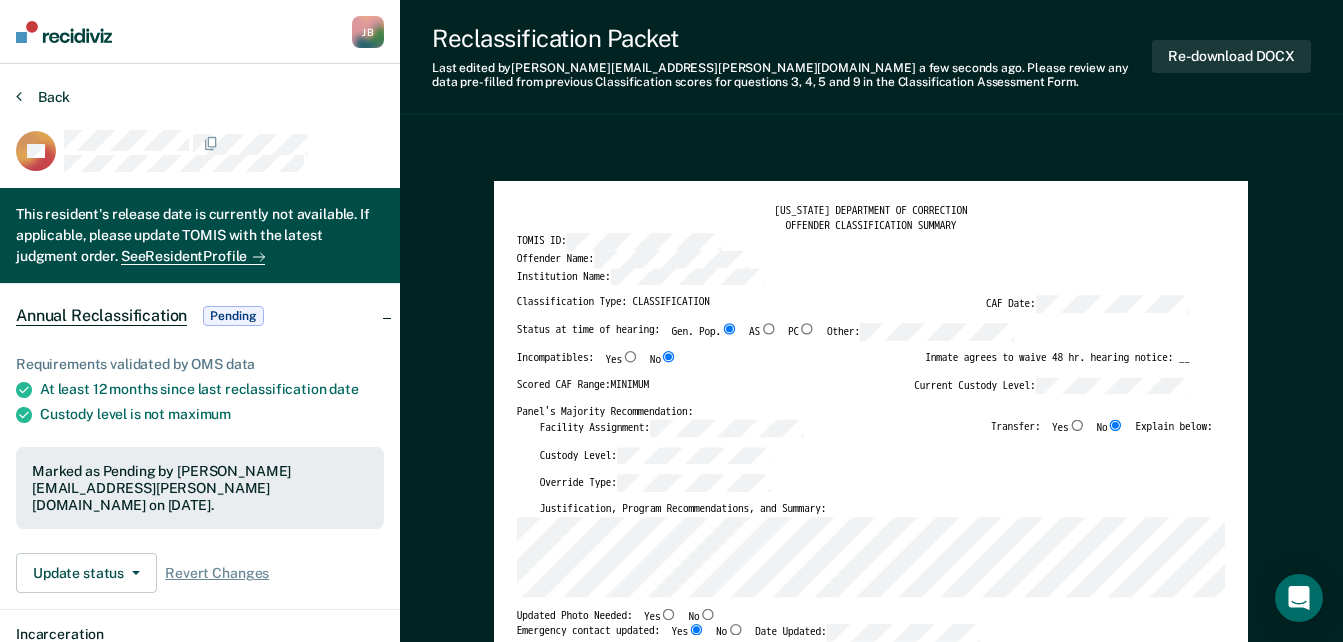click on "Back" at bounding box center (43, 97) 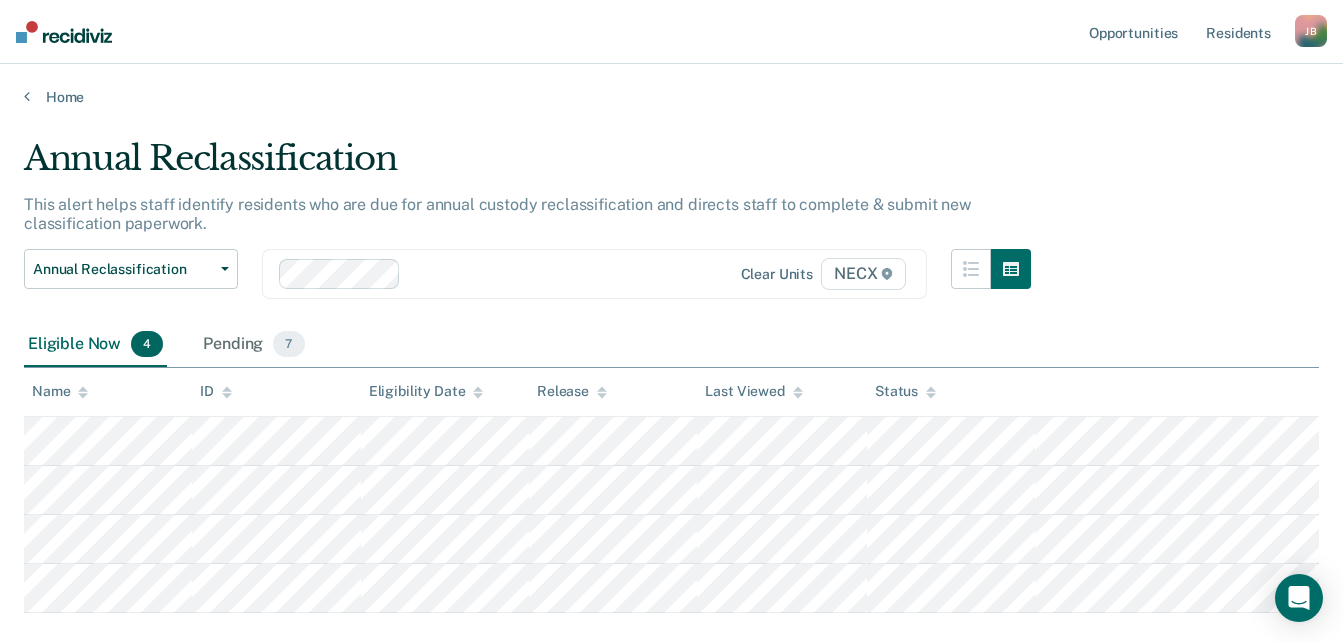 scroll, scrollTop: 115, scrollLeft: 0, axis: vertical 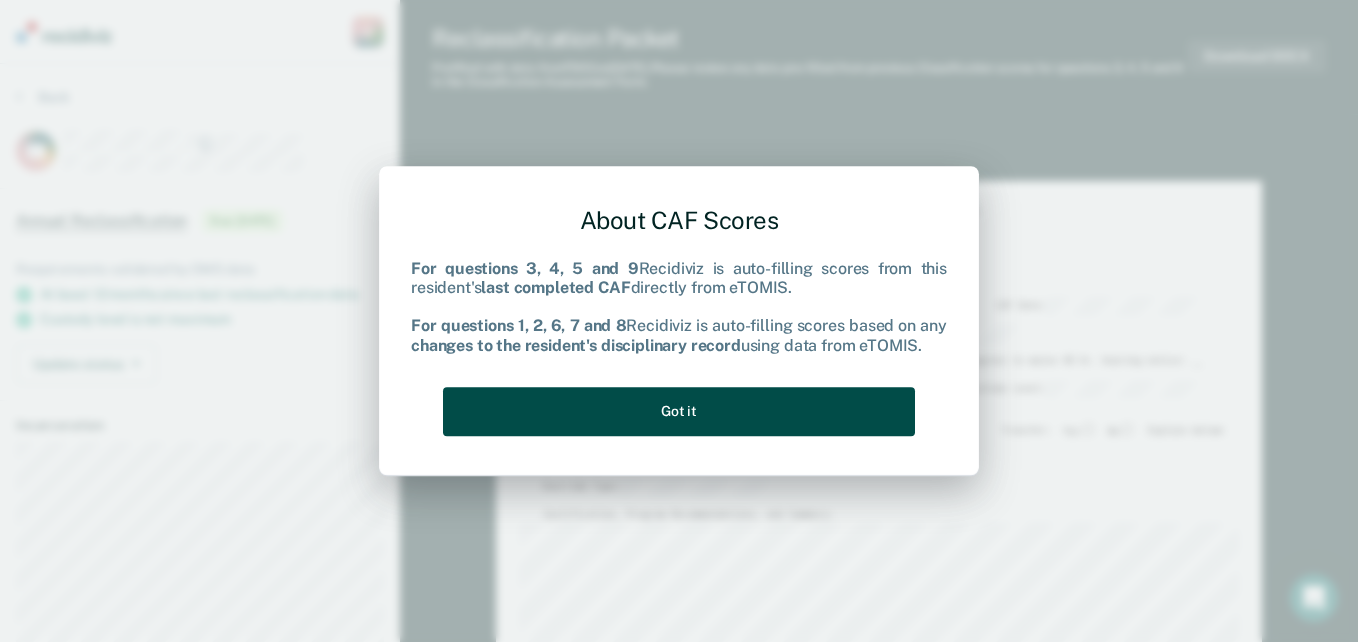 click on "Got it" at bounding box center [679, 411] 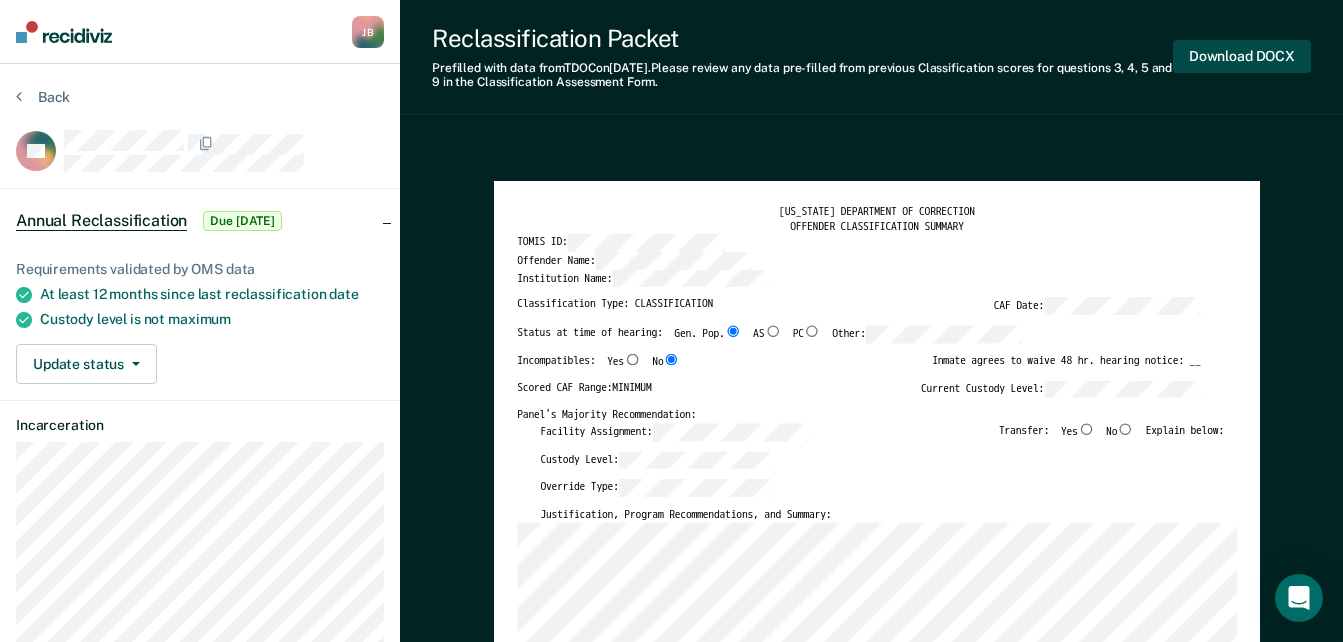 click on "Download DOCX" at bounding box center (1242, 56) 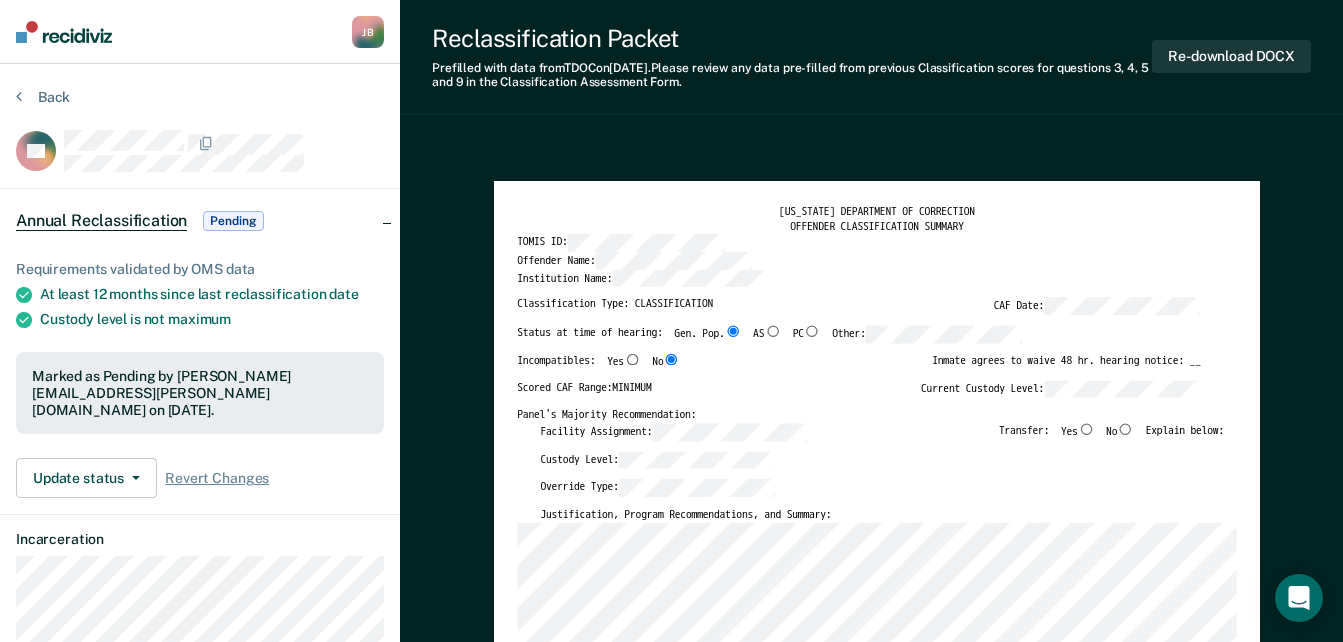 click on "Reclassification Packet Prefilled with data from  TDOC  on  [DATE] .  Please review any data pre-filled from previous Classification scores for questions 3, 4, 5 and 9 in the Classification Assessment Form. Re-download DOCX" at bounding box center [871, 57] 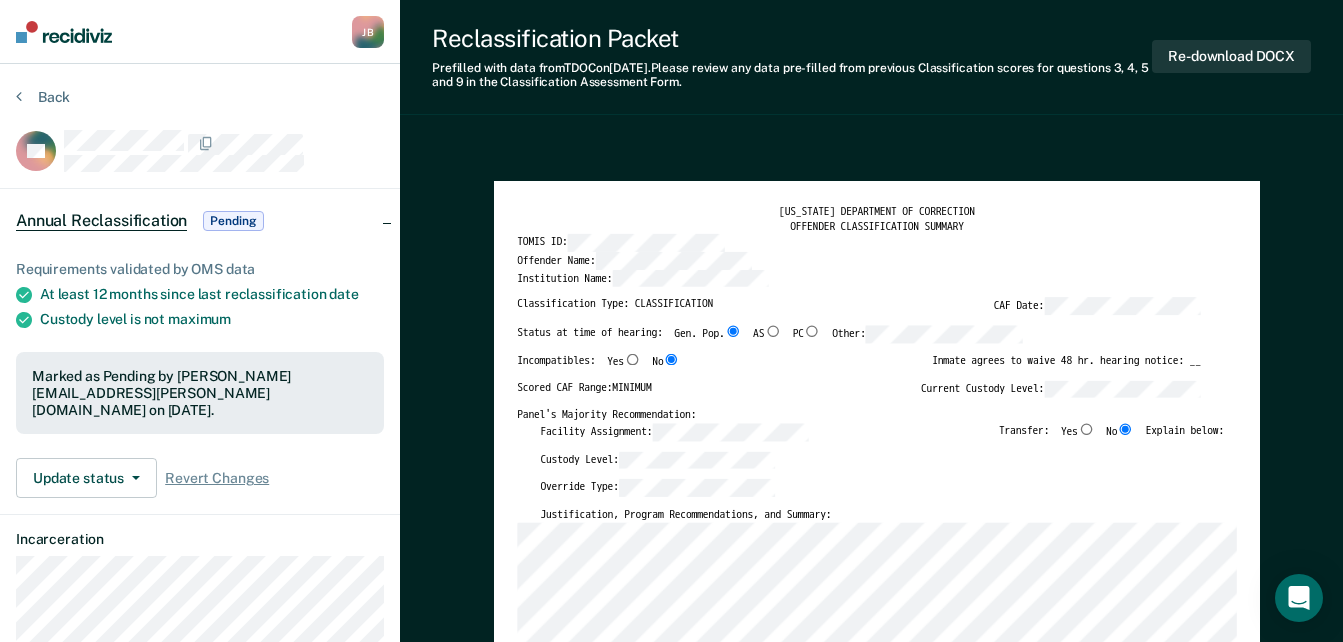 type on "x" 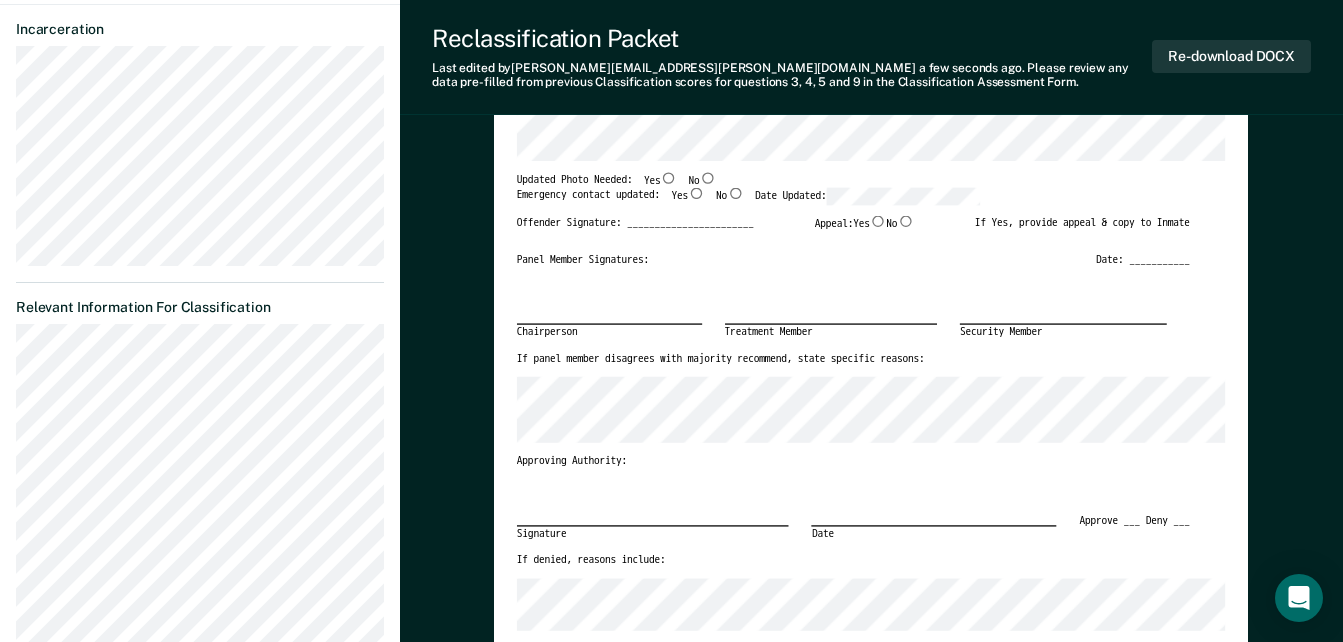 scroll, scrollTop: 500, scrollLeft: 0, axis: vertical 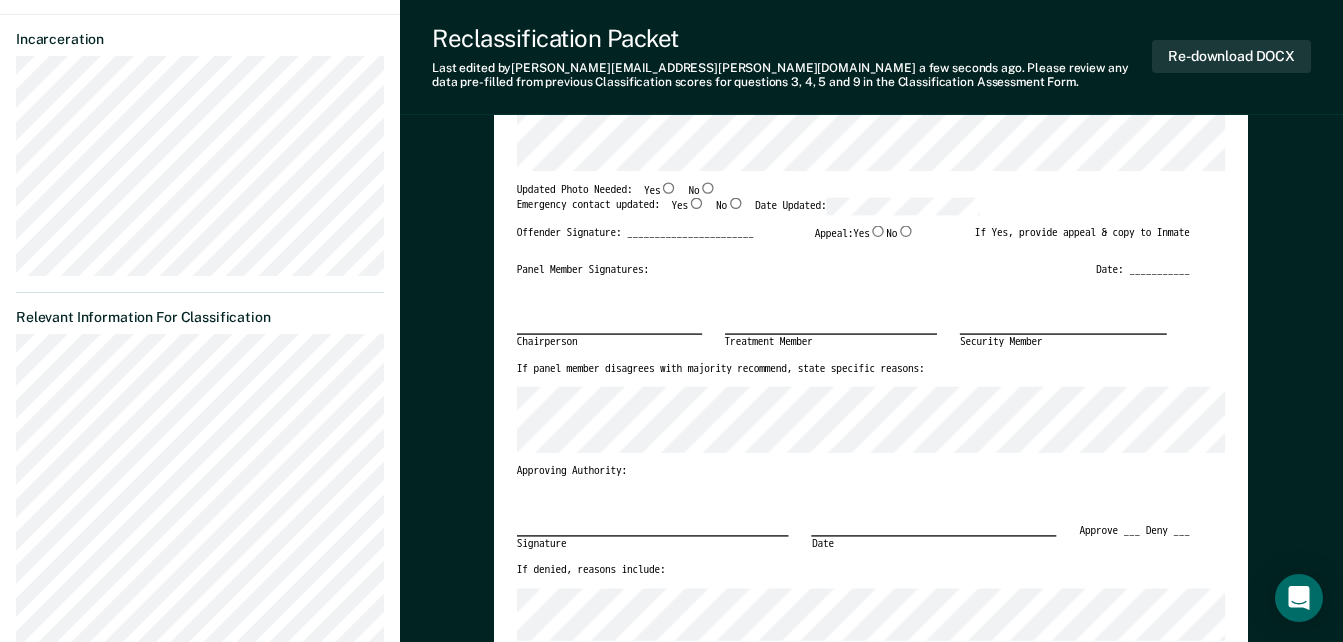 click on "Yes" at bounding box center [696, 203] 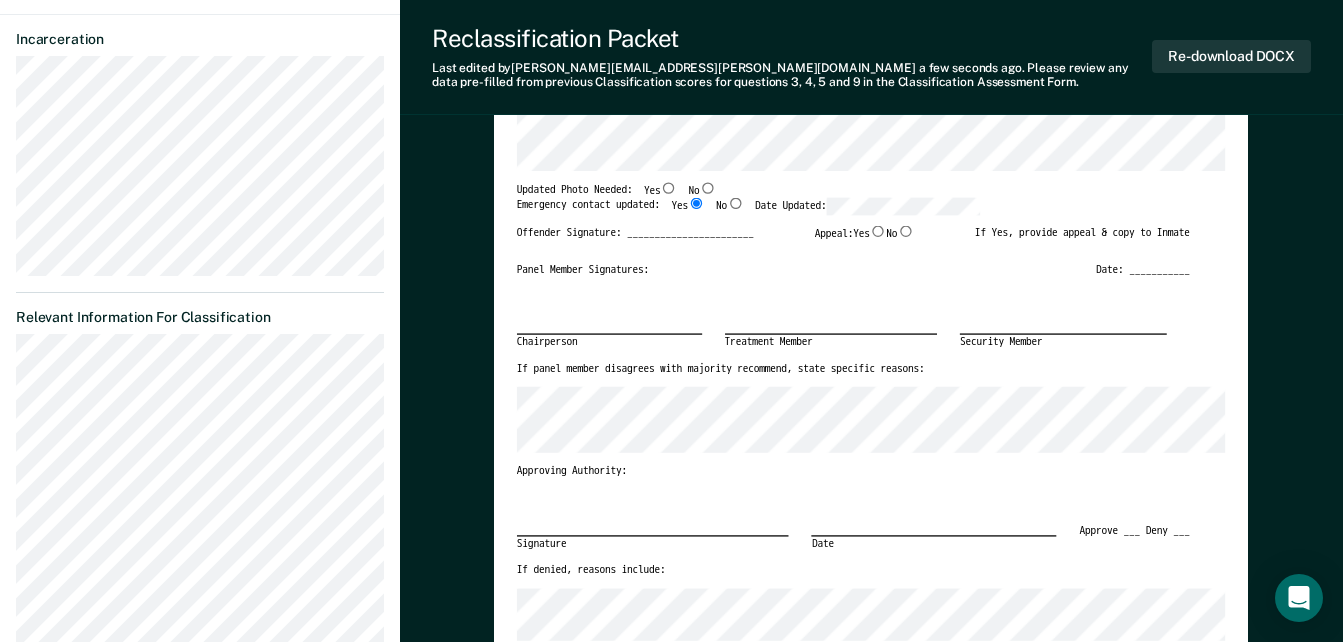 type on "x" 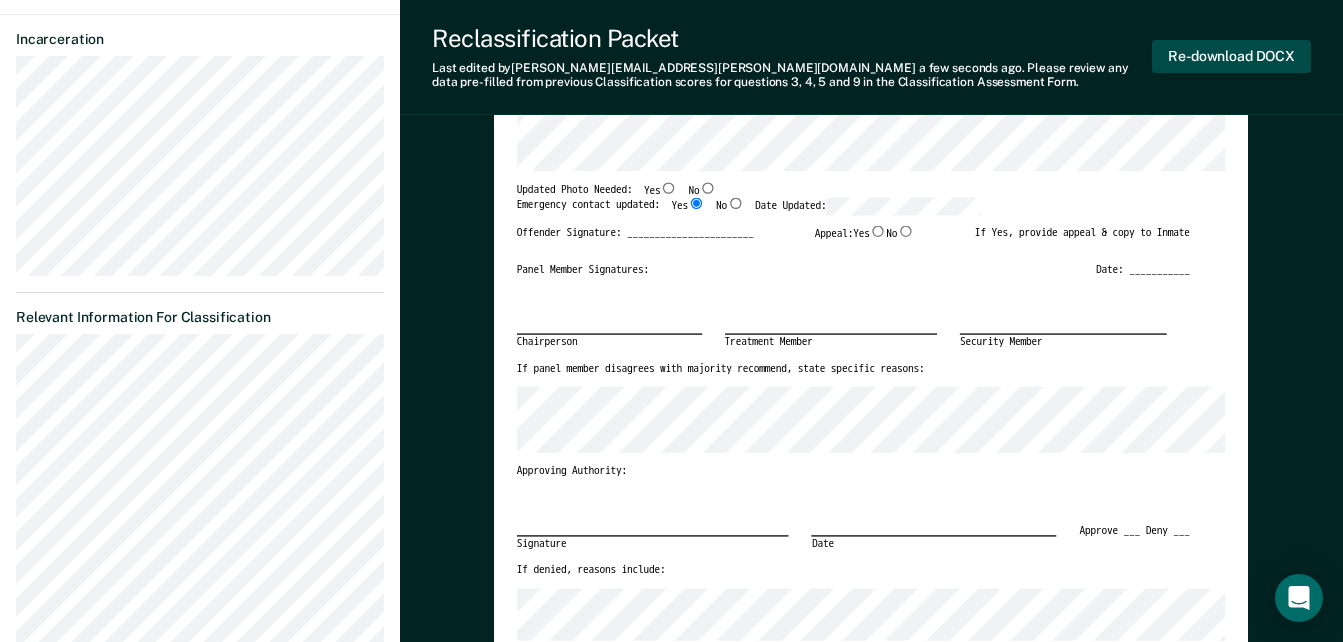 click on "Re-download DOCX" at bounding box center [1231, 56] 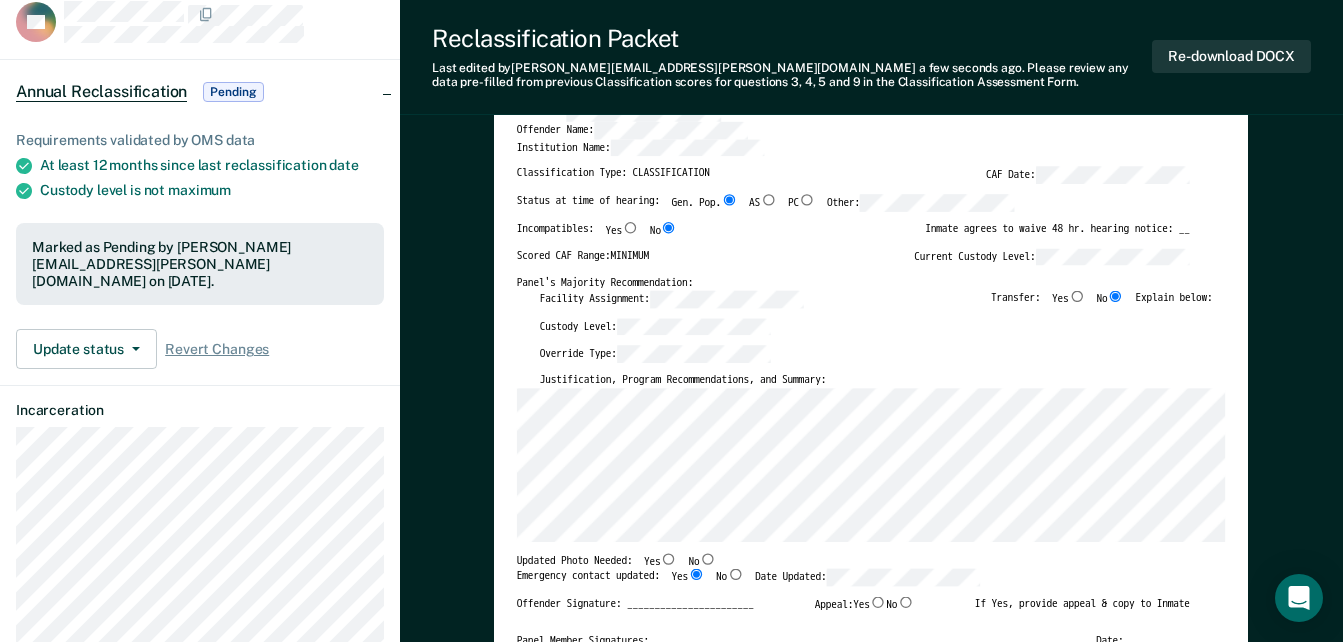 scroll, scrollTop: 0, scrollLeft: 0, axis: both 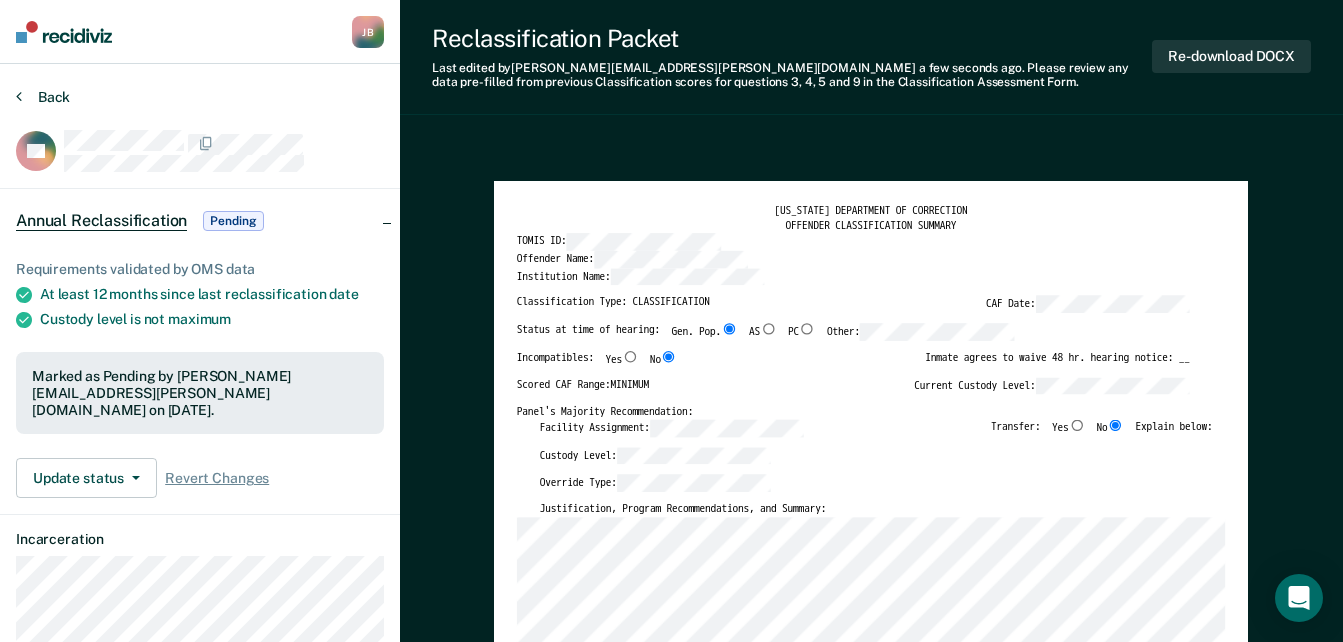 click on "Back" at bounding box center (43, 97) 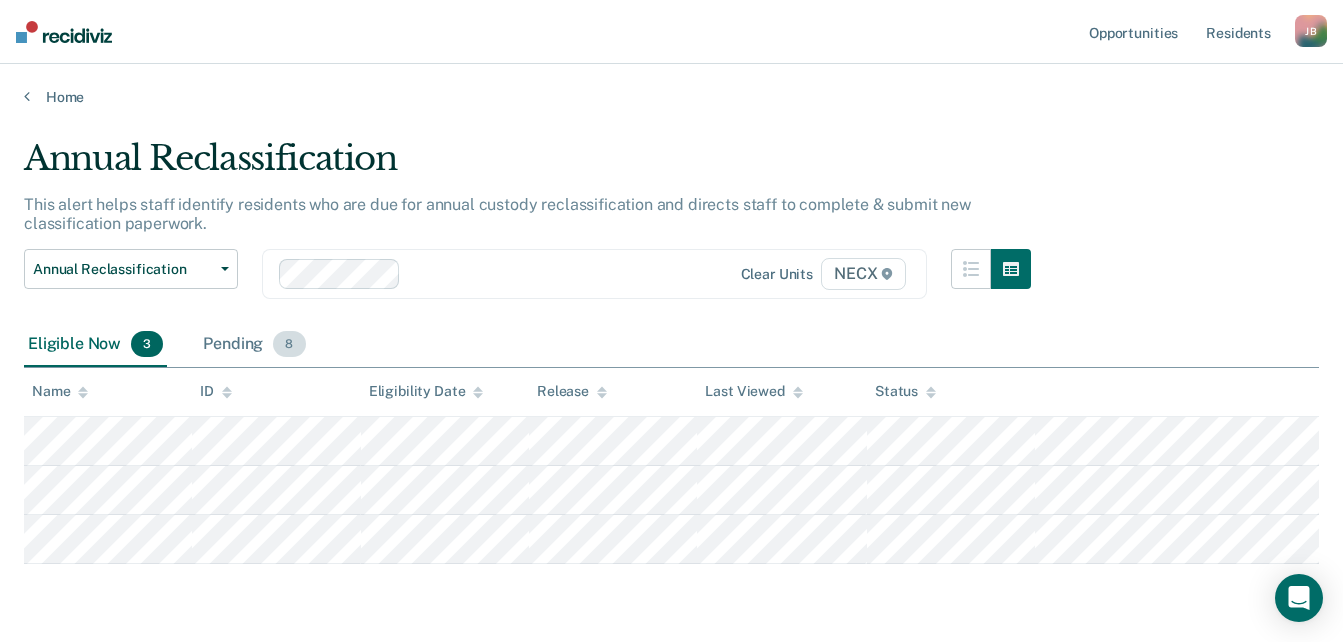 scroll, scrollTop: 66, scrollLeft: 0, axis: vertical 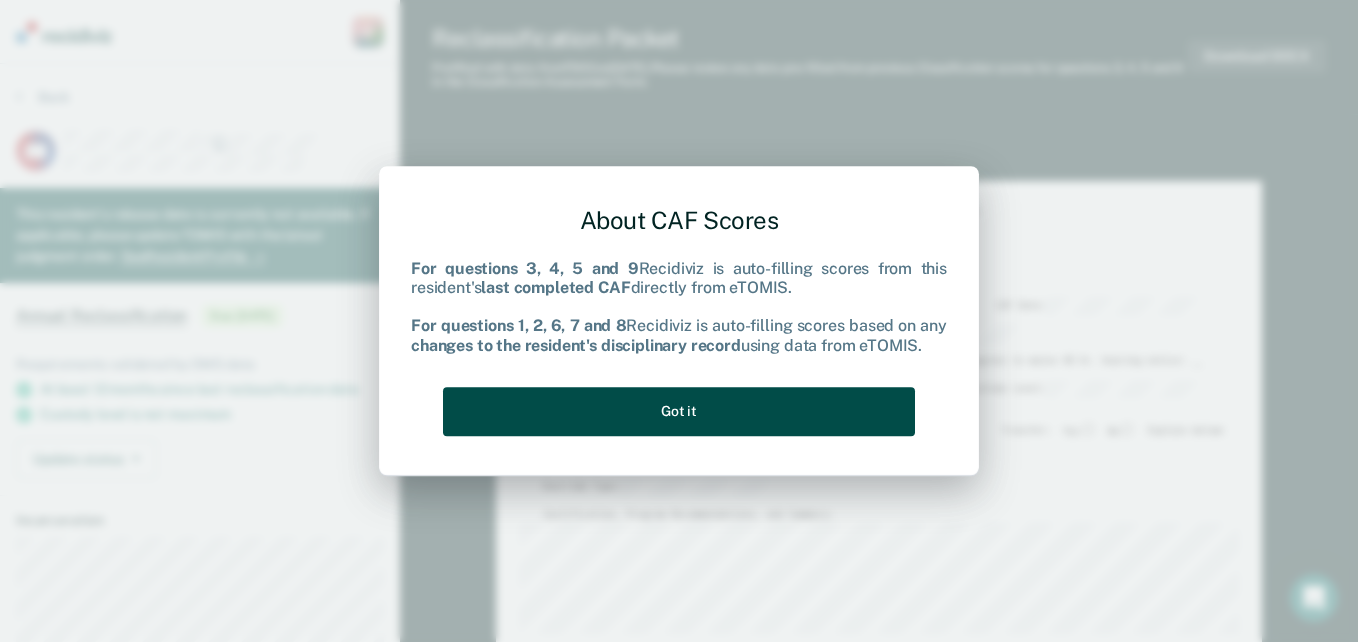 click on "Got it" at bounding box center [679, 411] 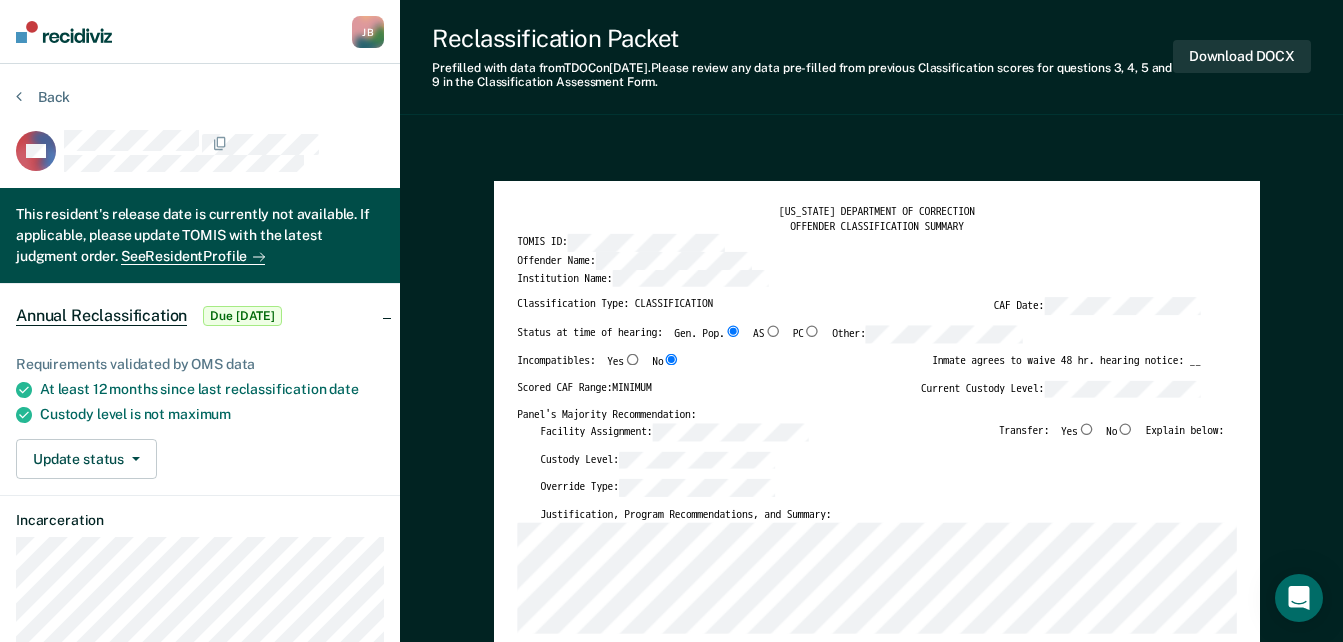 click on "No" at bounding box center (1126, 429) 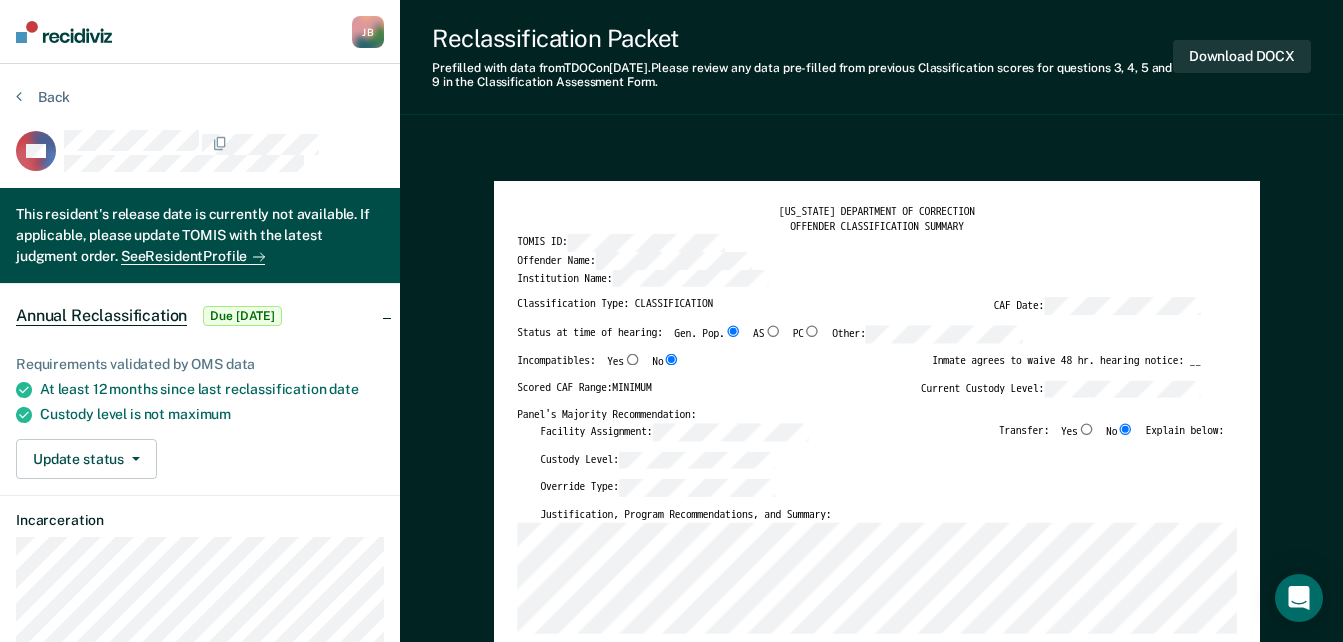type on "x" 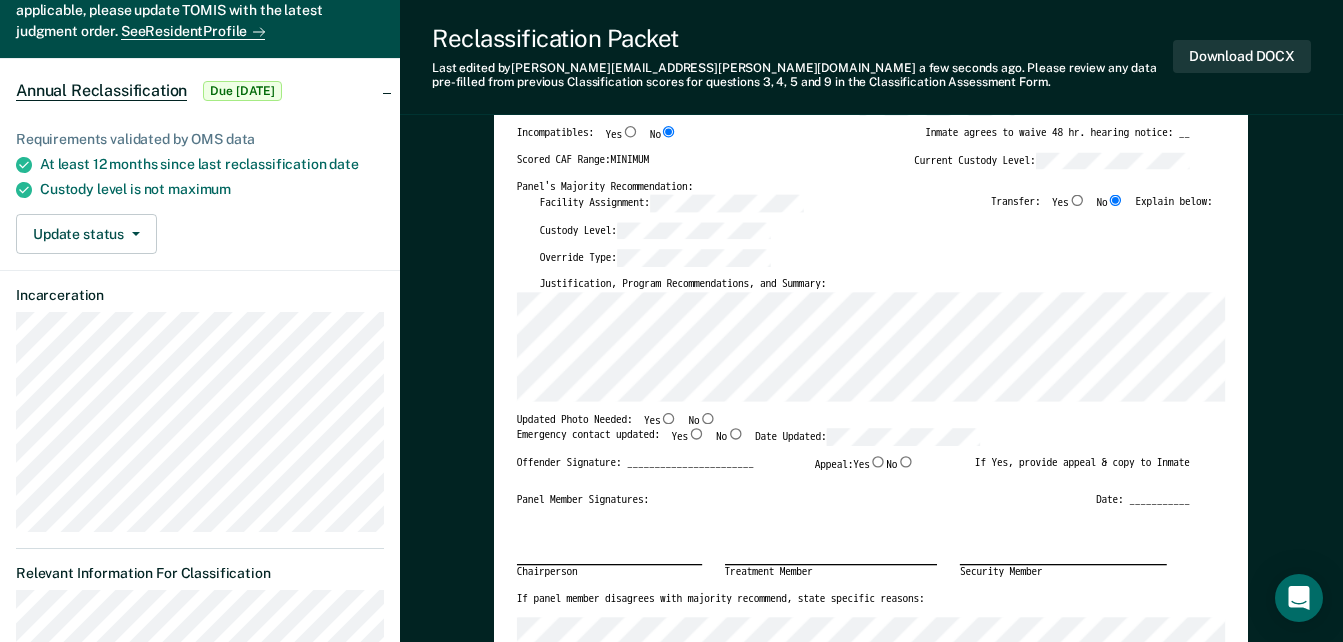 scroll, scrollTop: 300, scrollLeft: 0, axis: vertical 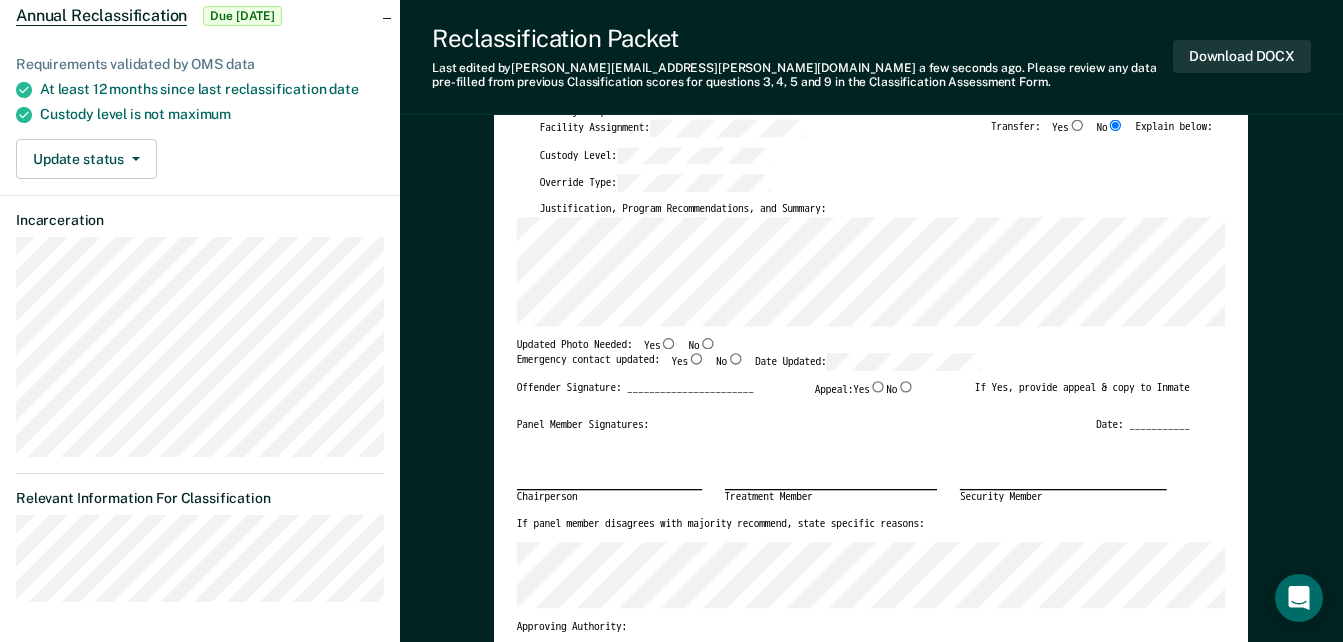 click on "Yes" at bounding box center [696, 358] 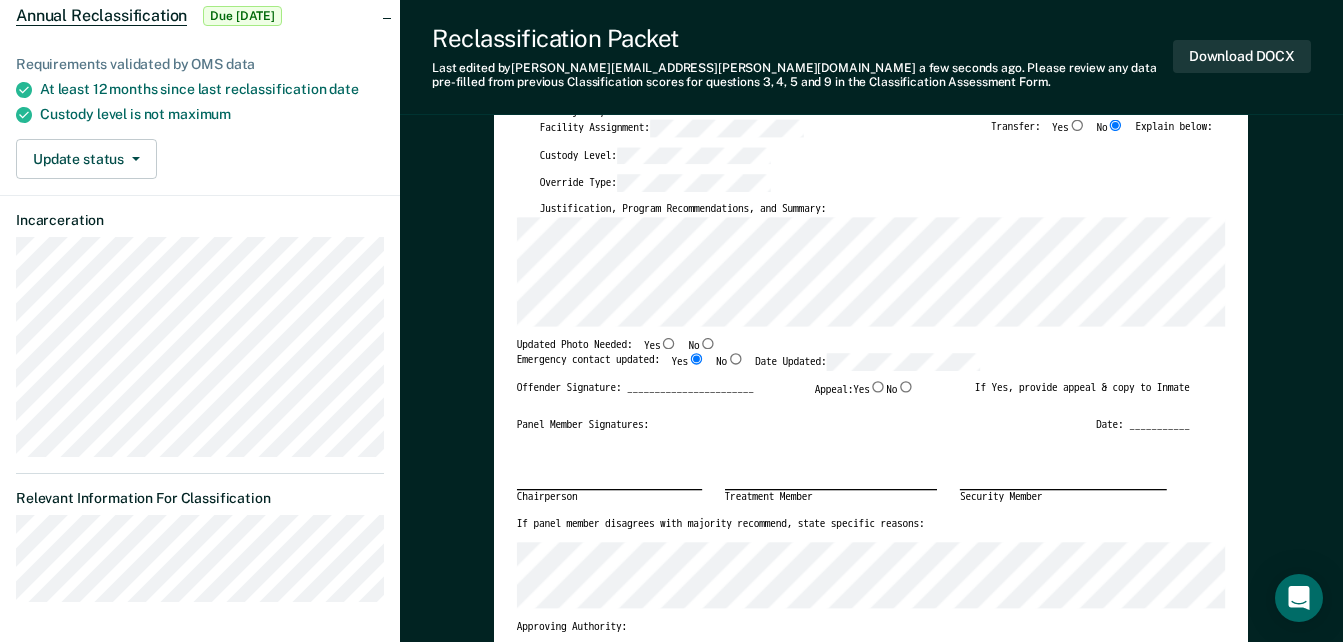 type on "x" 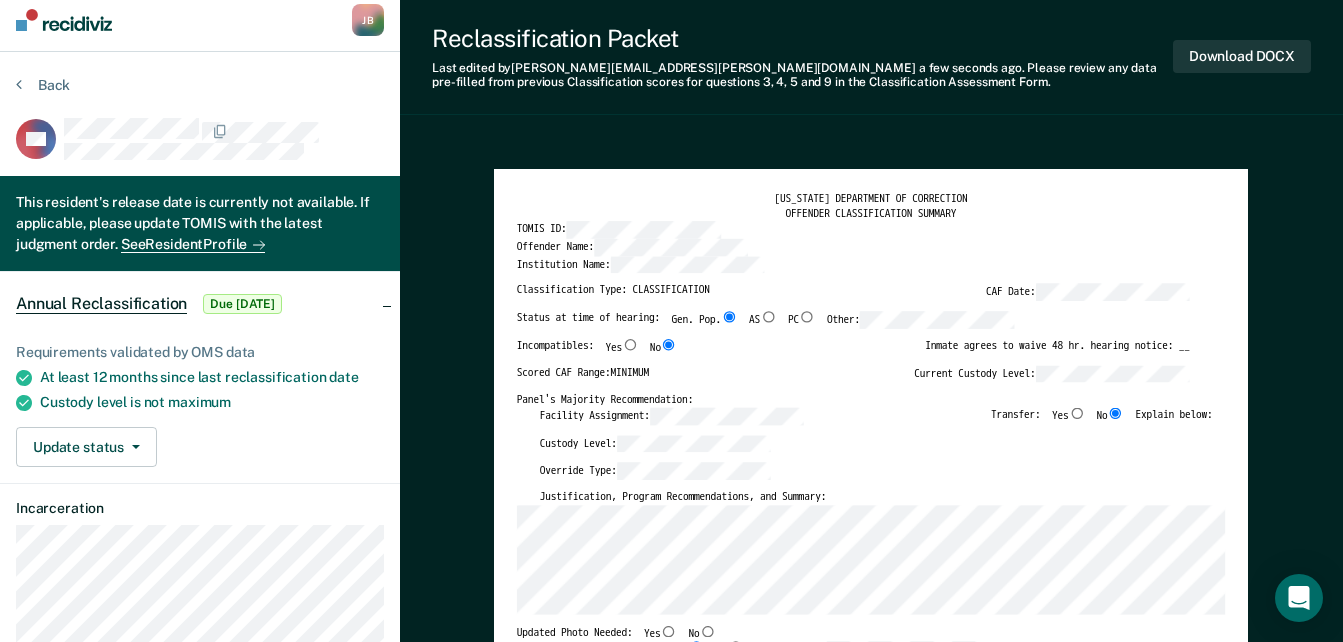 scroll, scrollTop: 0, scrollLeft: 0, axis: both 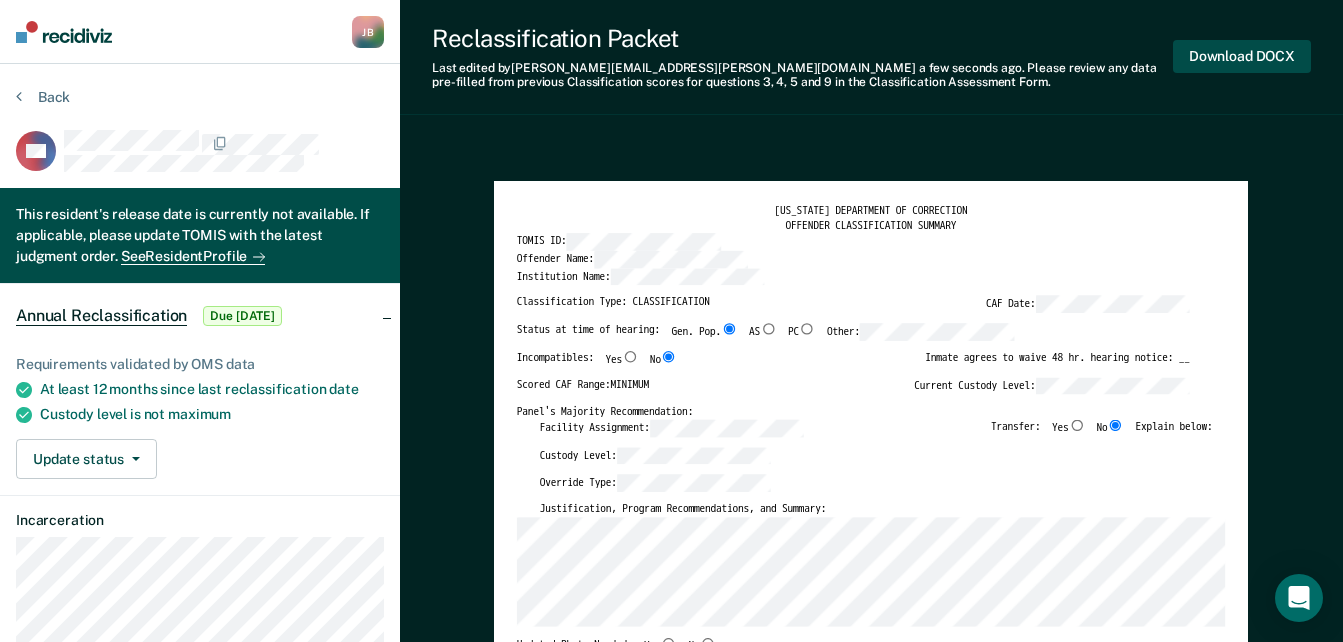 click on "Download DOCX" at bounding box center [1242, 56] 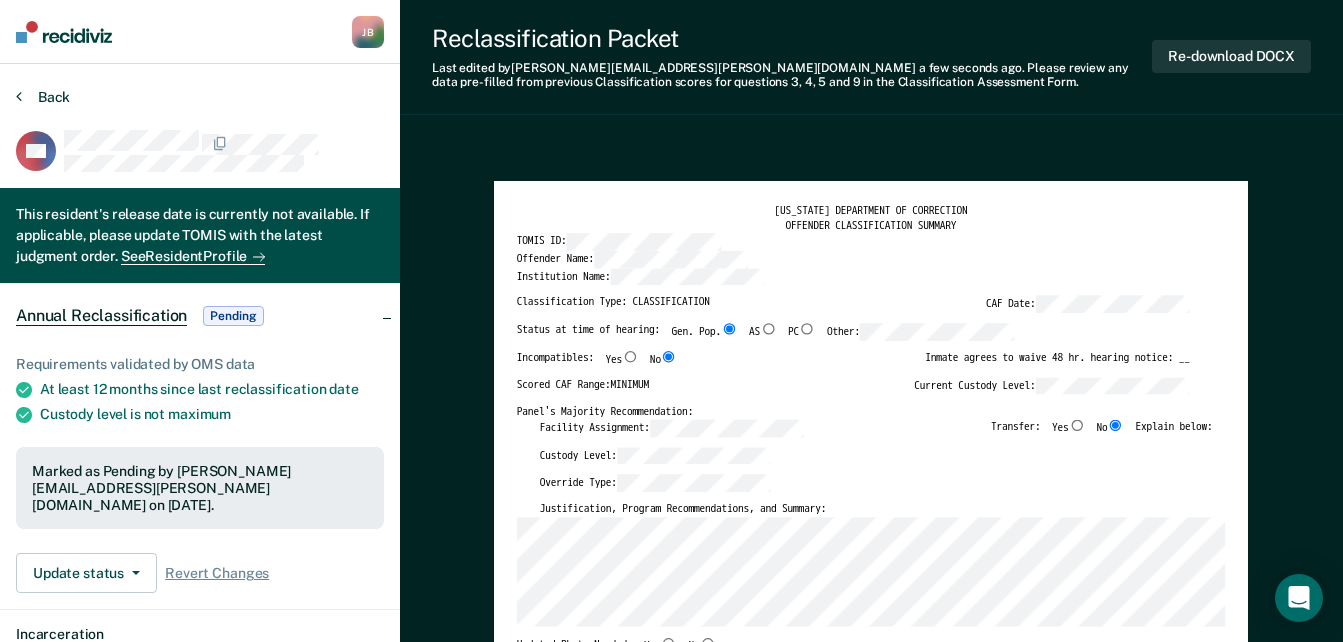 click on "Back" at bounding box center [43, 97] 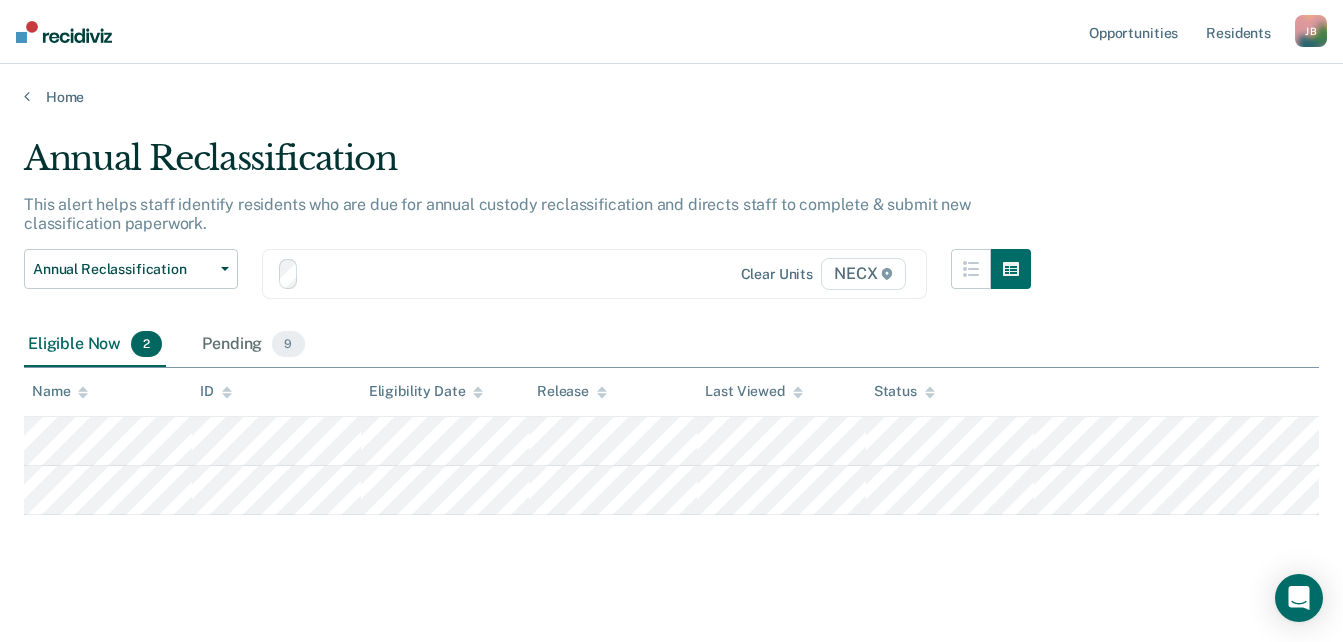 scroll, scrollTop: 17, scrollLeft: 0, axis: vertical 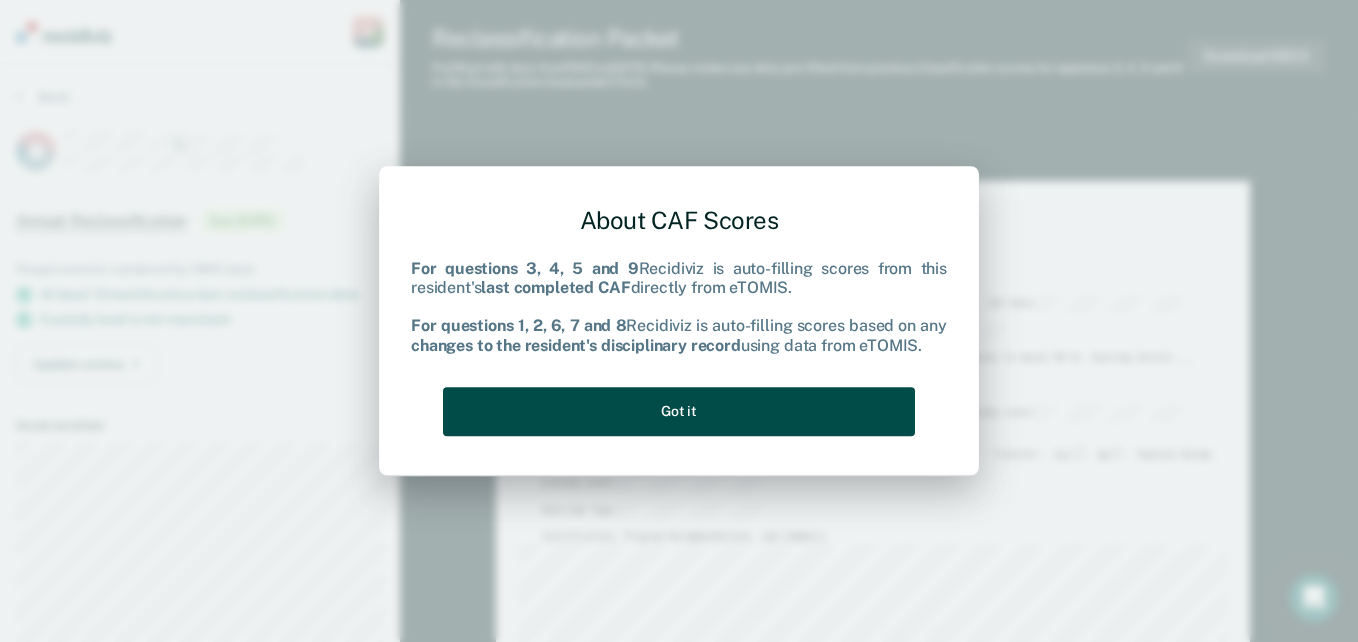 click on "Got it" at bounding box center [679, 411] 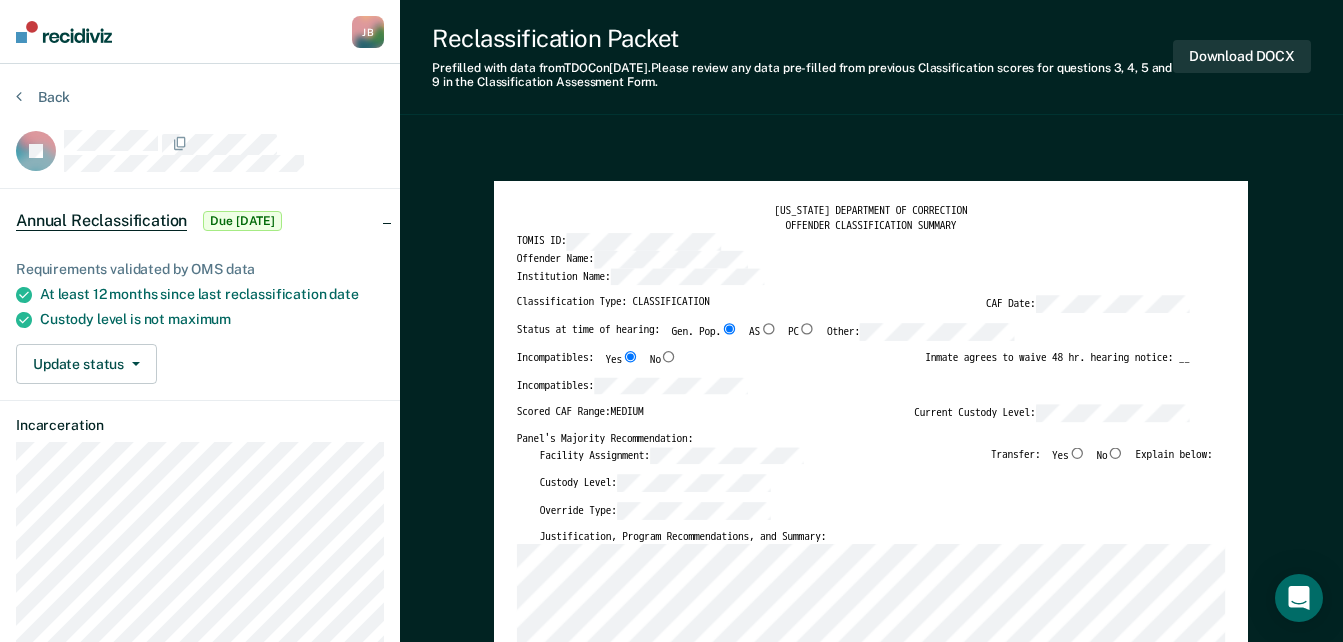 click on "No" at bounding box center (1116, 452) 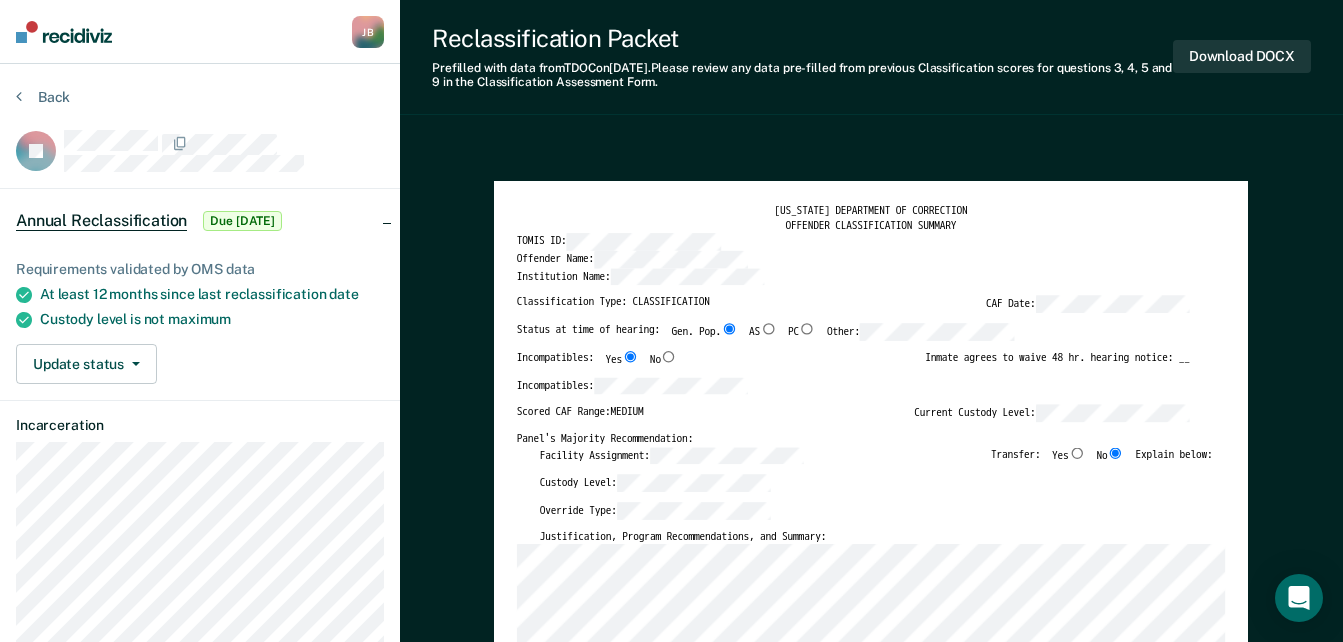 type on "x" 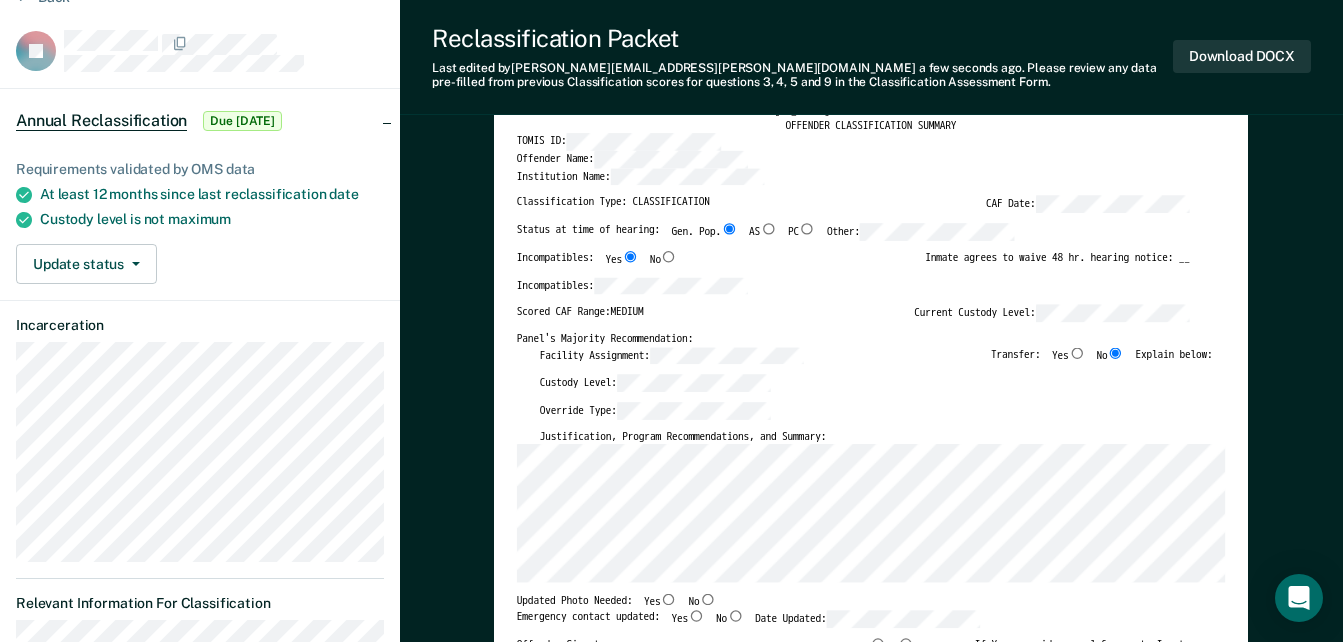 scroll, scrollTop: 200, scrollLeft: 0, axis: vertical 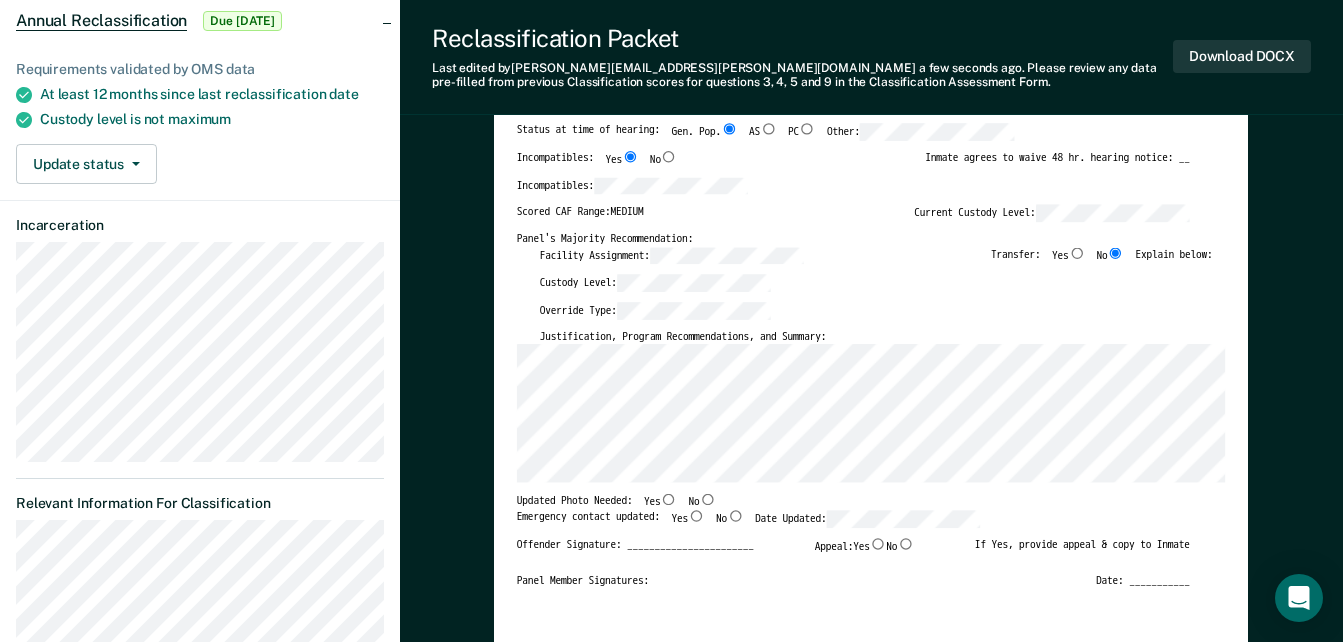 click on "Yes" at bounding box center [696, 515] 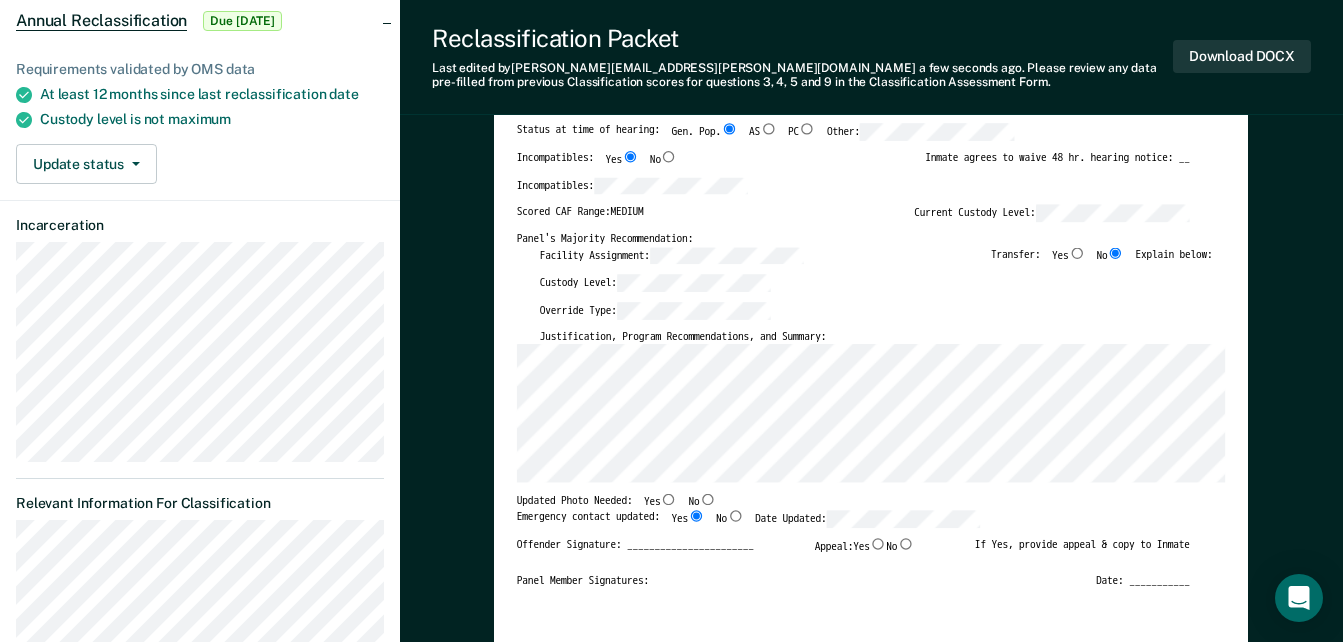 type on "x" 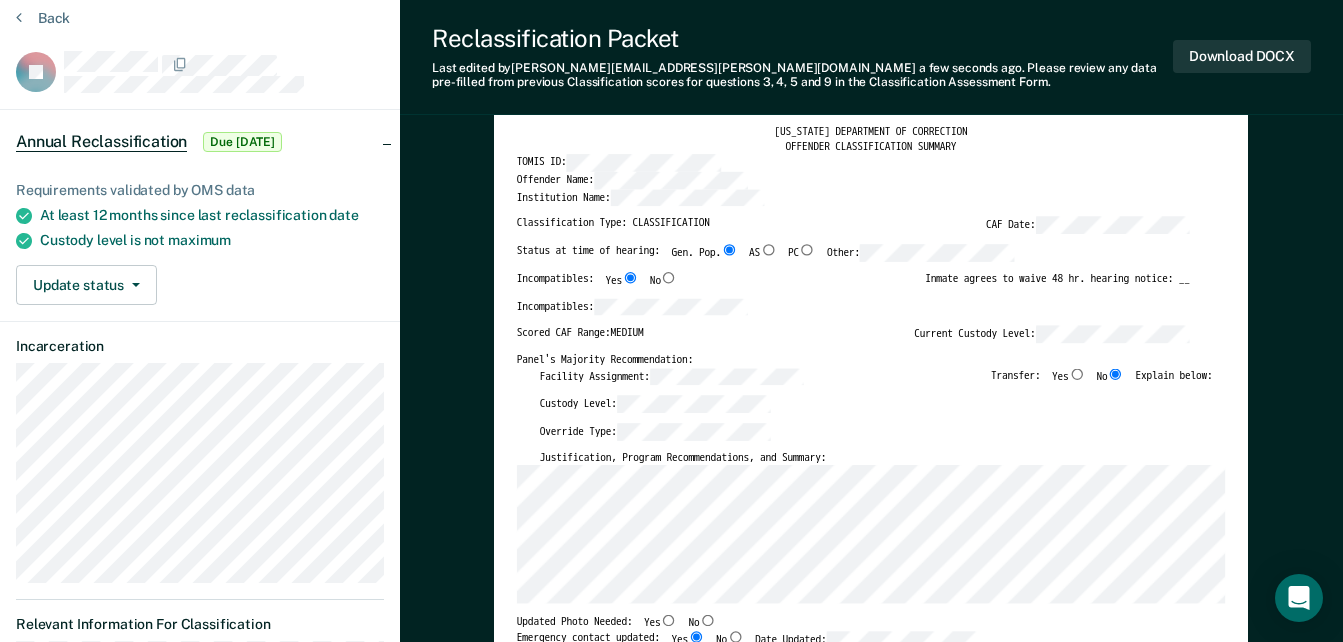 scroll, scrollTop: 0, scrollLeft: 0, axis: both 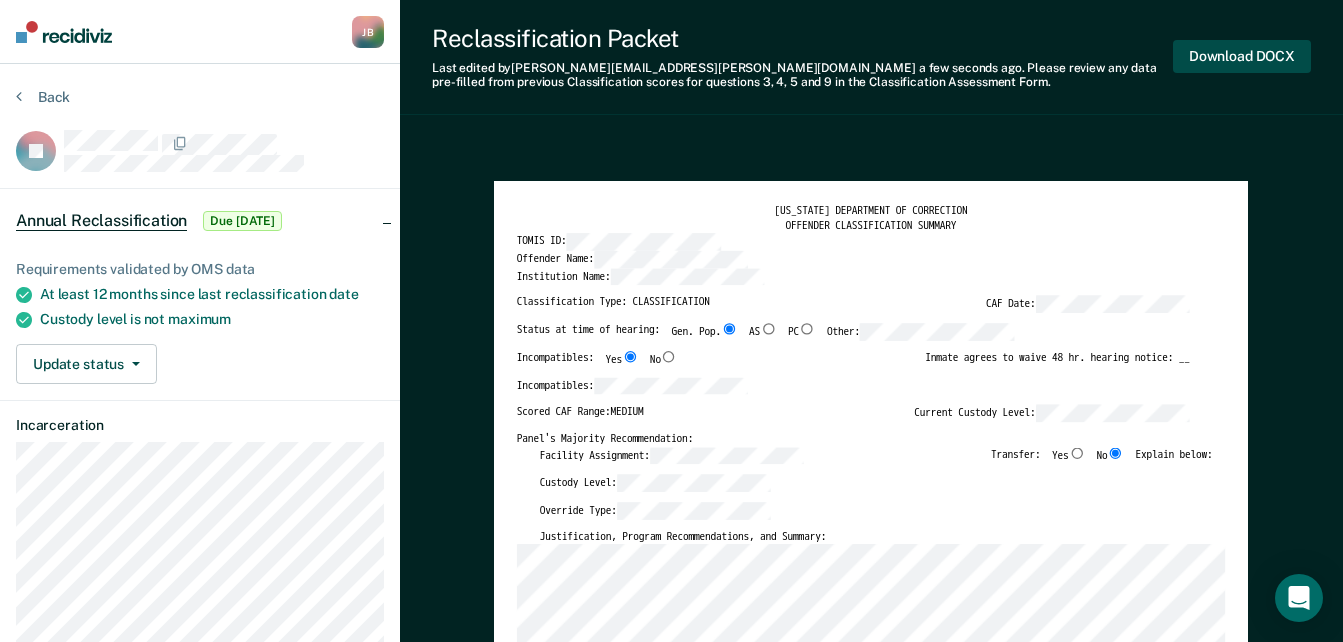 click on "Download DOCX" at bounding box center [1242, 56] 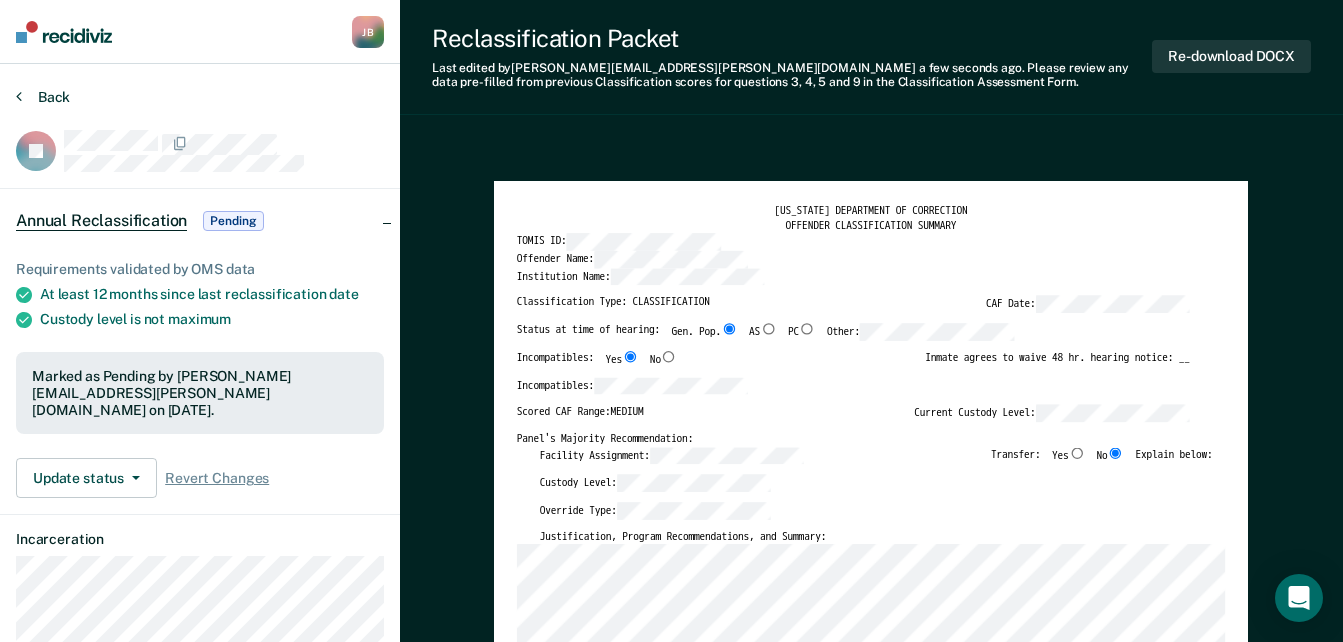click on "Back" at bounding box center (43, 97) 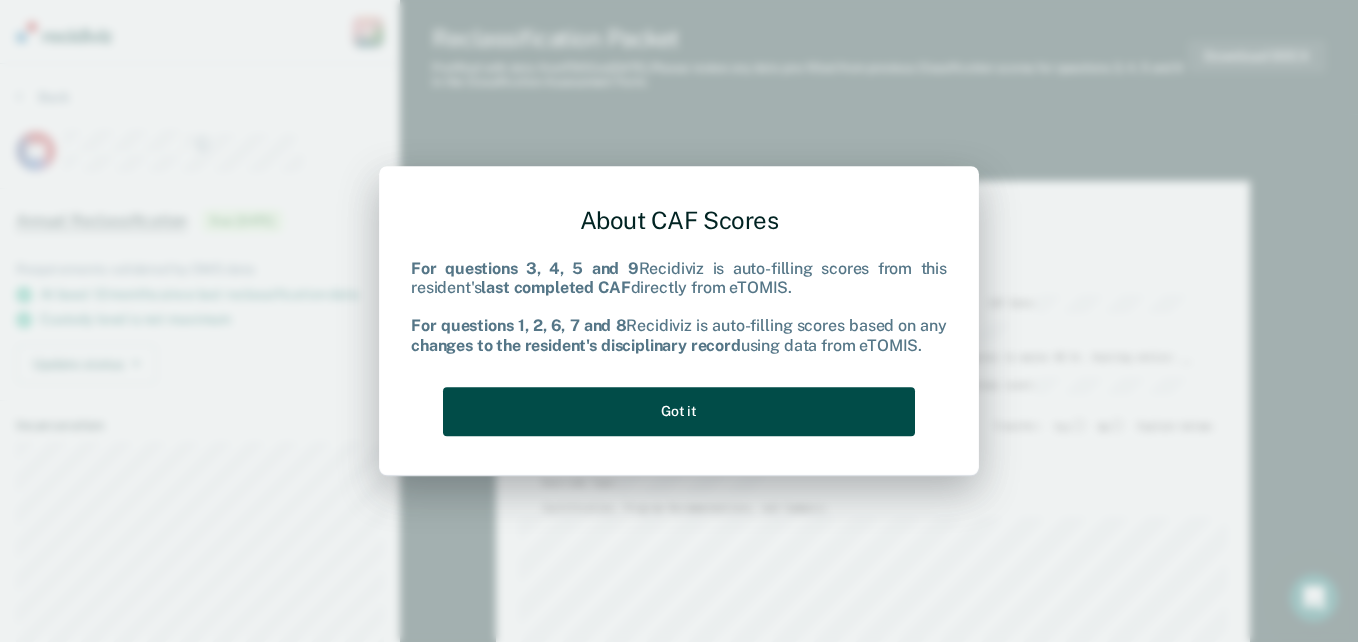 click on "Got it" at bounding box center [679, 411] 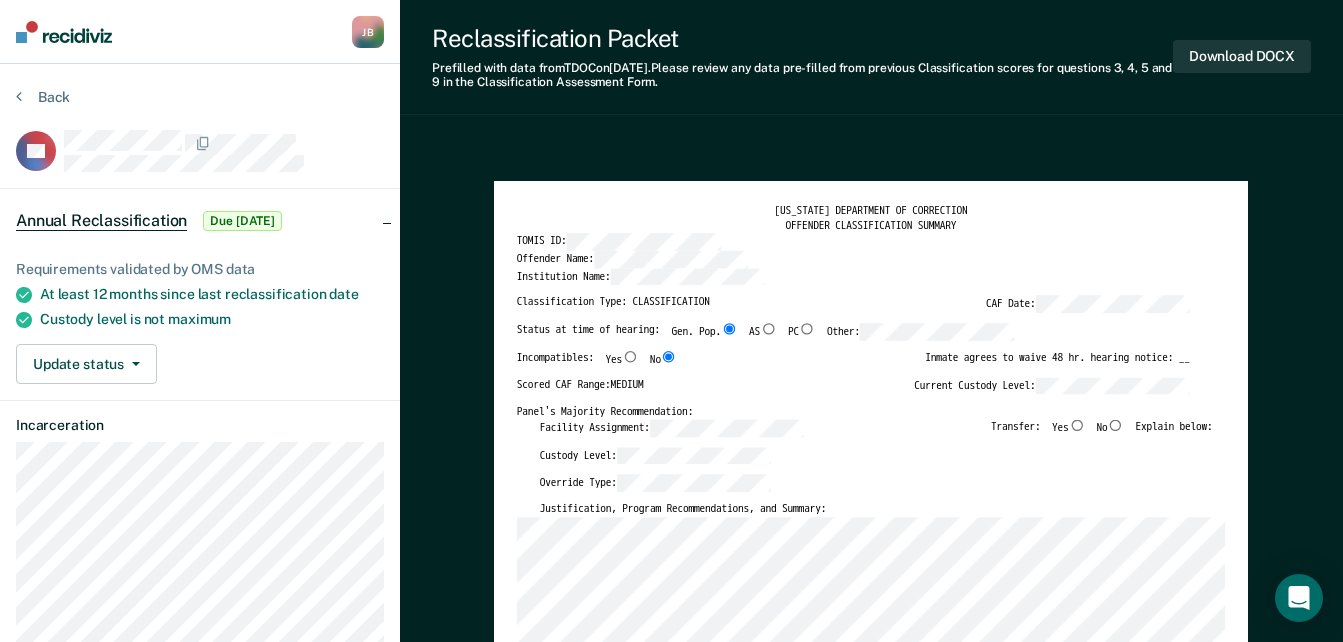 click on "No" at bounding box center (1116, 424) 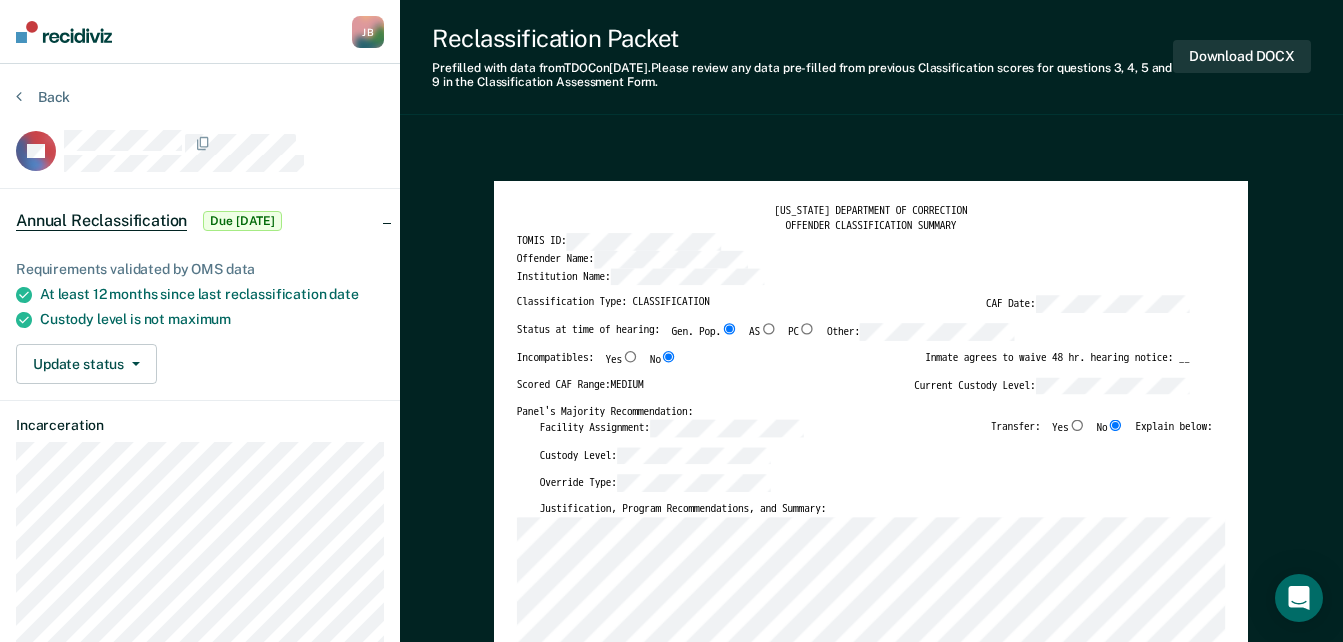type on "x" 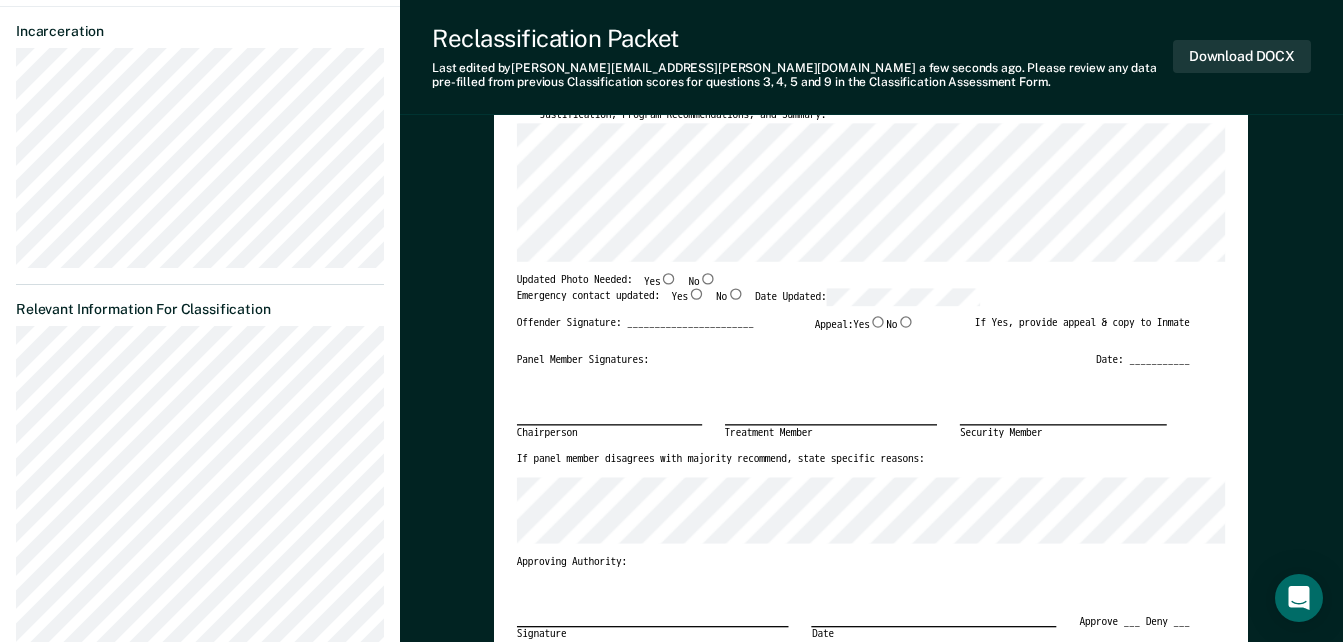 scroll, scrollTop: 400, scrollLeft: 0, axis: vertical 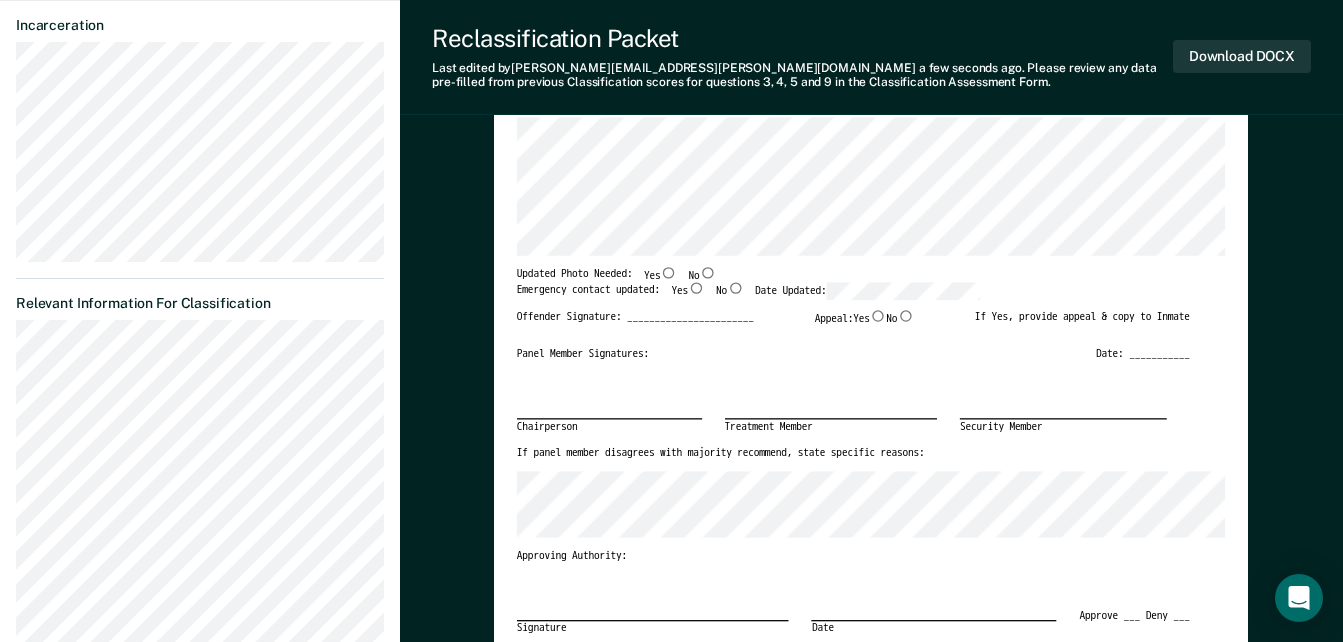 click on "Yes" at bounding box center [696, 287] 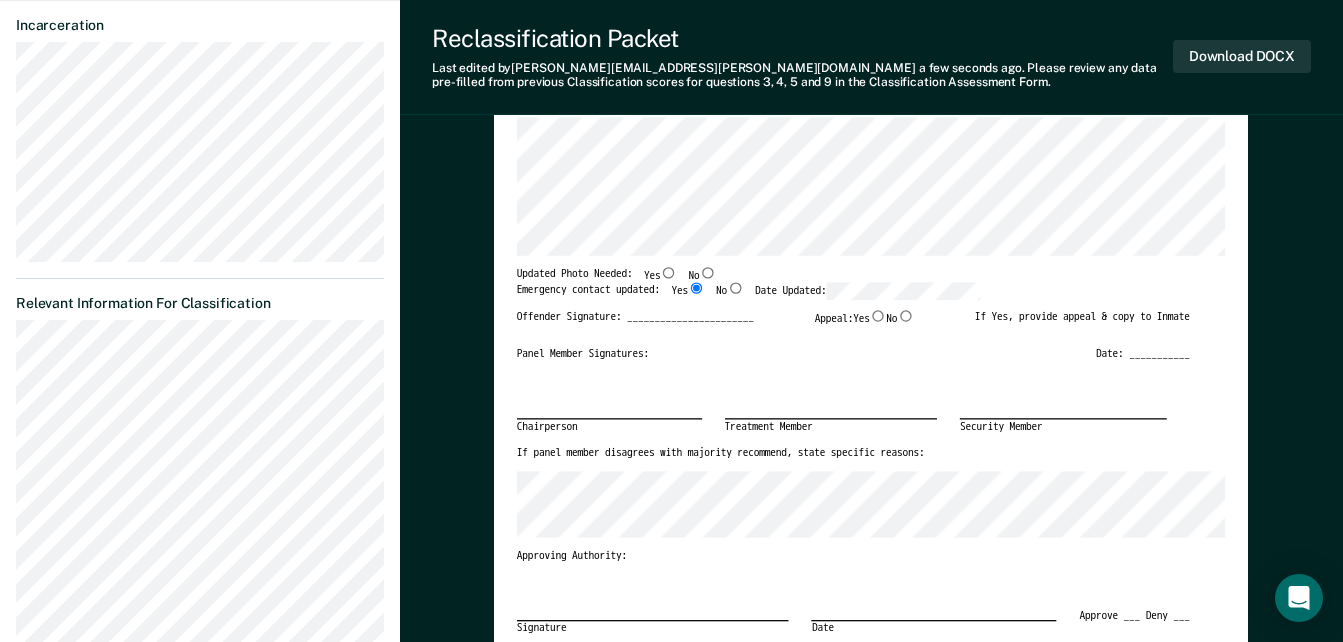 type on "x" 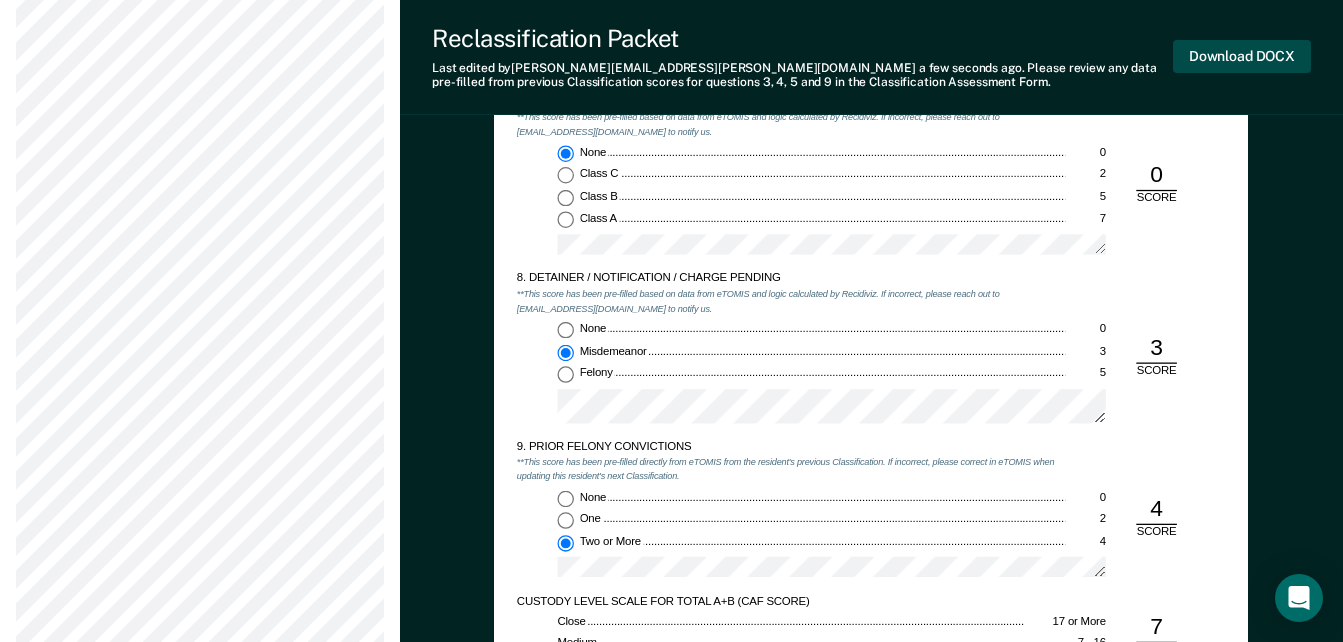 scroll, scrollTop: 2400, scrollLeft: 0, axis: vertical 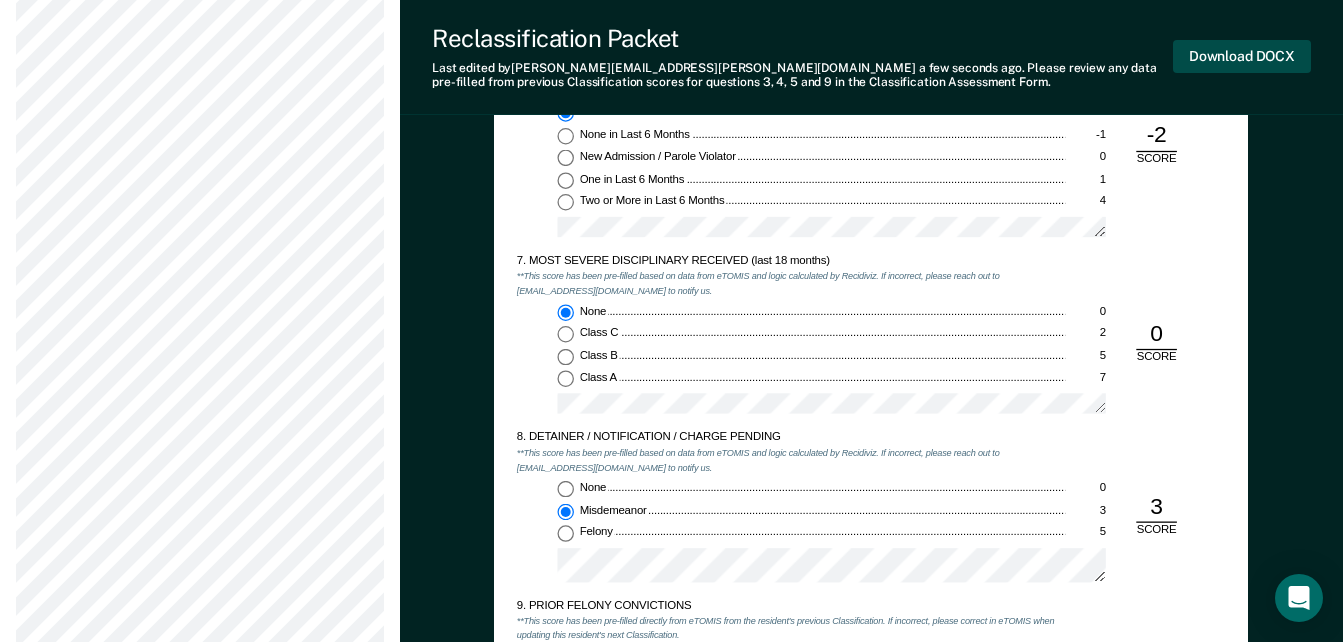 click on "Download DOCX" at bounding box center (1242, 56) 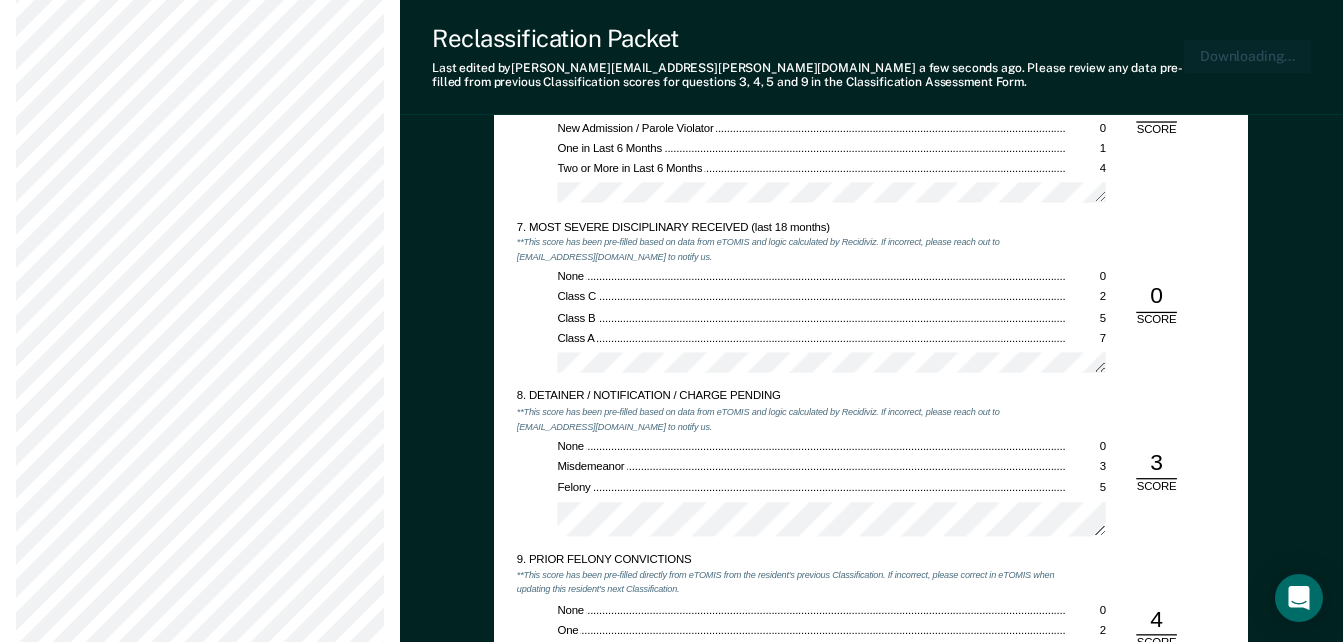 scroll, scrollTop: 2497, scrollLeft: 0, axis: vertical 